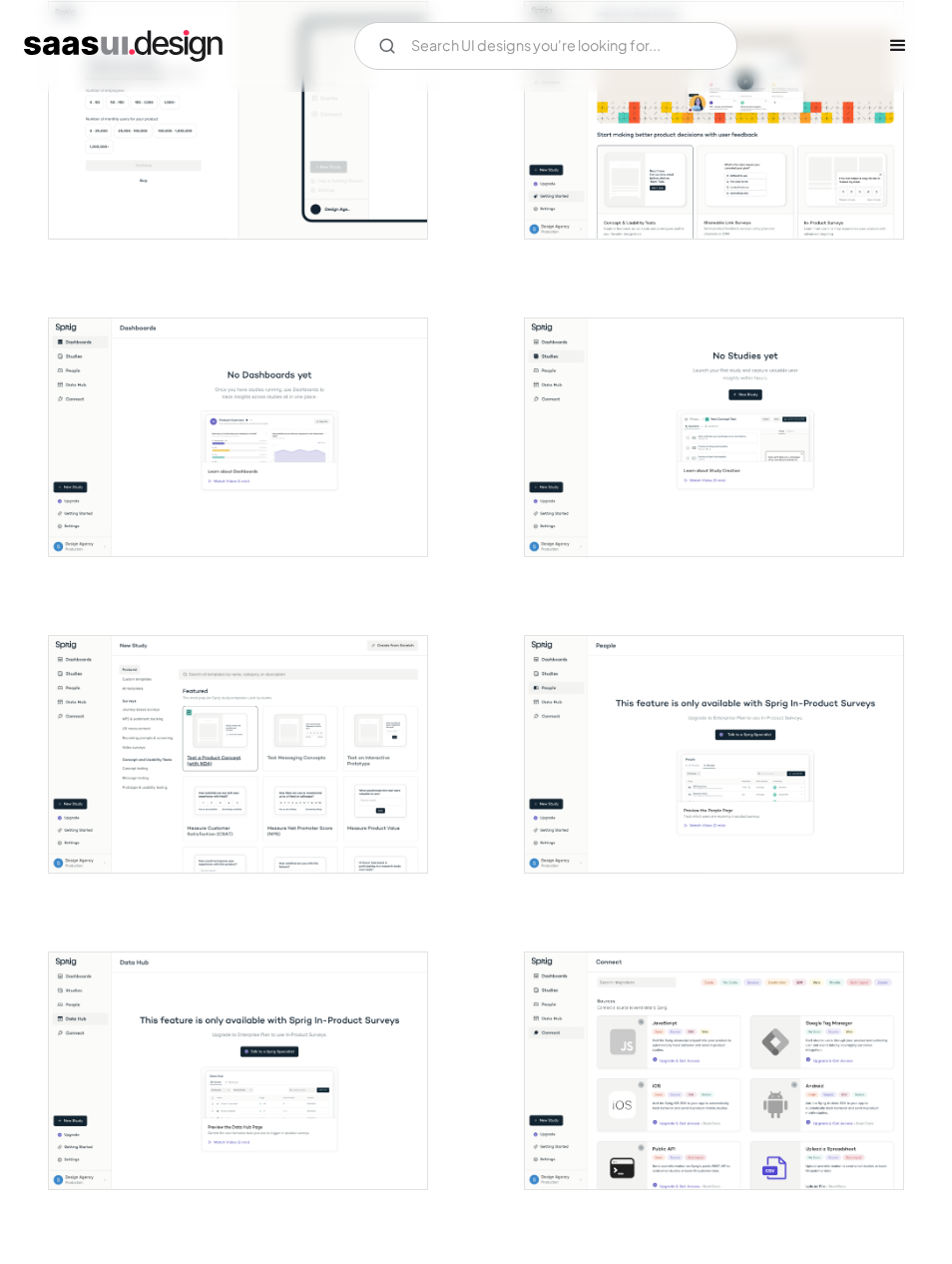 scroll, scrollTop: 1069, scrollLeft: 0, axis: vertical 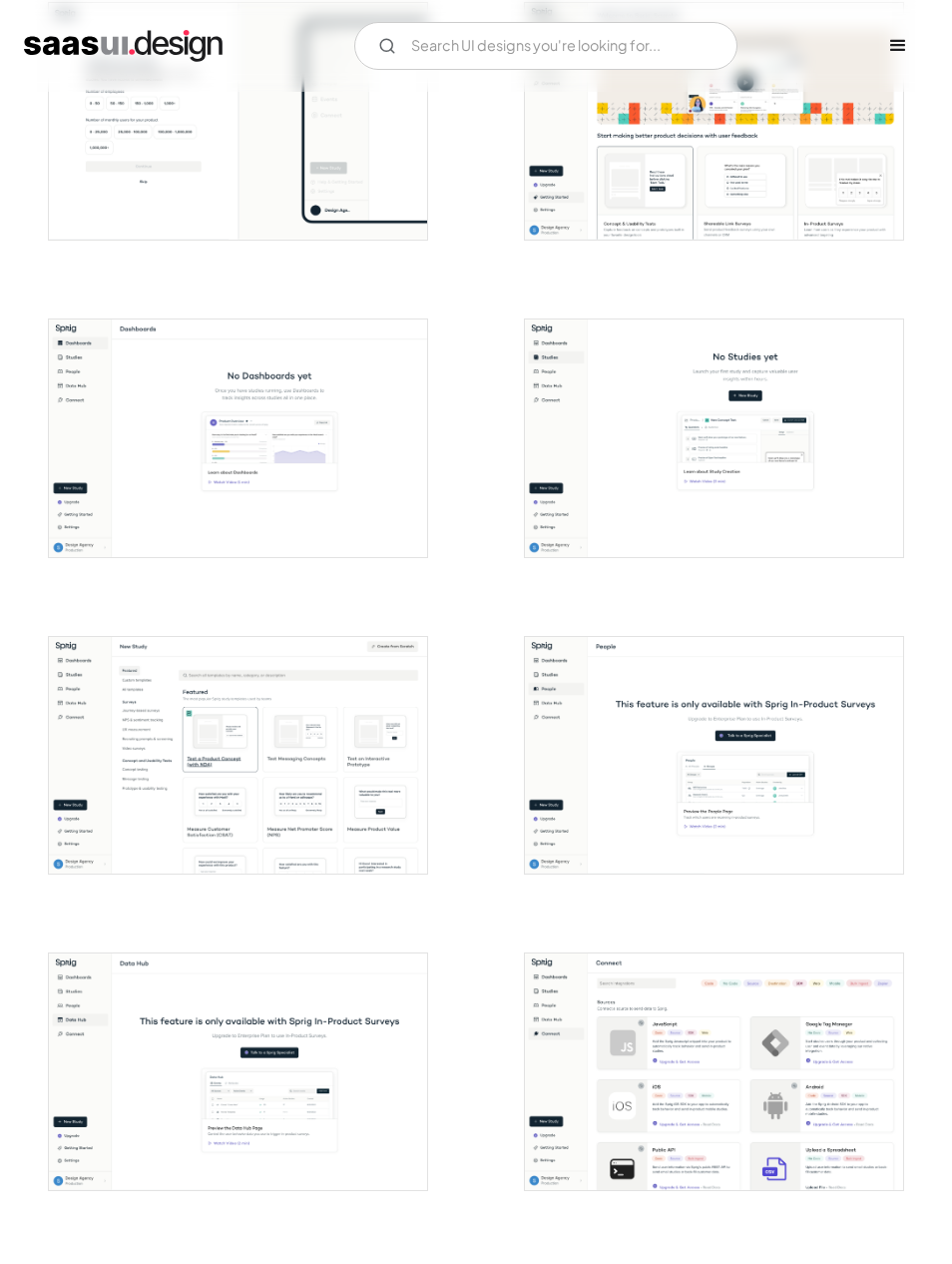 click at bounding box center [238, 437] 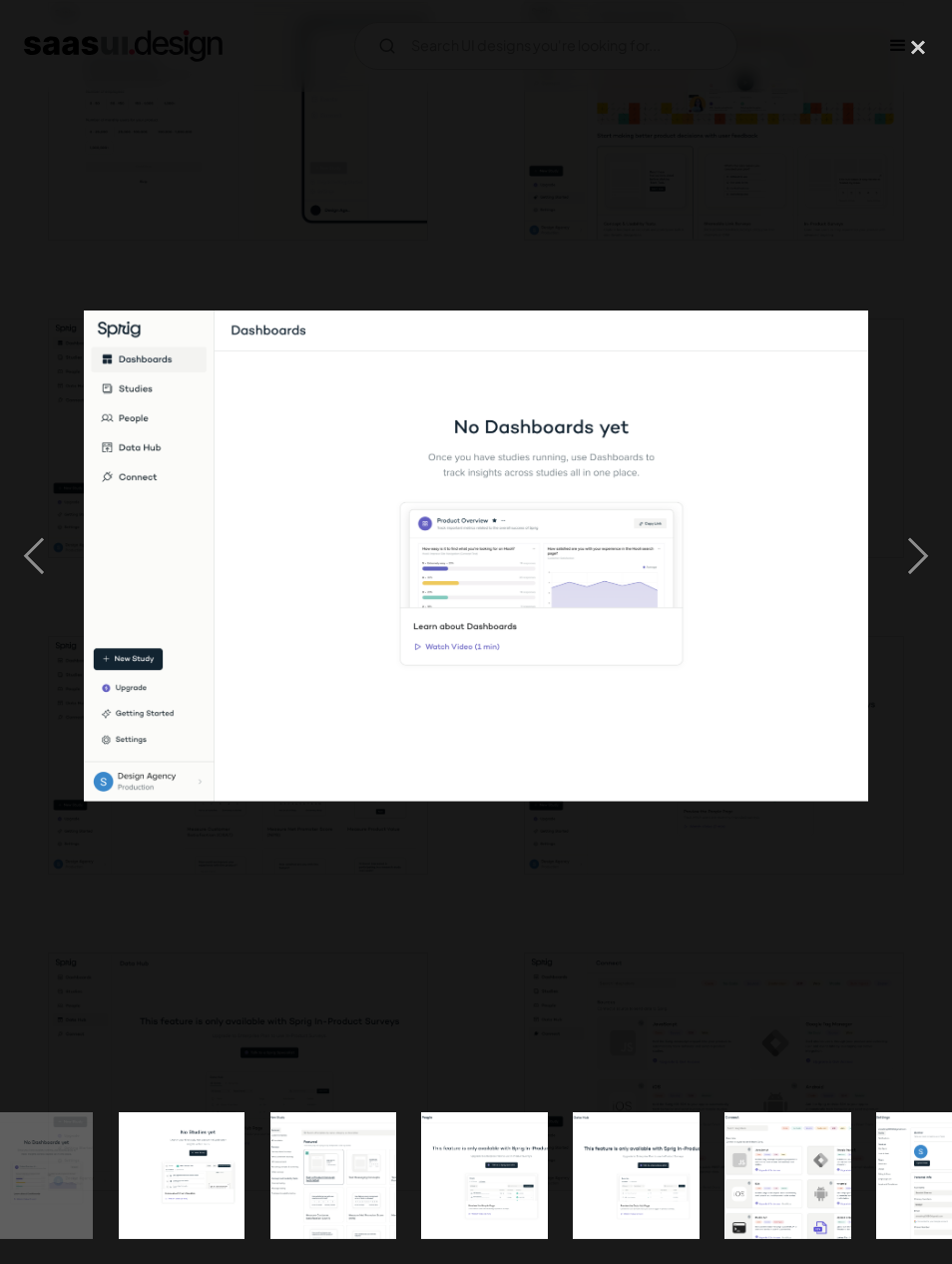 scroll, scrollTop: 0, scrollLeft: 969, axis: horizontal 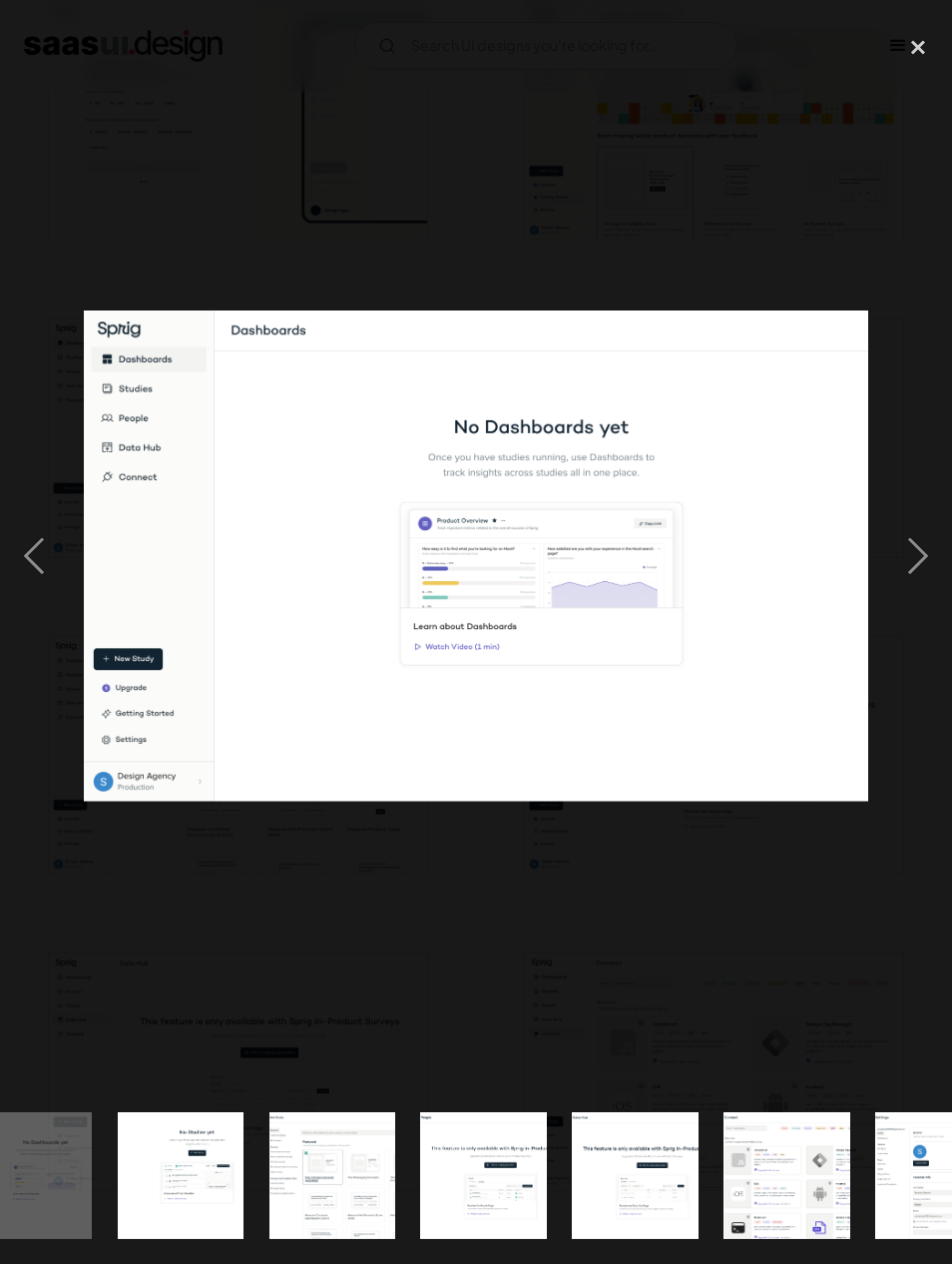 click at bounding box center (918, 555) 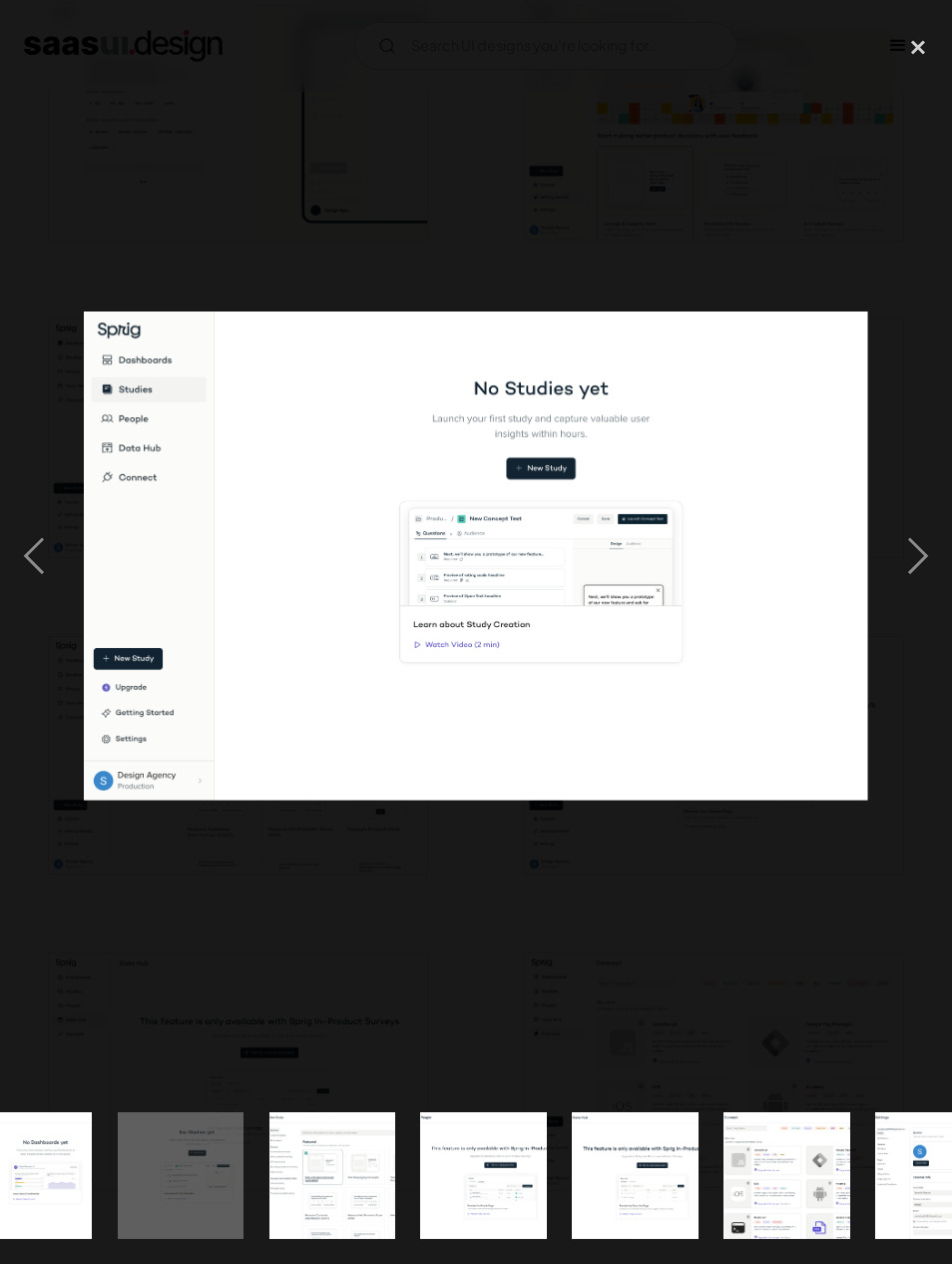 click at bounding box center [918, 555] 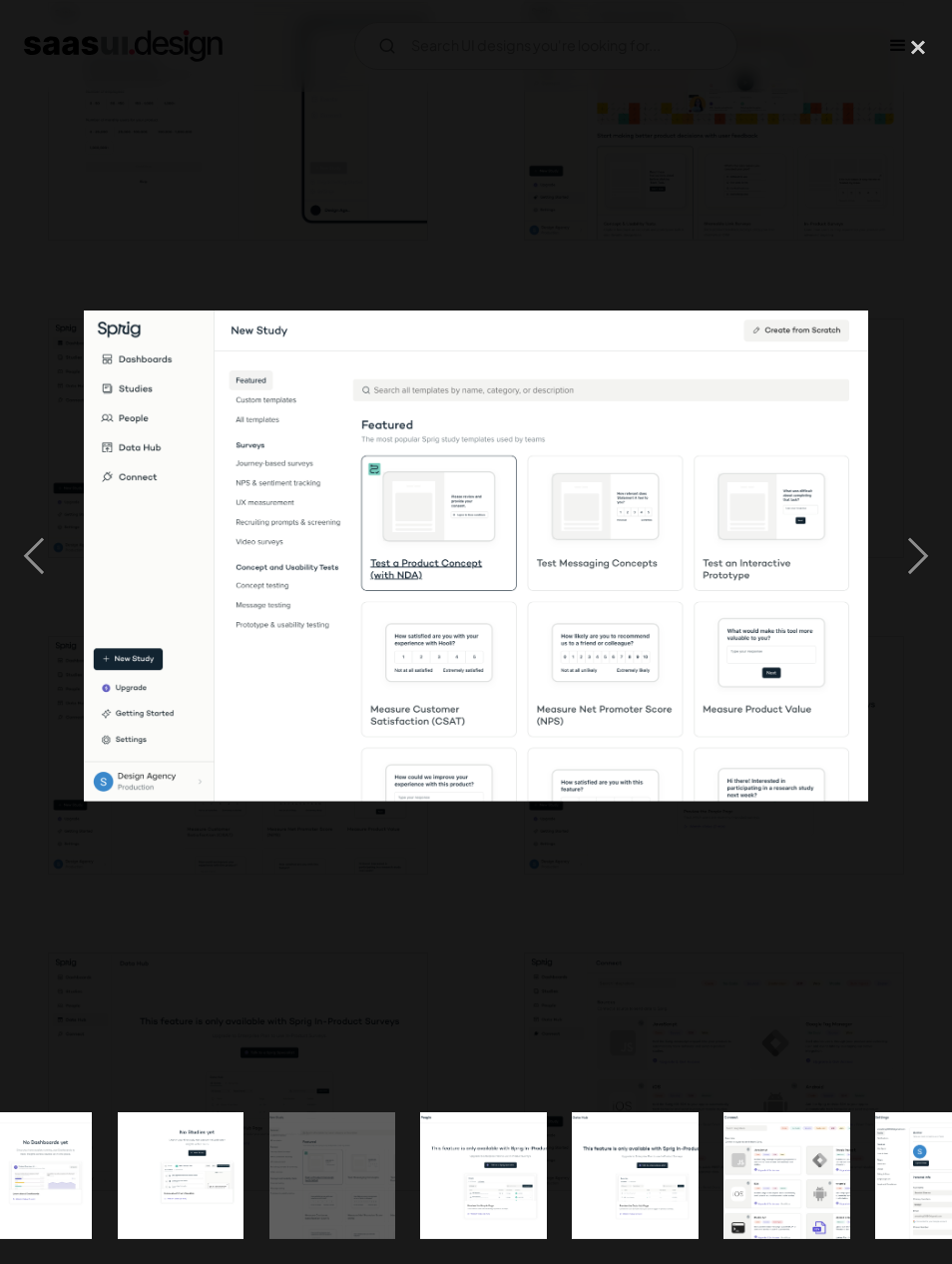 click at bounding box center (918, 555) 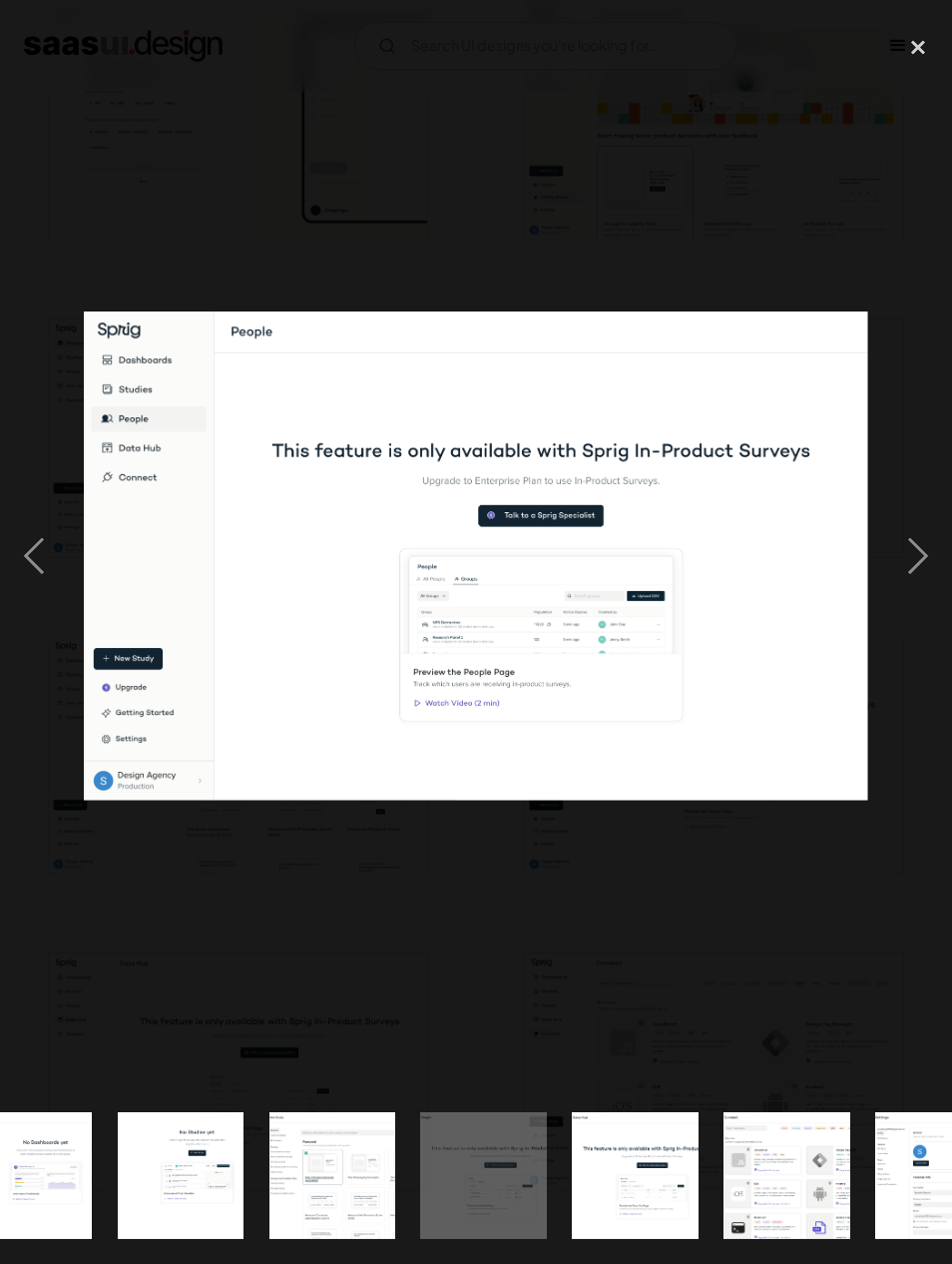 click at bounding box center (918, 555) 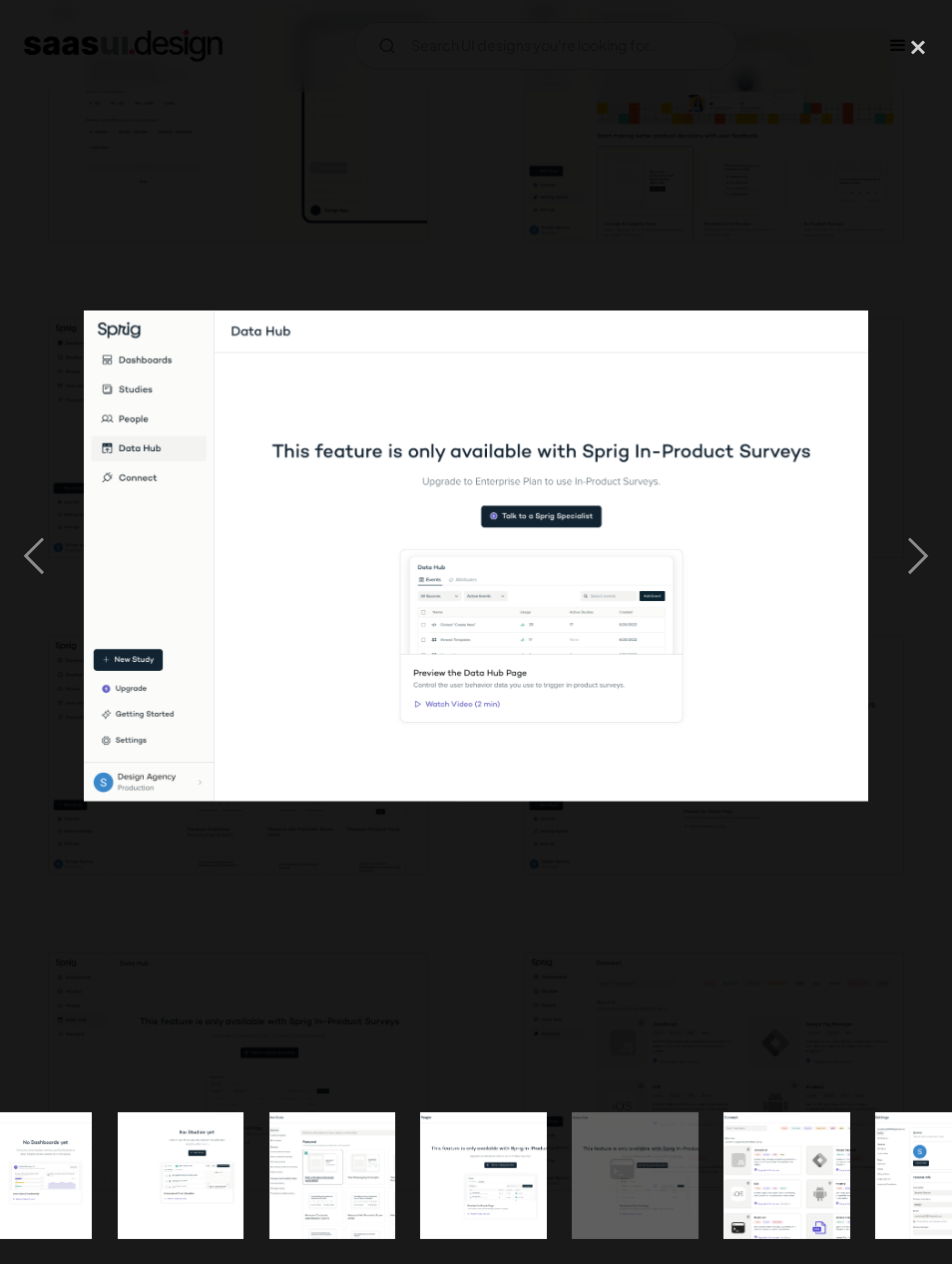 click at bounding box center (918, 555) 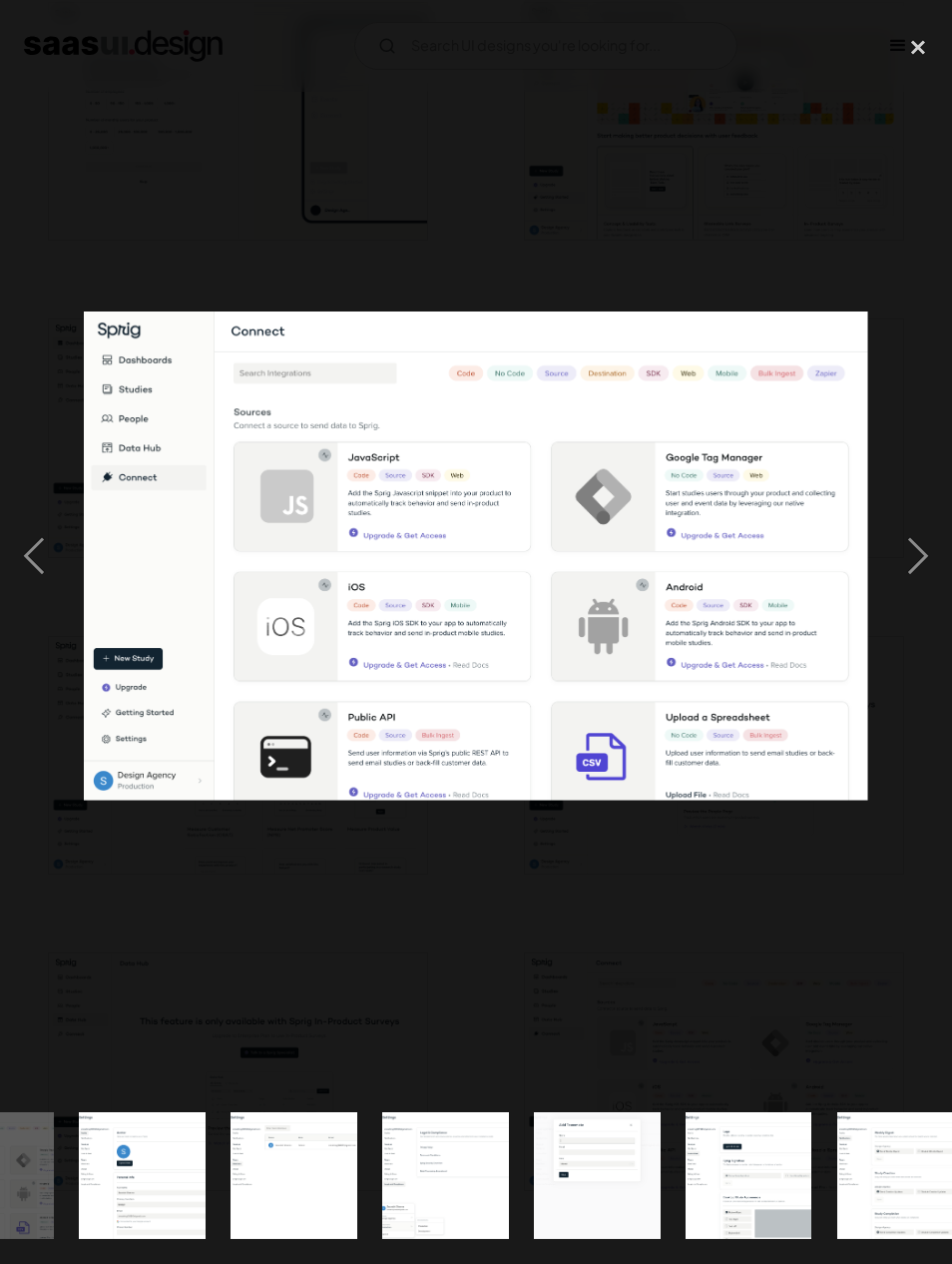 scroll, scrollTop: 0, scrollLeft: 1766, axis: horizontal 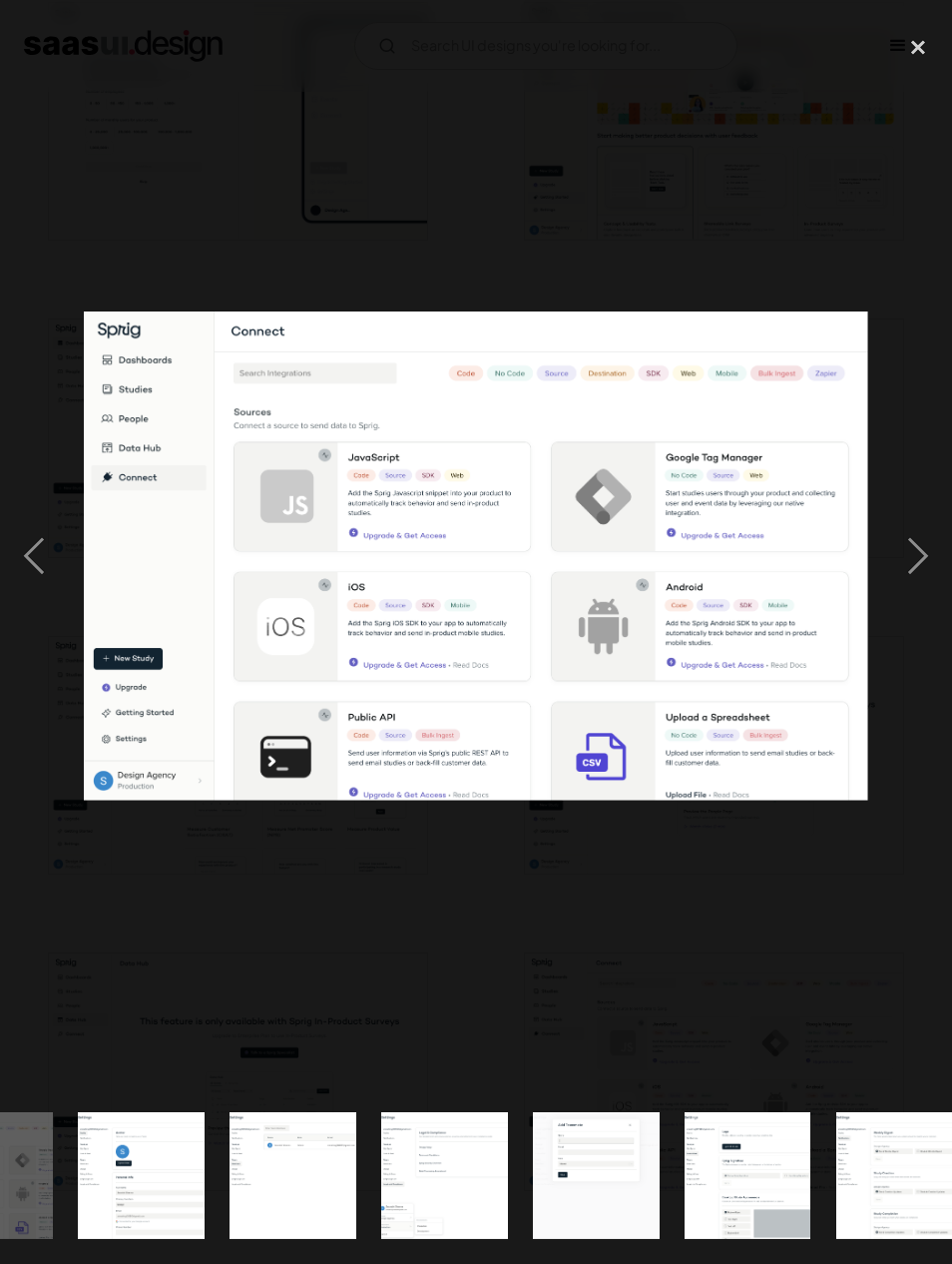 click at bounding box center [918, 555] 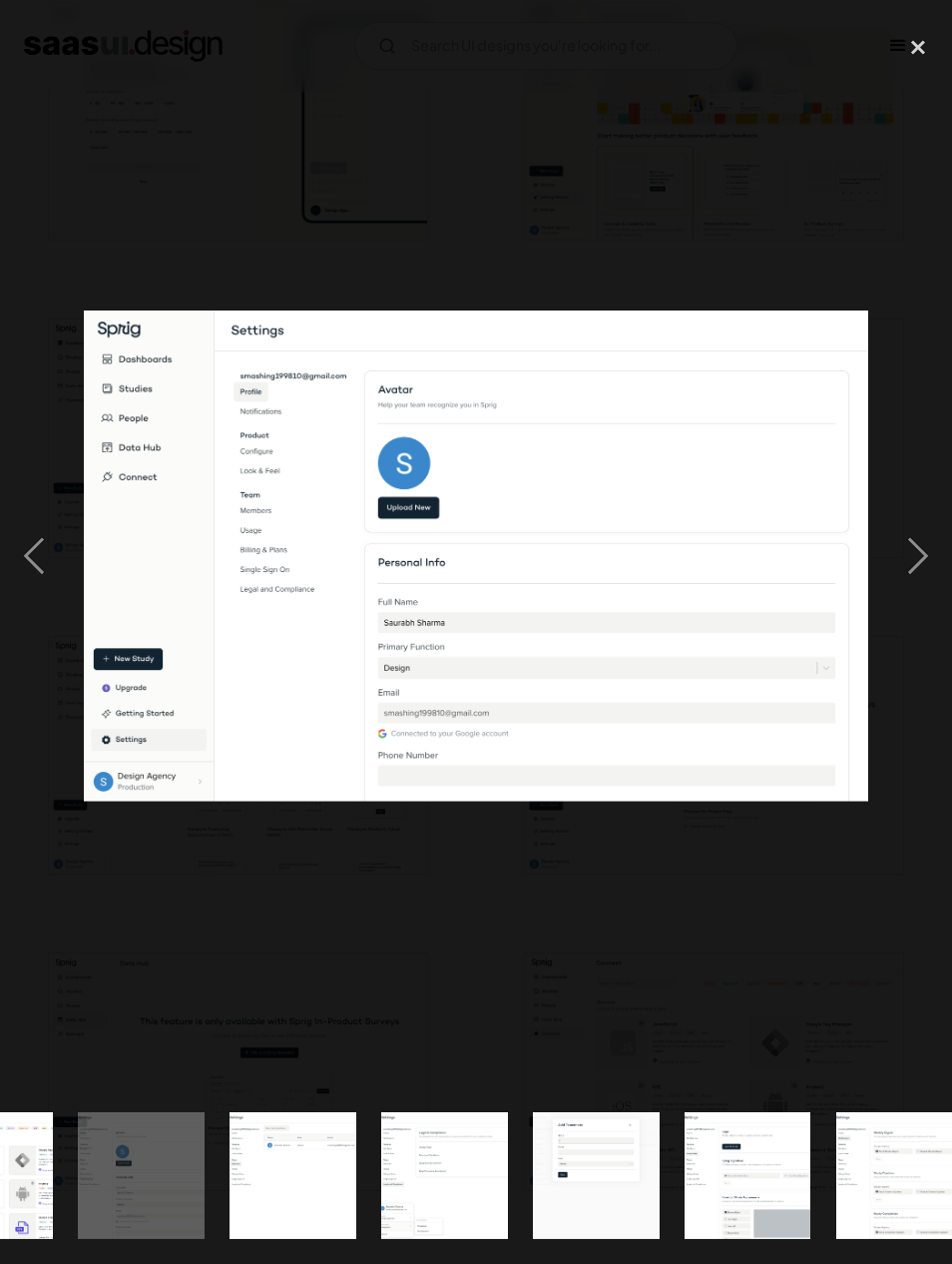 click at bounding box center (918, 555) 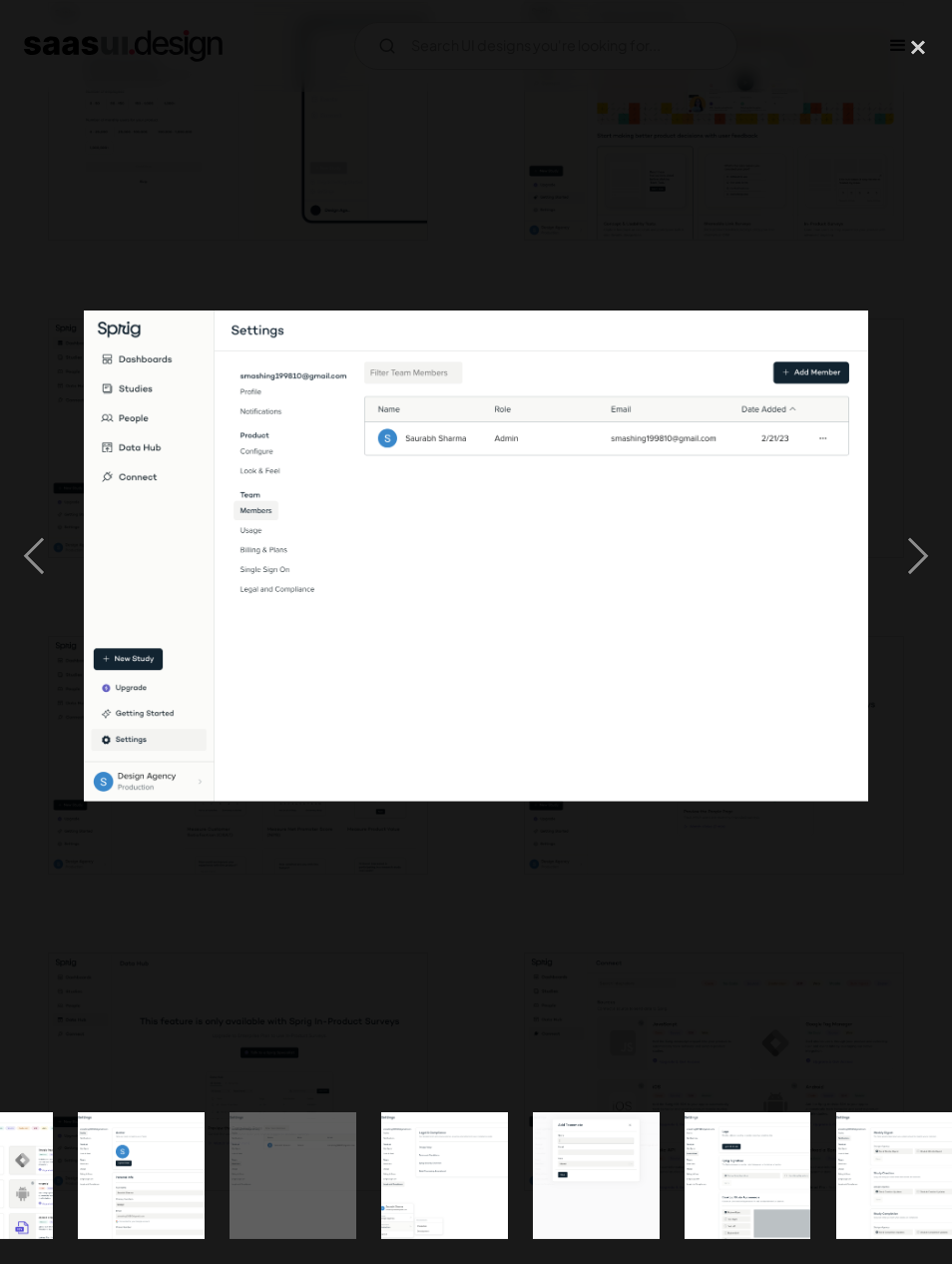 click at bounding box center (918, 555) 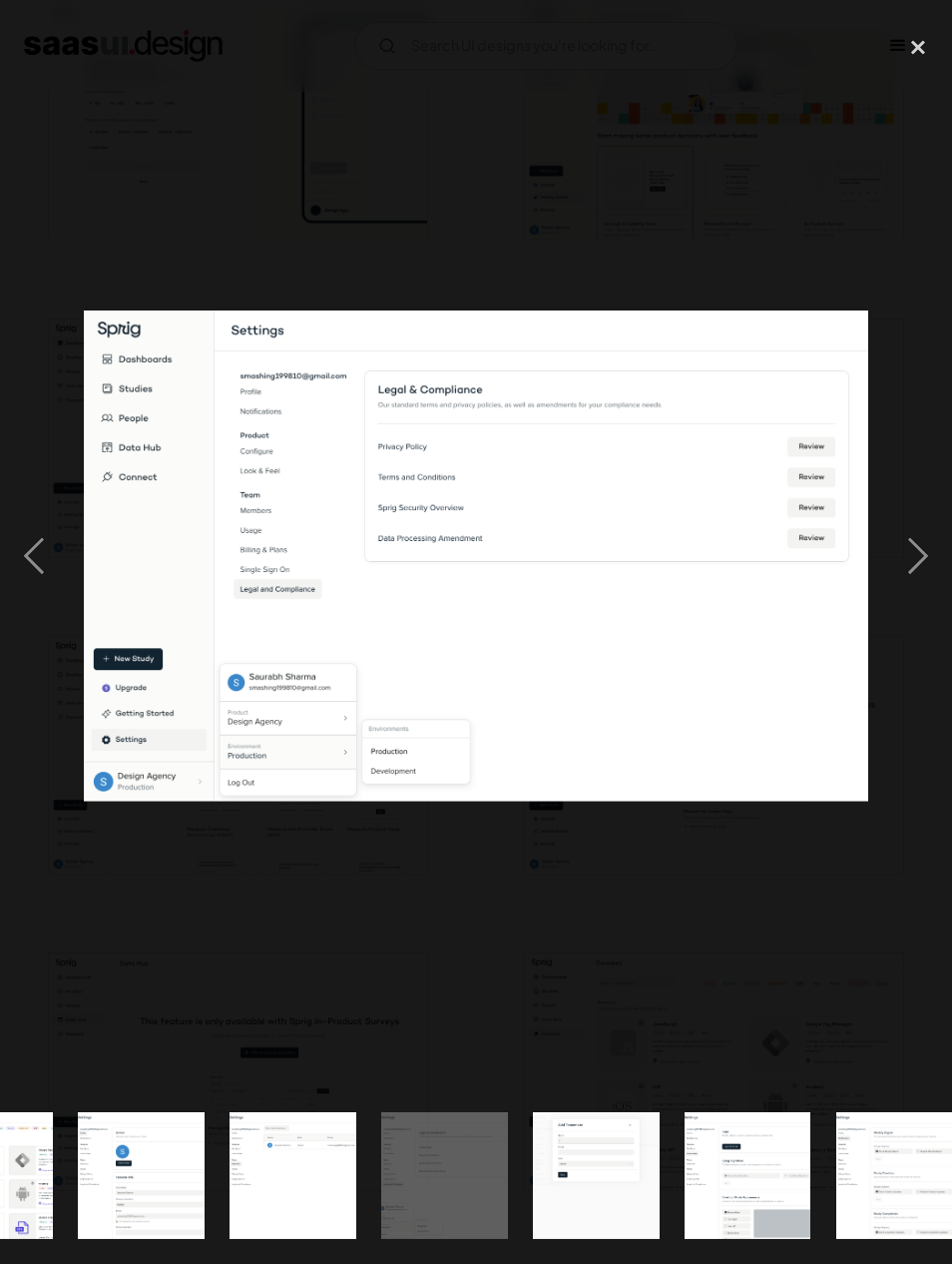 click at bounding box center [918, 555] 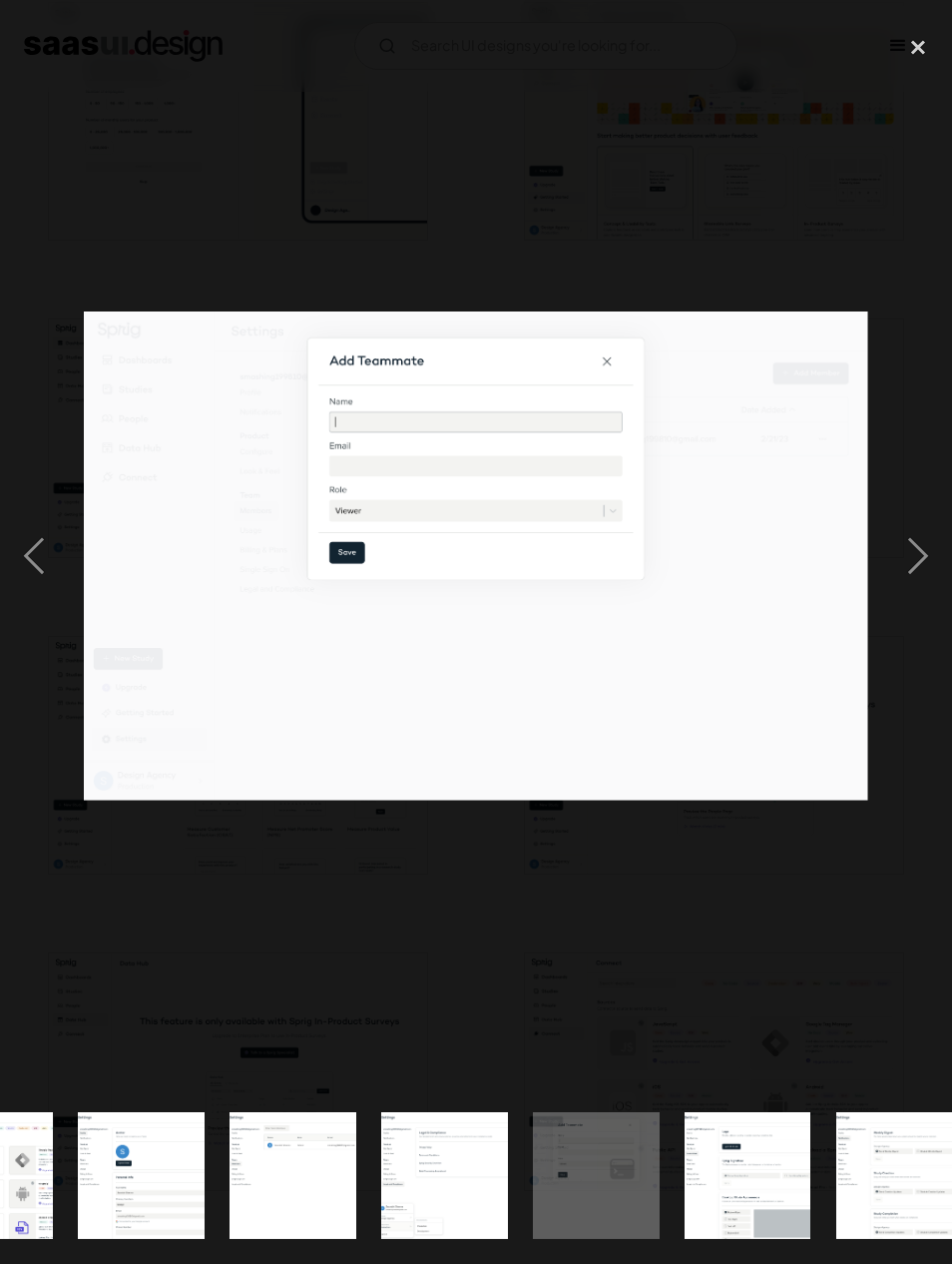click at bounding box center [918, 555] 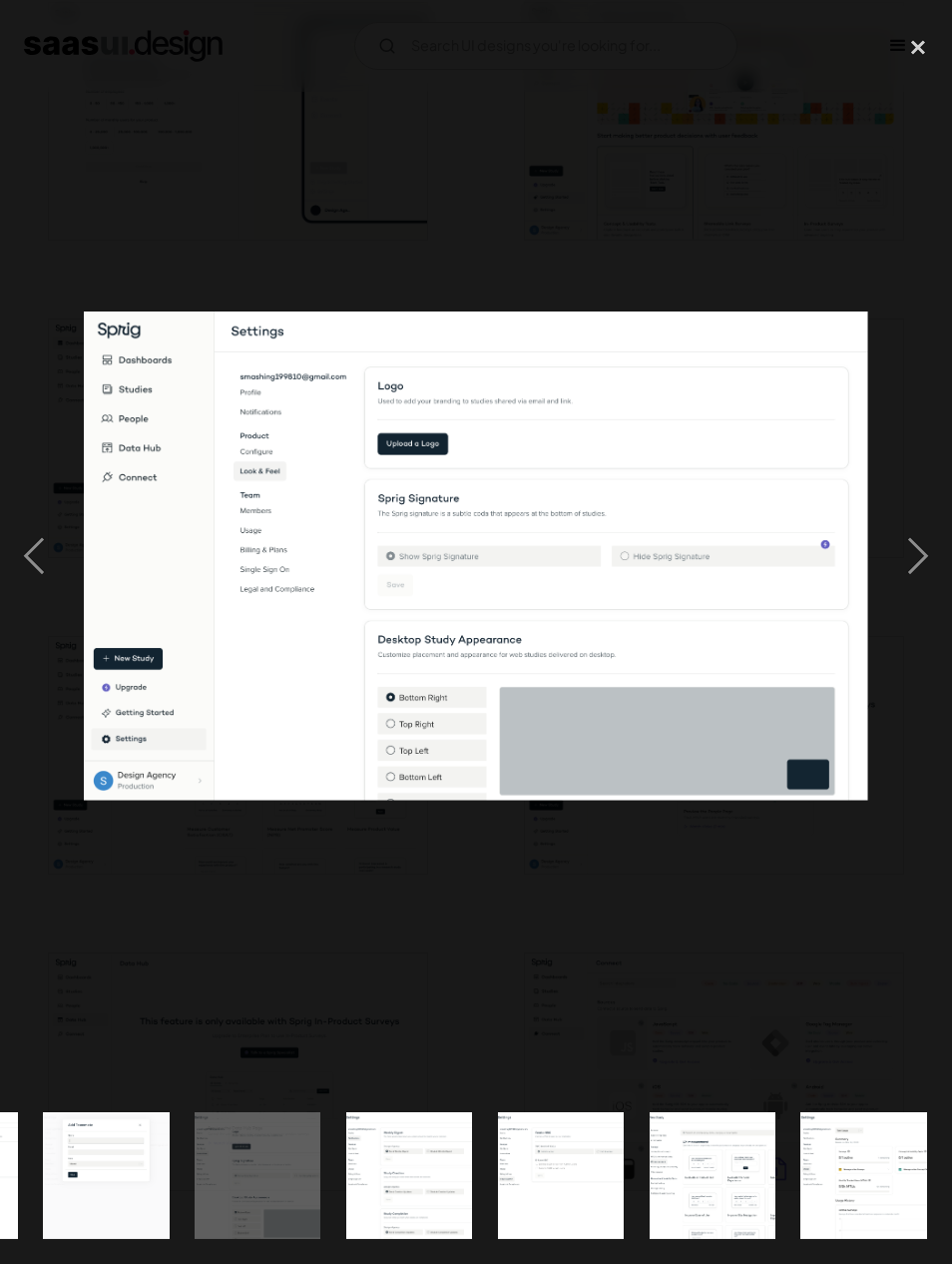 scroll, scrollTop: 0, scrollLeft: 2421, axis: horizontal 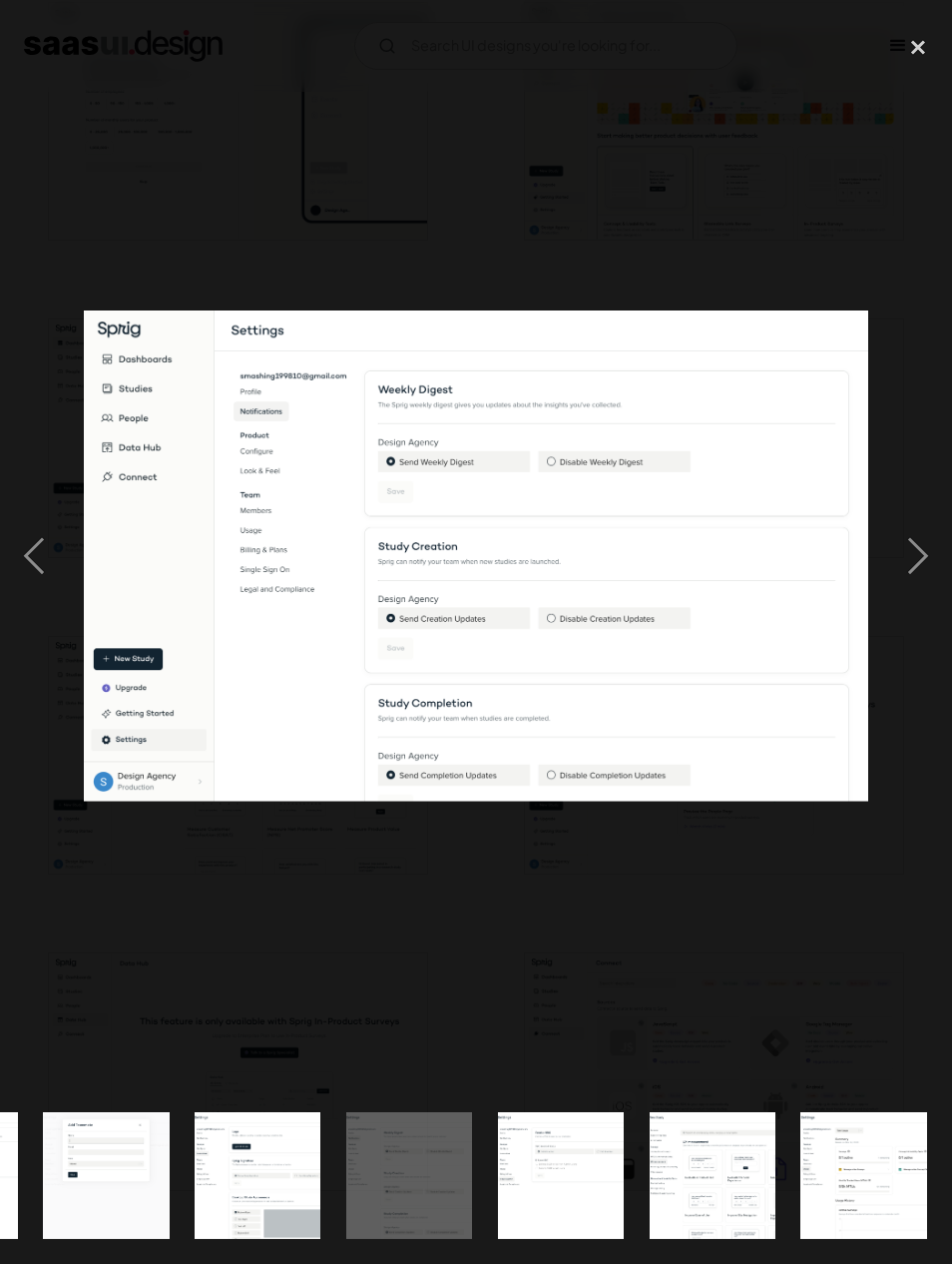 click at bounding box center [918, 555] 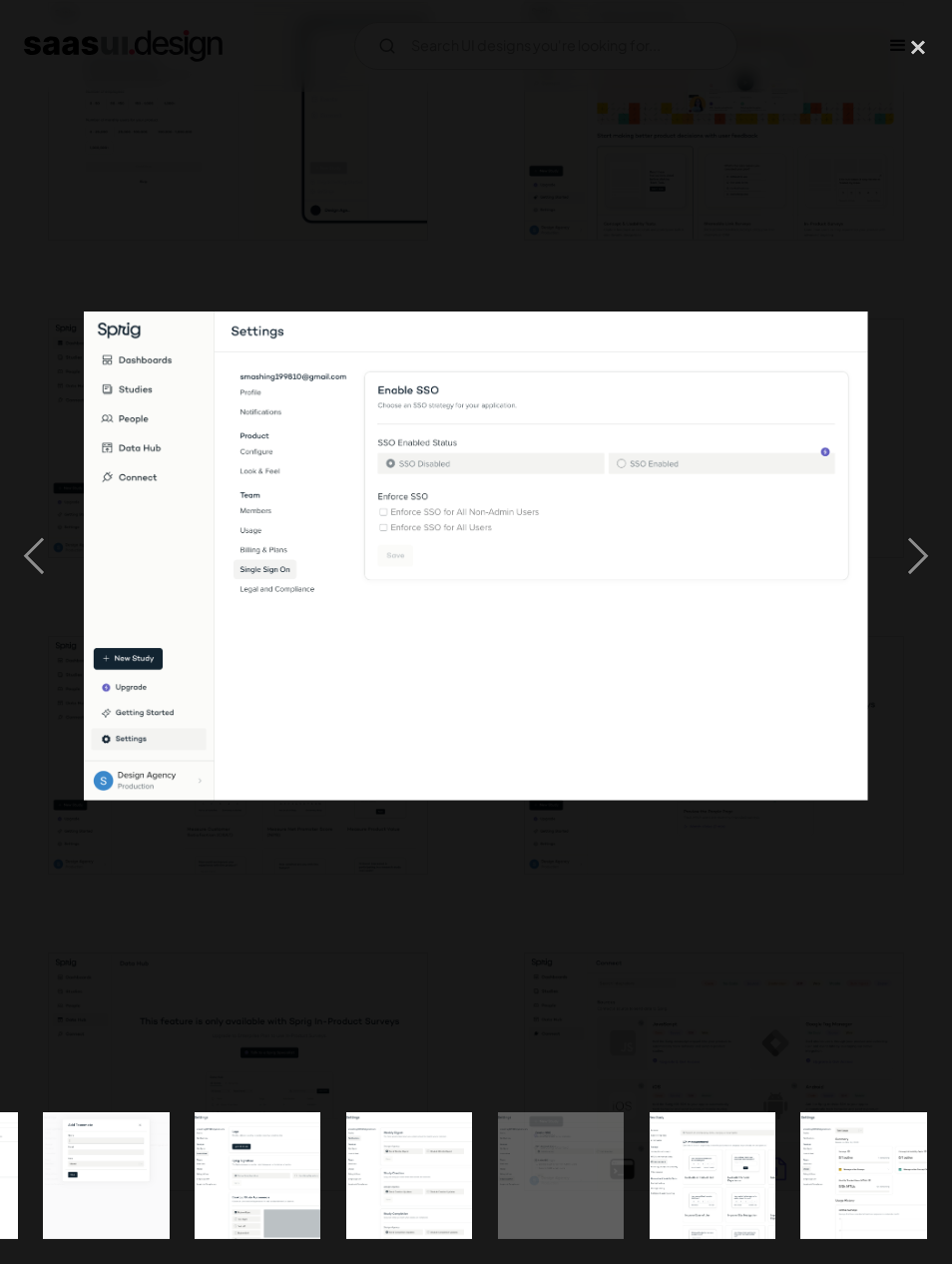 click at bounding box center (918, 555) 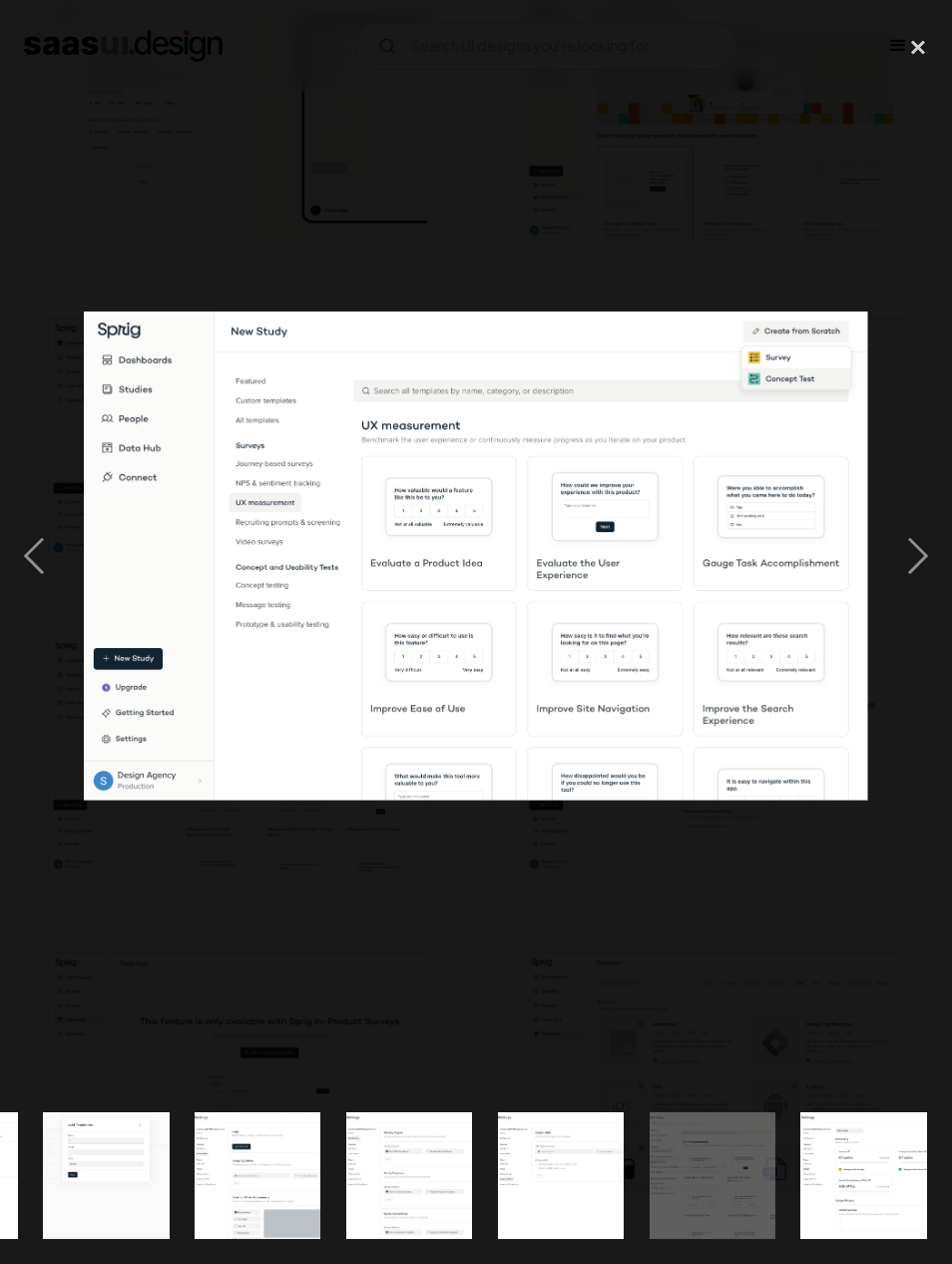 click at bounding box center [918, 555] 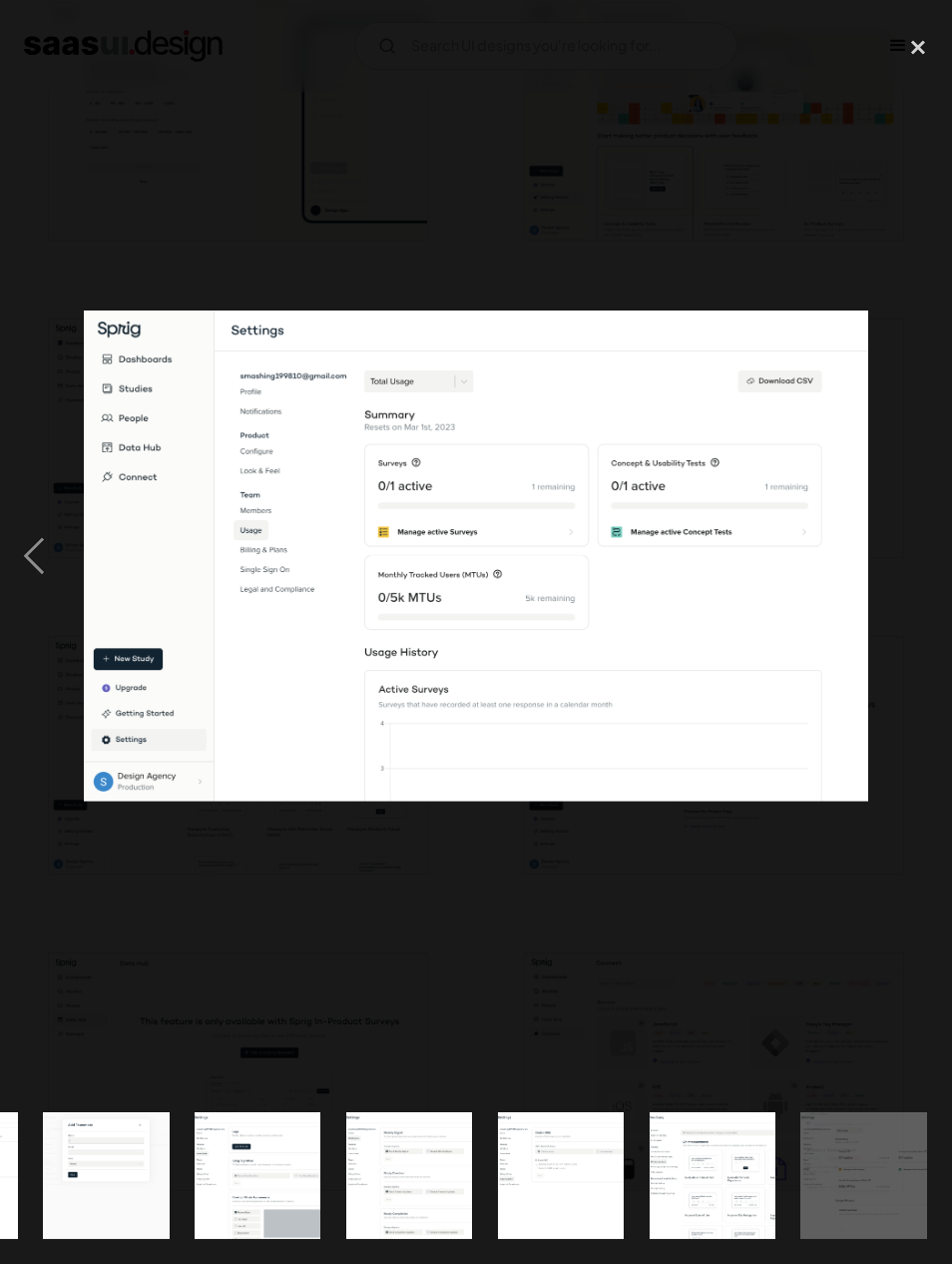 click at bounding box center (918, 555) 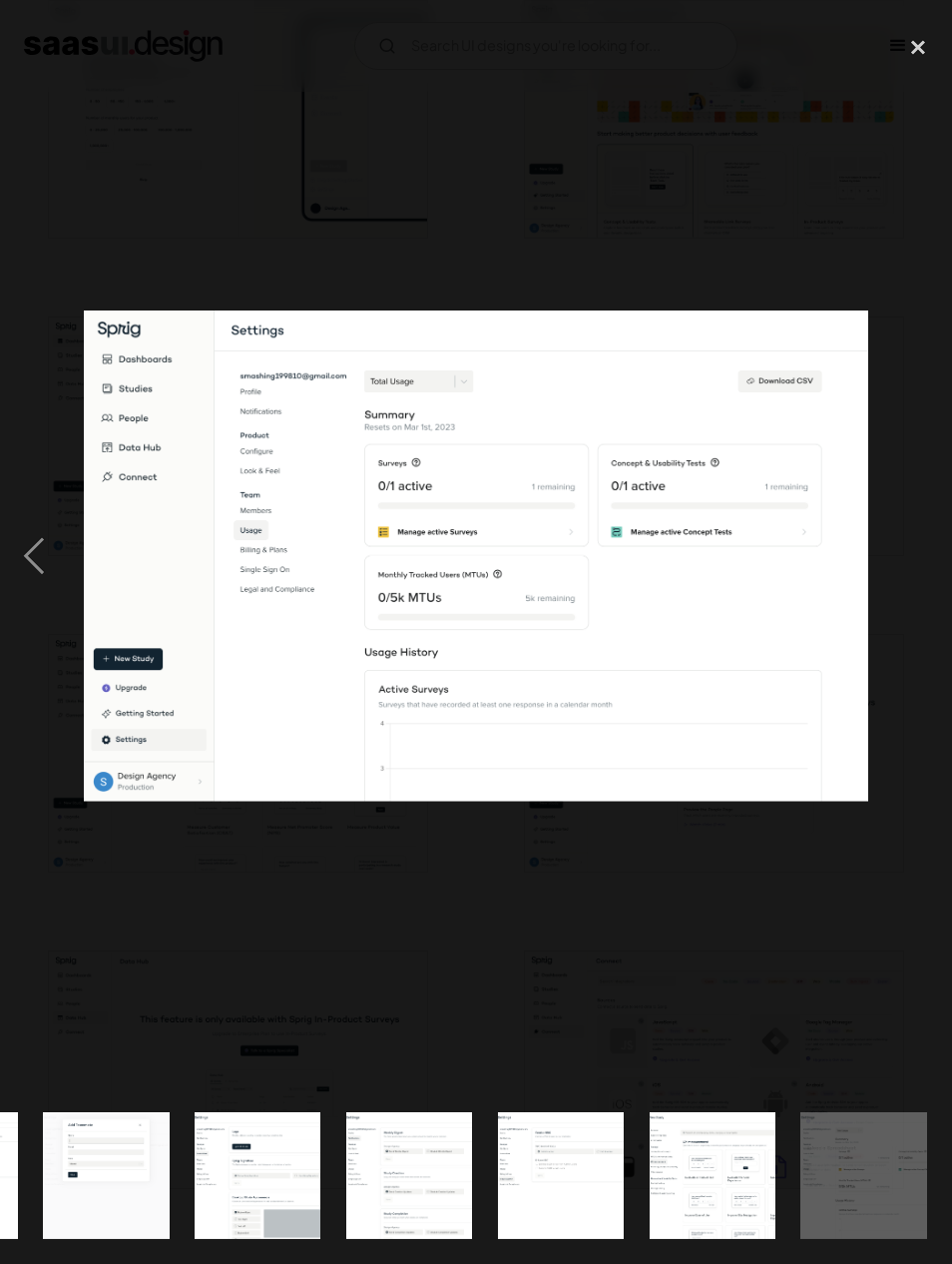 click at bounding box center (918, 47) 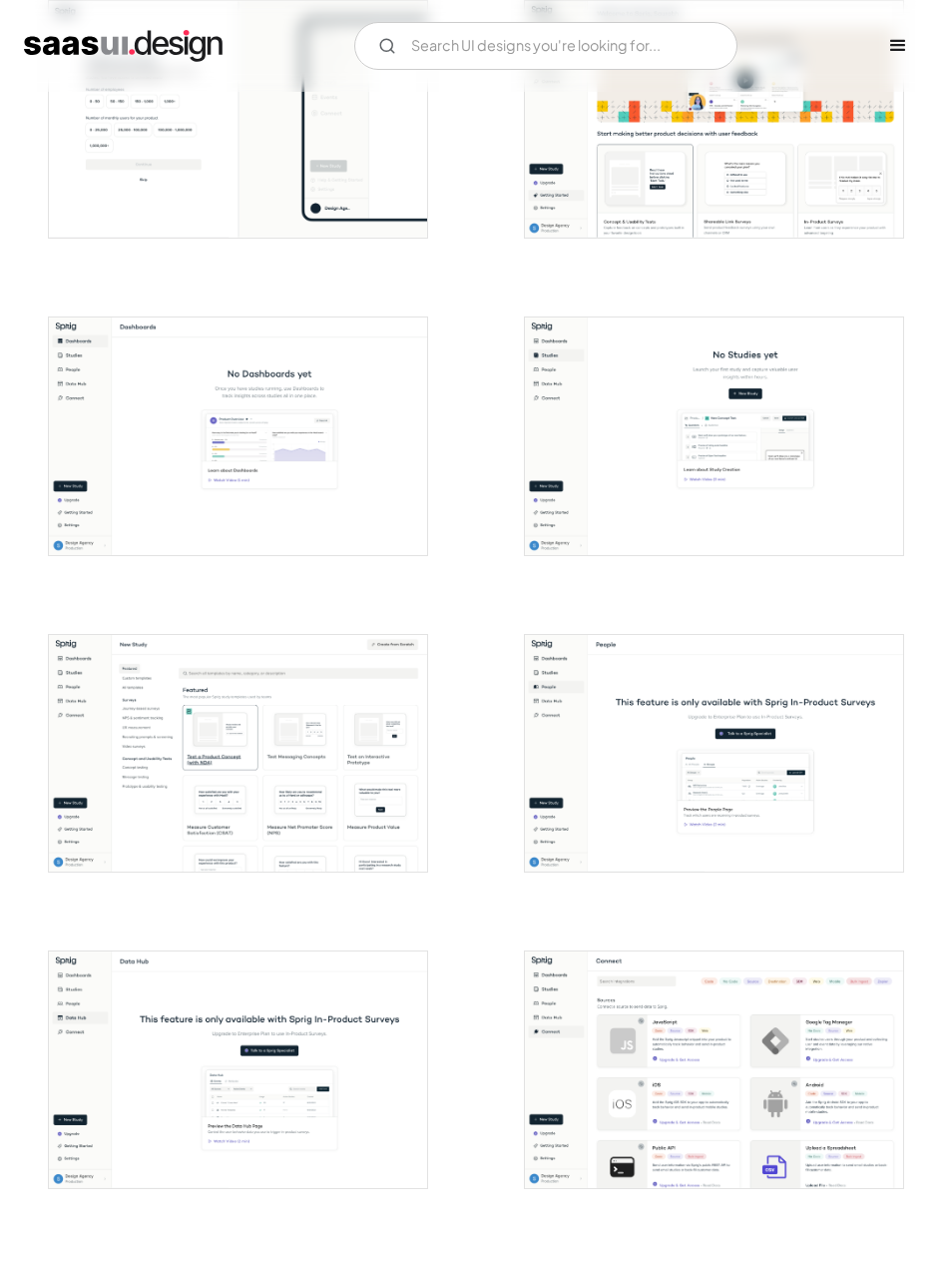 scroll, scrollTop: 0, scrollLeft: 0, axis: both 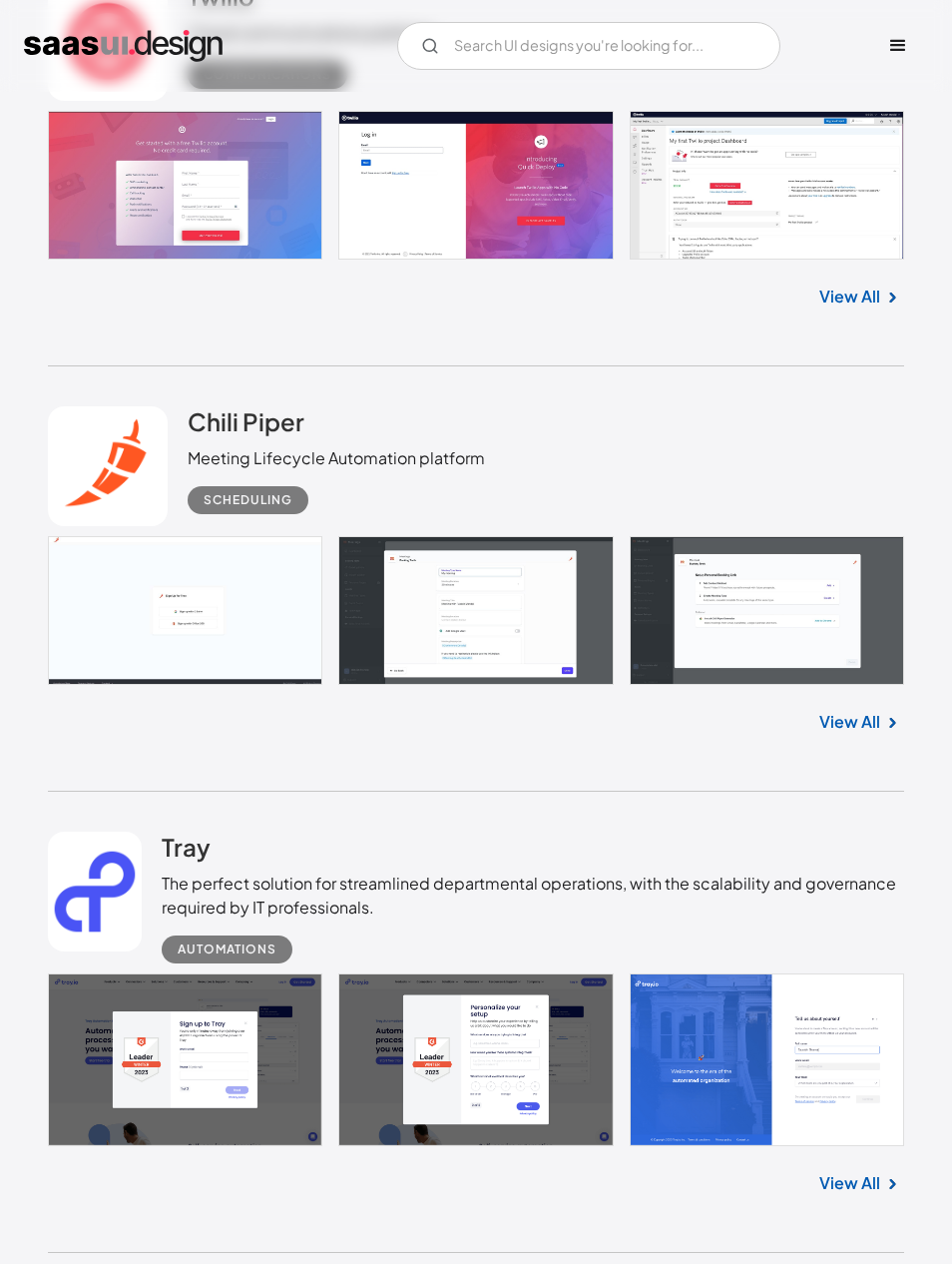 click on "View All" at bounding box center (849, 722) 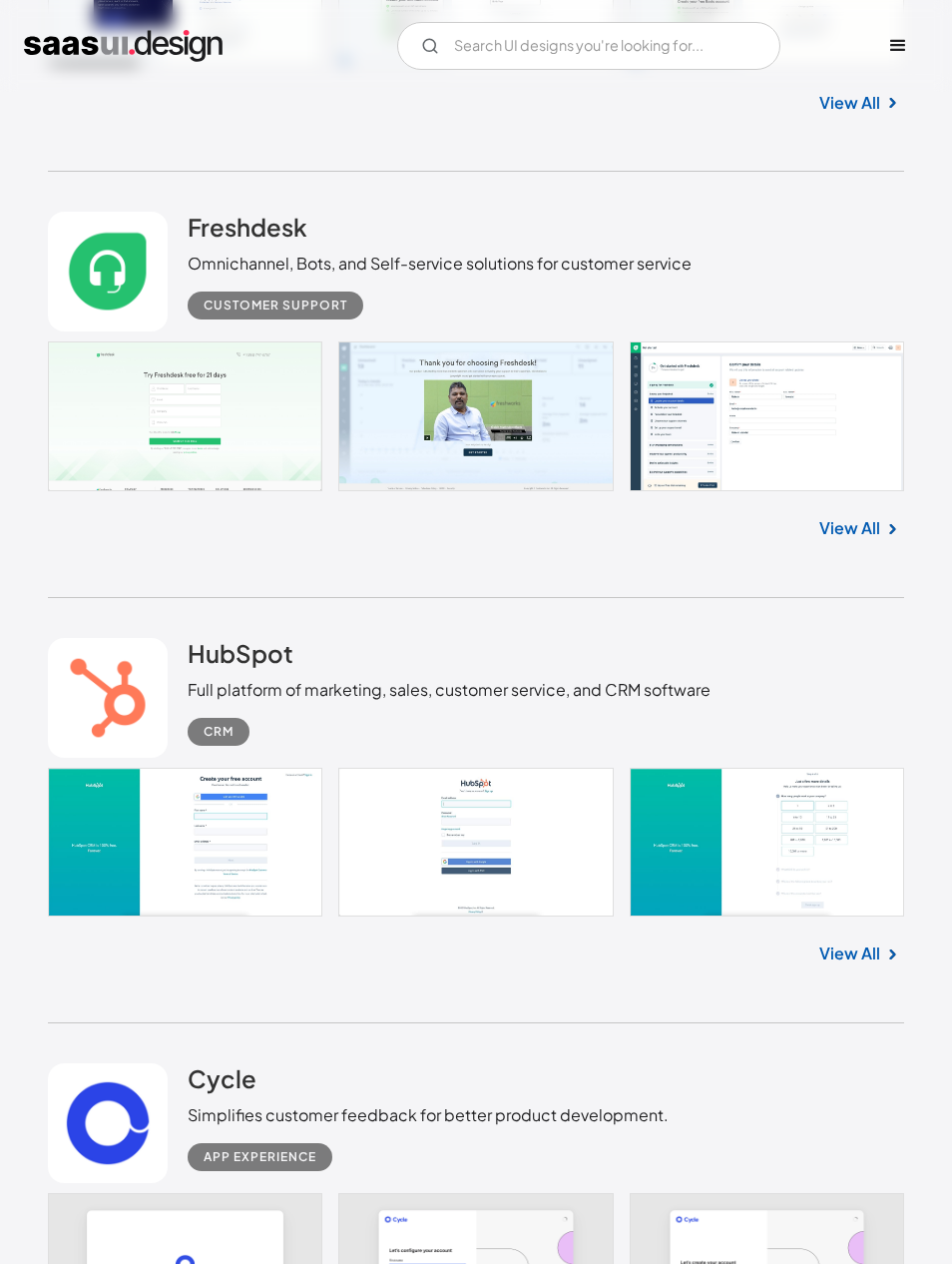 scroll, scrollTop: 8362, scrollLeft: 0, axis: vertical 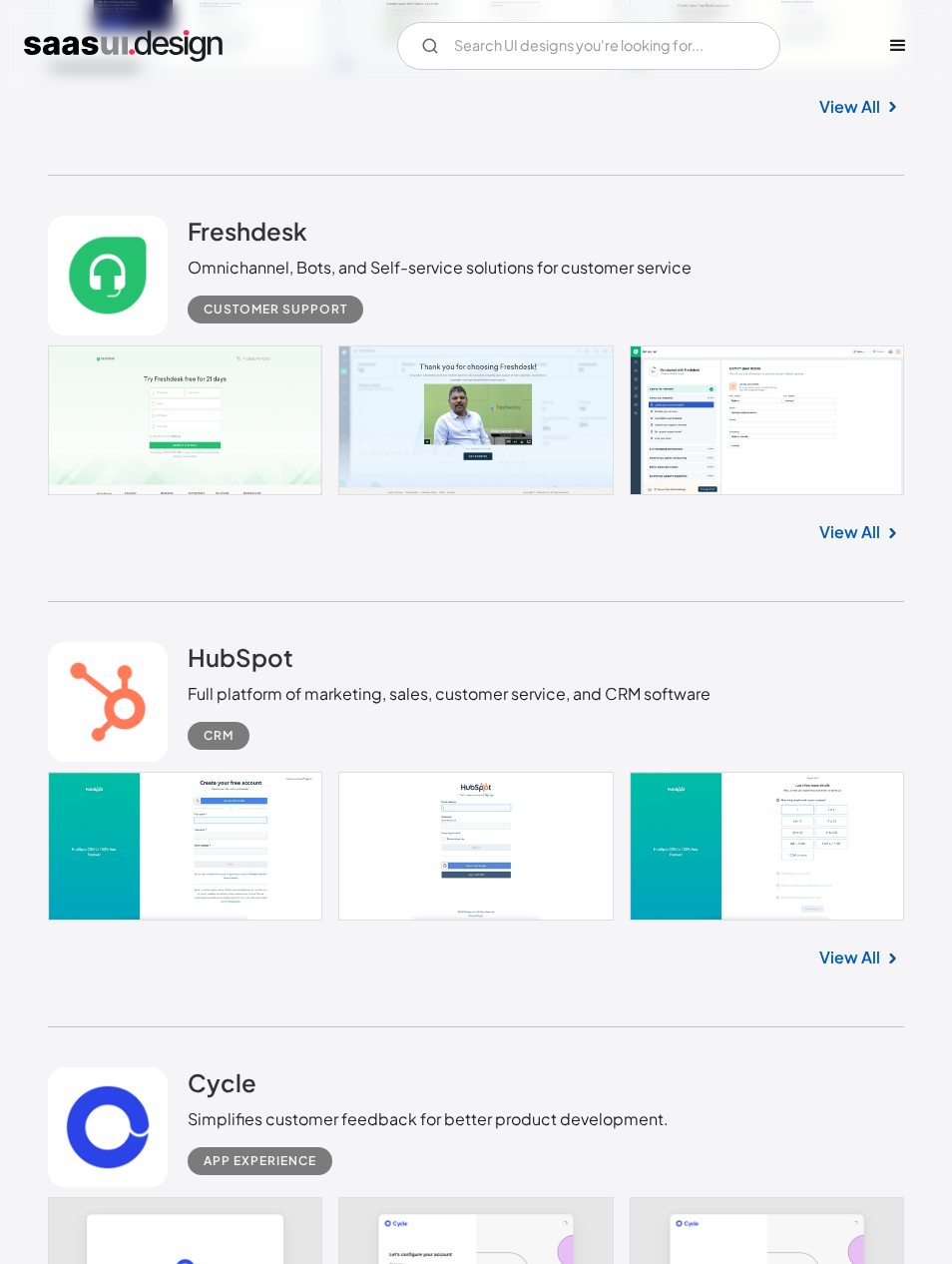 click on "View All" at bounding box center [849, 532] 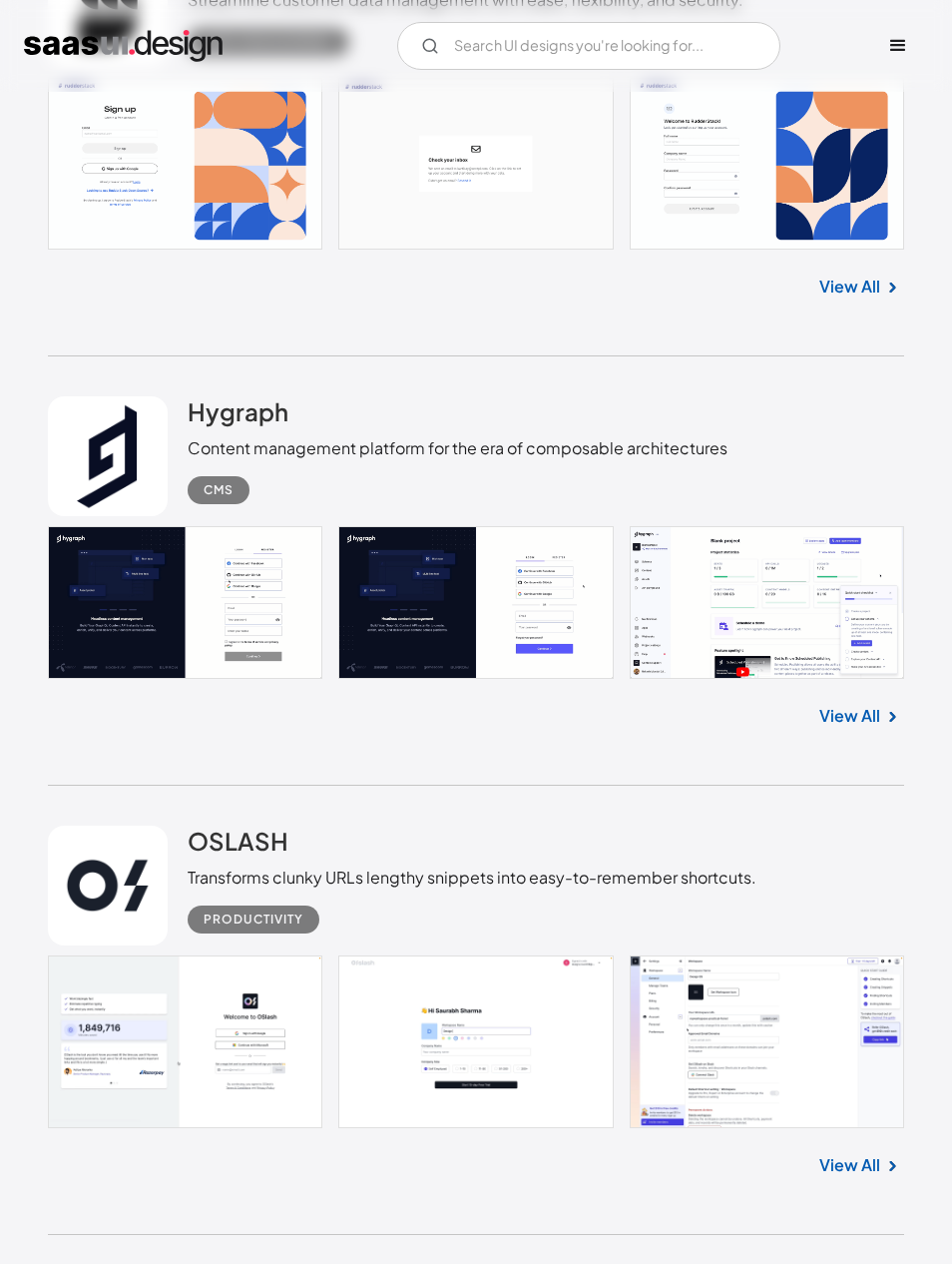scroll, scrollTop: 14877, scrollLeft: 0, axis: vertical 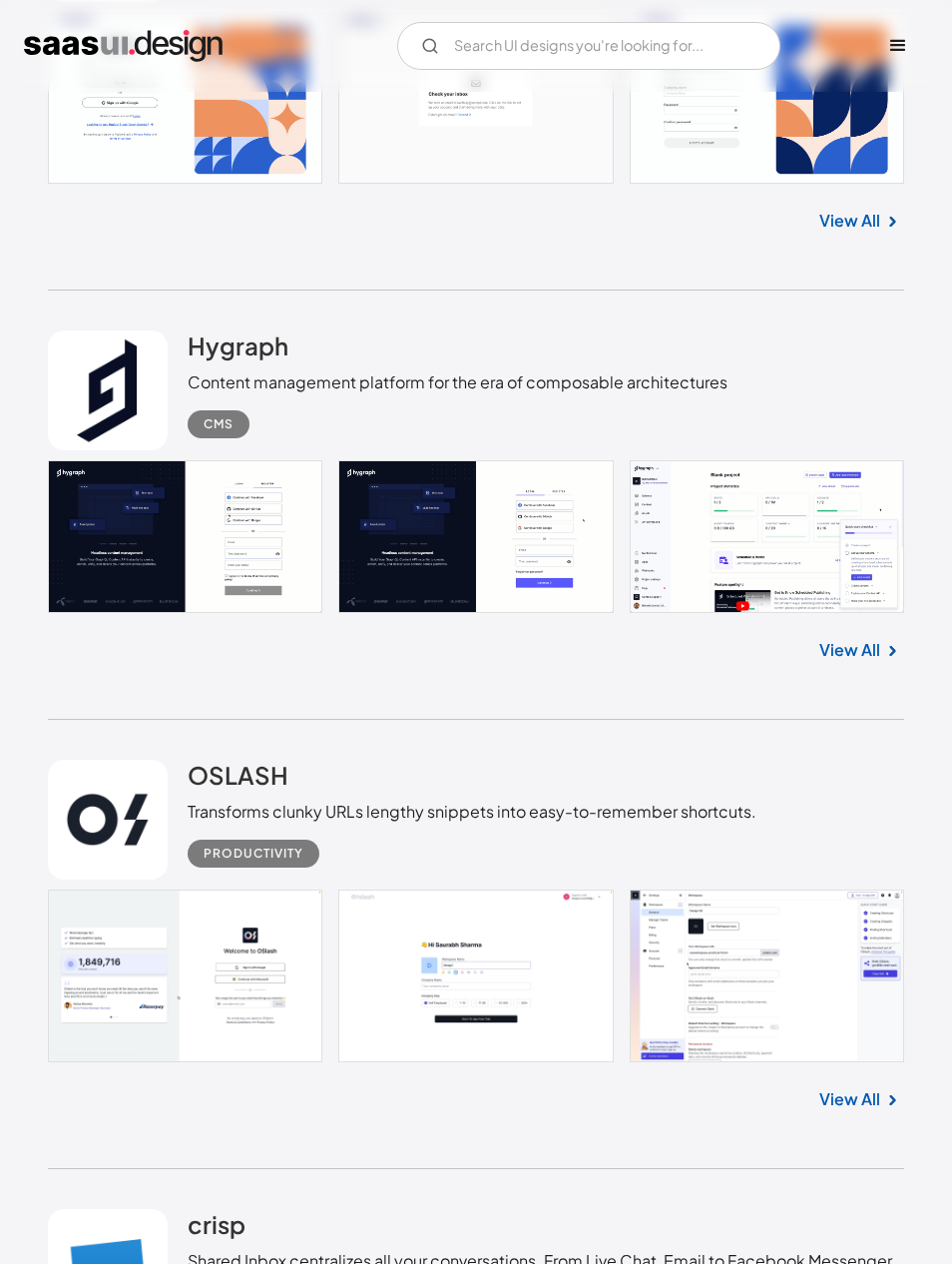 click on "View All" at bounding box center (849, 650) 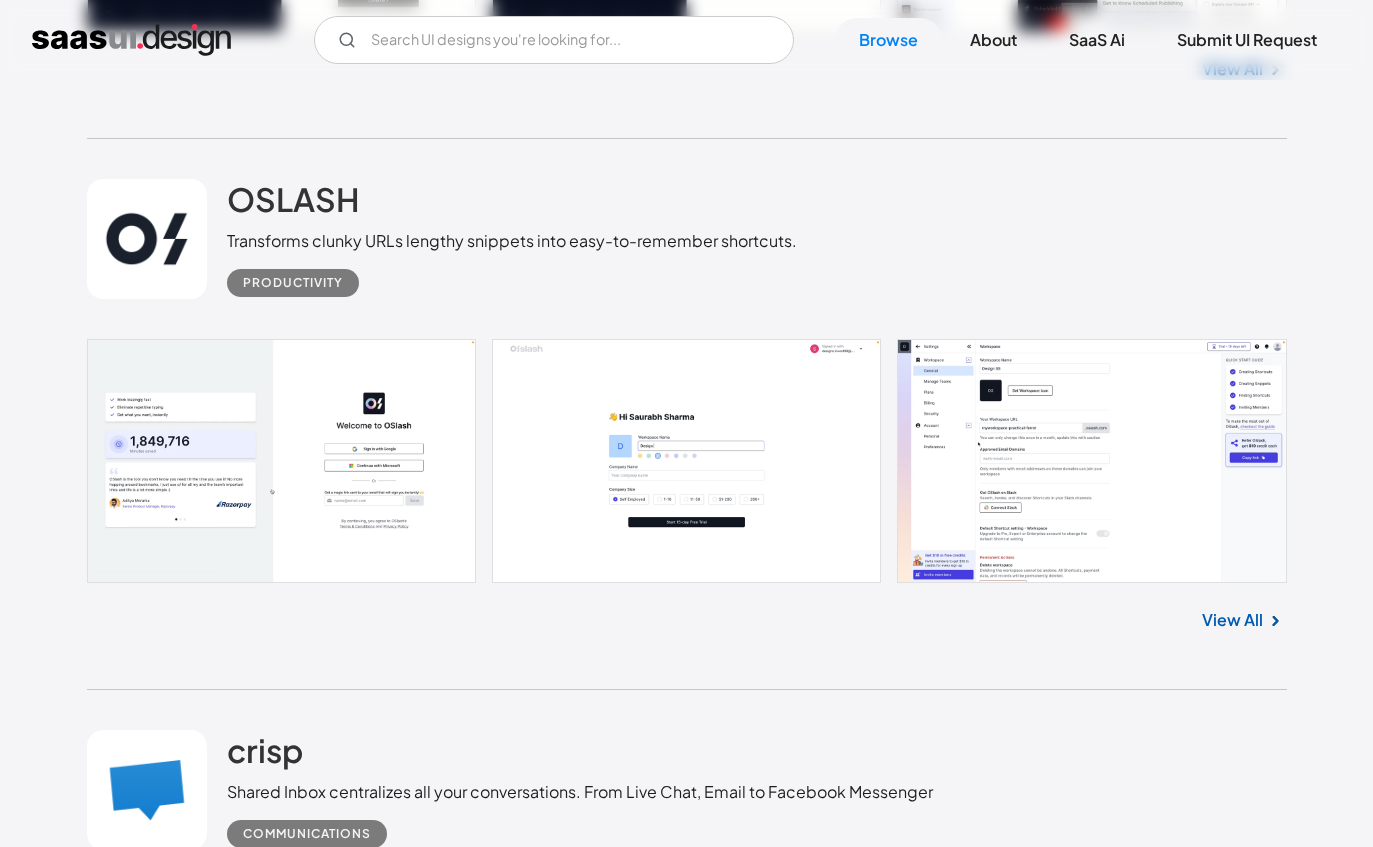 scroll, scrollTop: 18261, scrollLeft: 0, axis: vertical 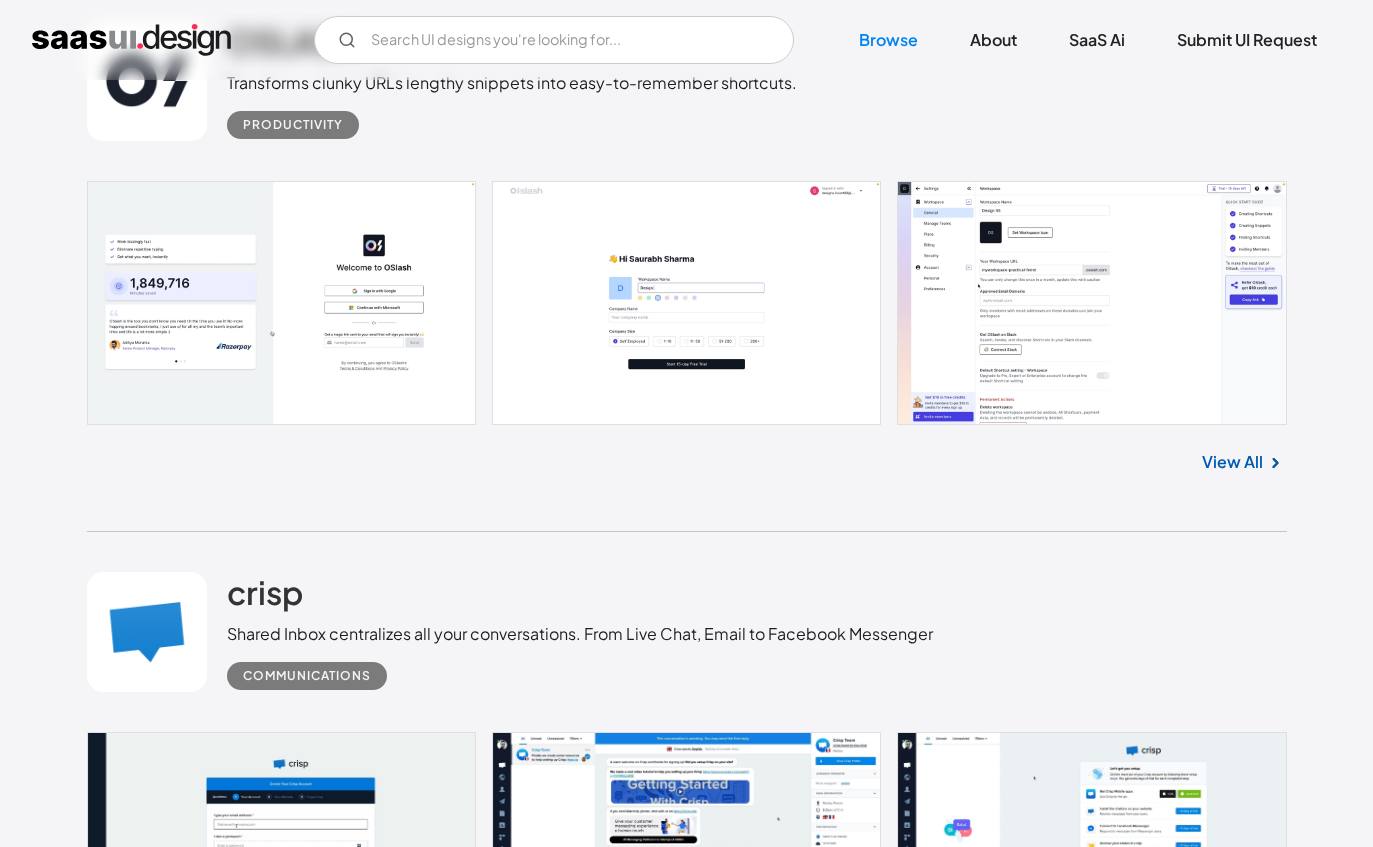 click on "View All" at bounding box center (1232, 462) 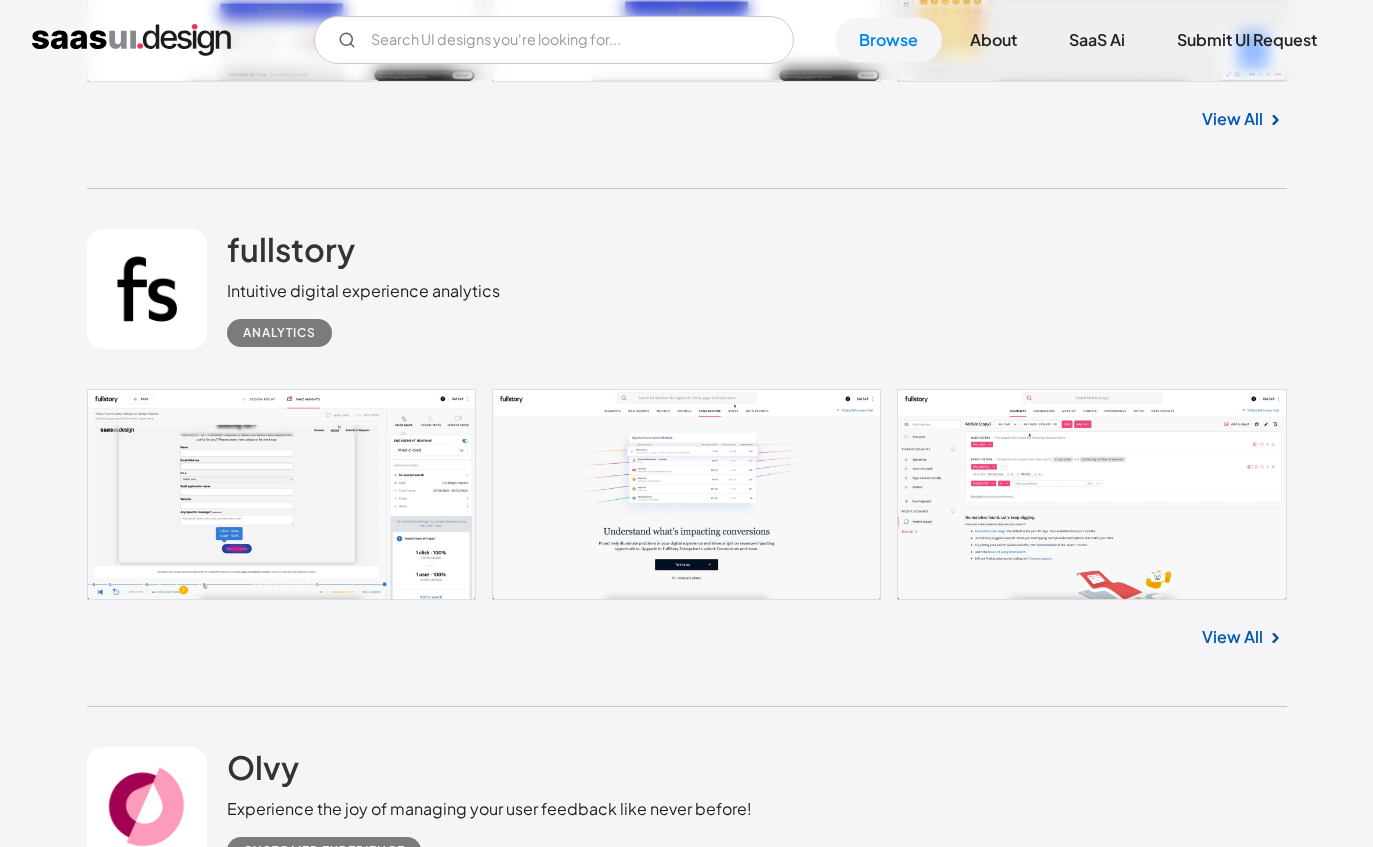 scroll, scrollTop: 19662, scrollLeft: 0, axis: vertical 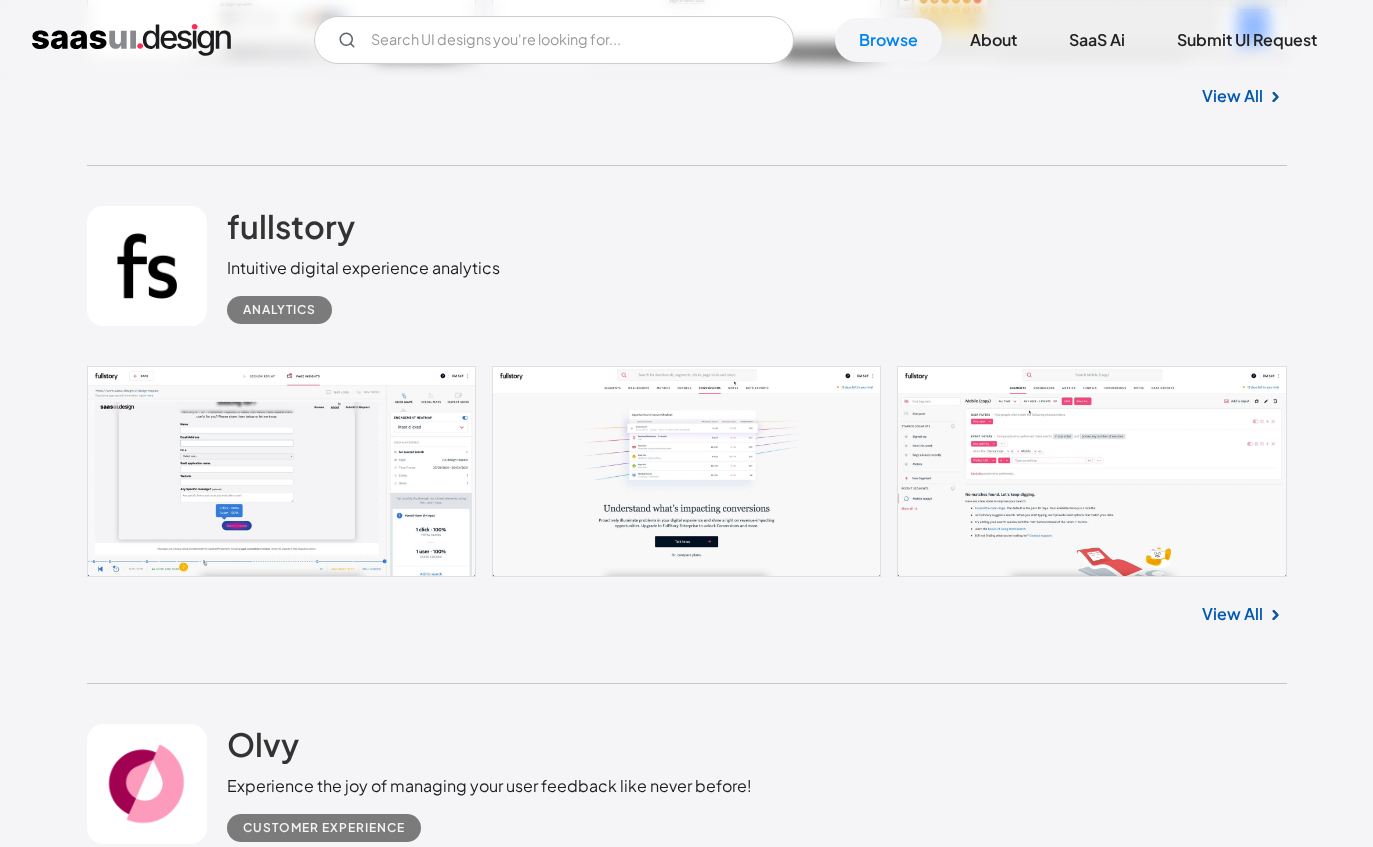 click on "View All" at bounding box center (1232, 614) 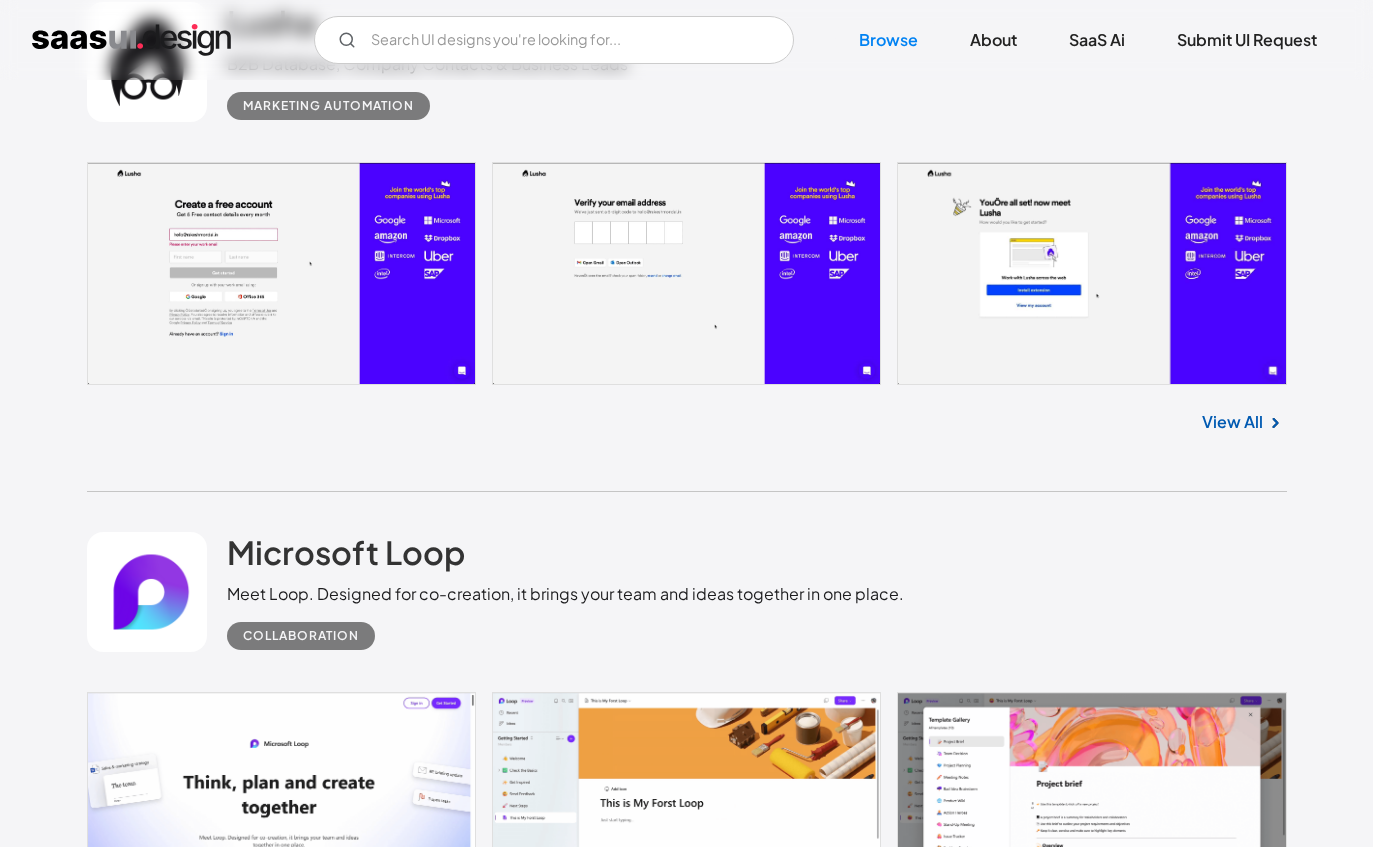 scroll, scrollTop: 21418, scrollLeft: 0, axis: vertical 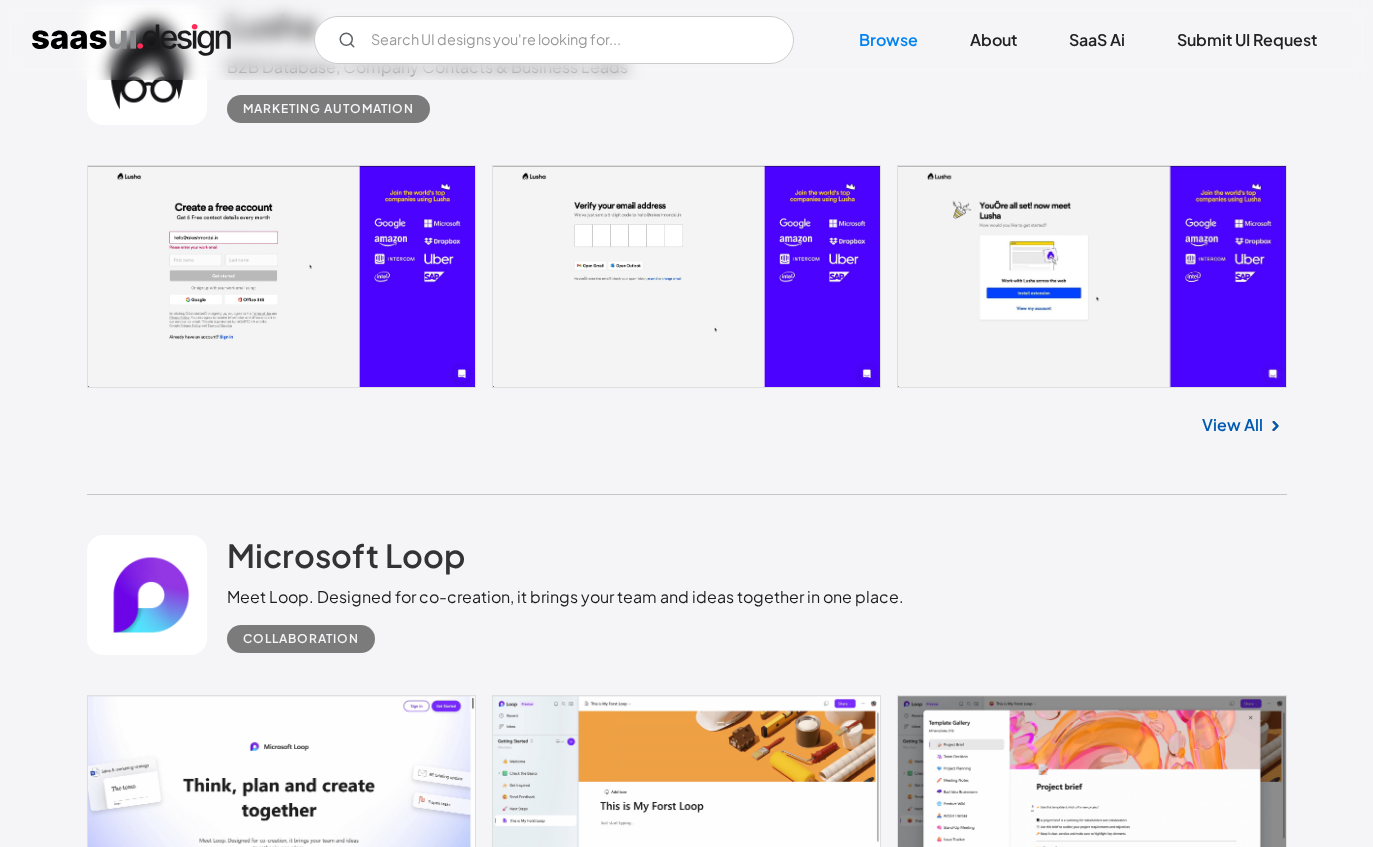 click on "View All" at bounding box center [1232, 425] 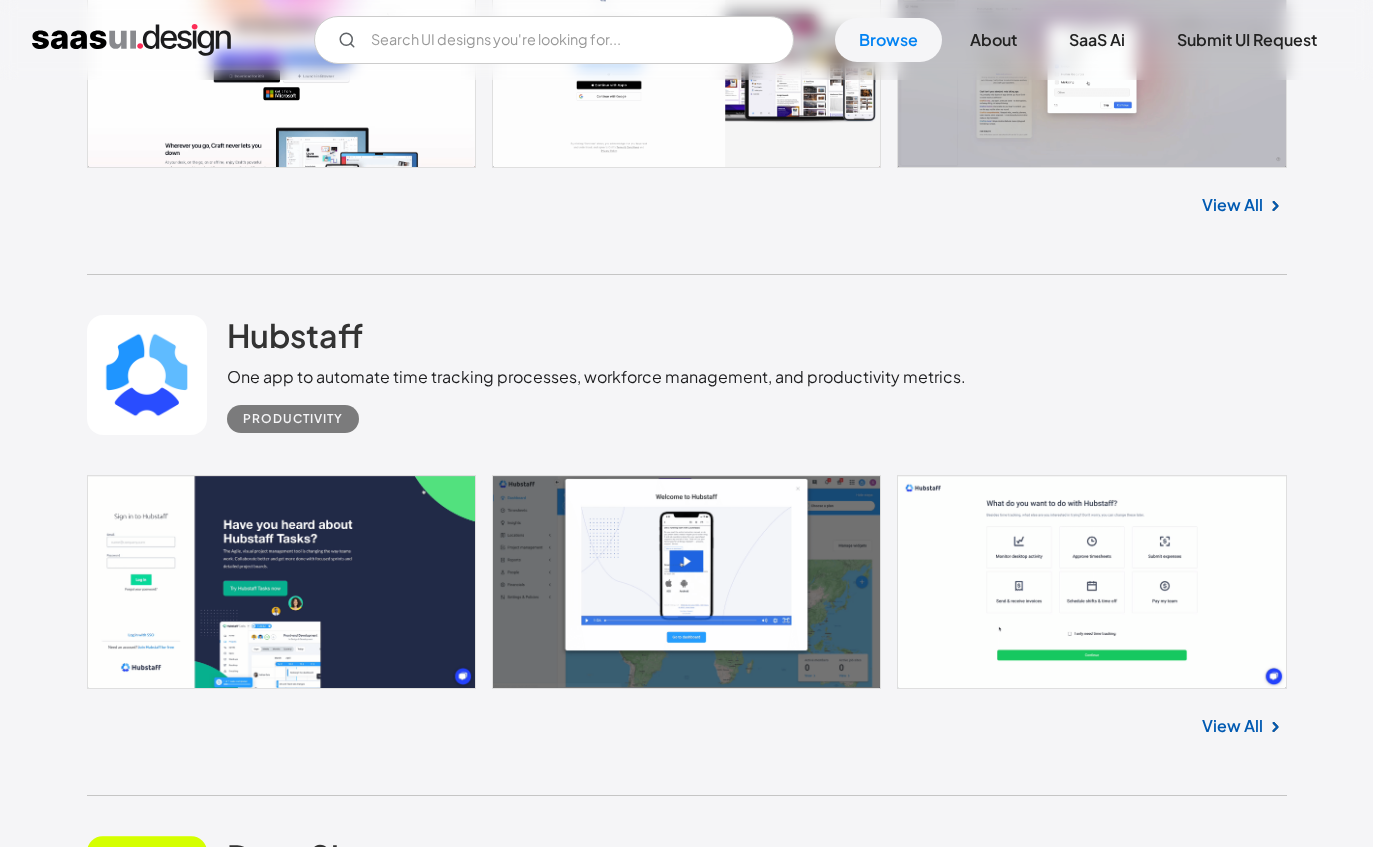 scroll, scrollTop: 24474, scrollLeft: 0, axis: vertical 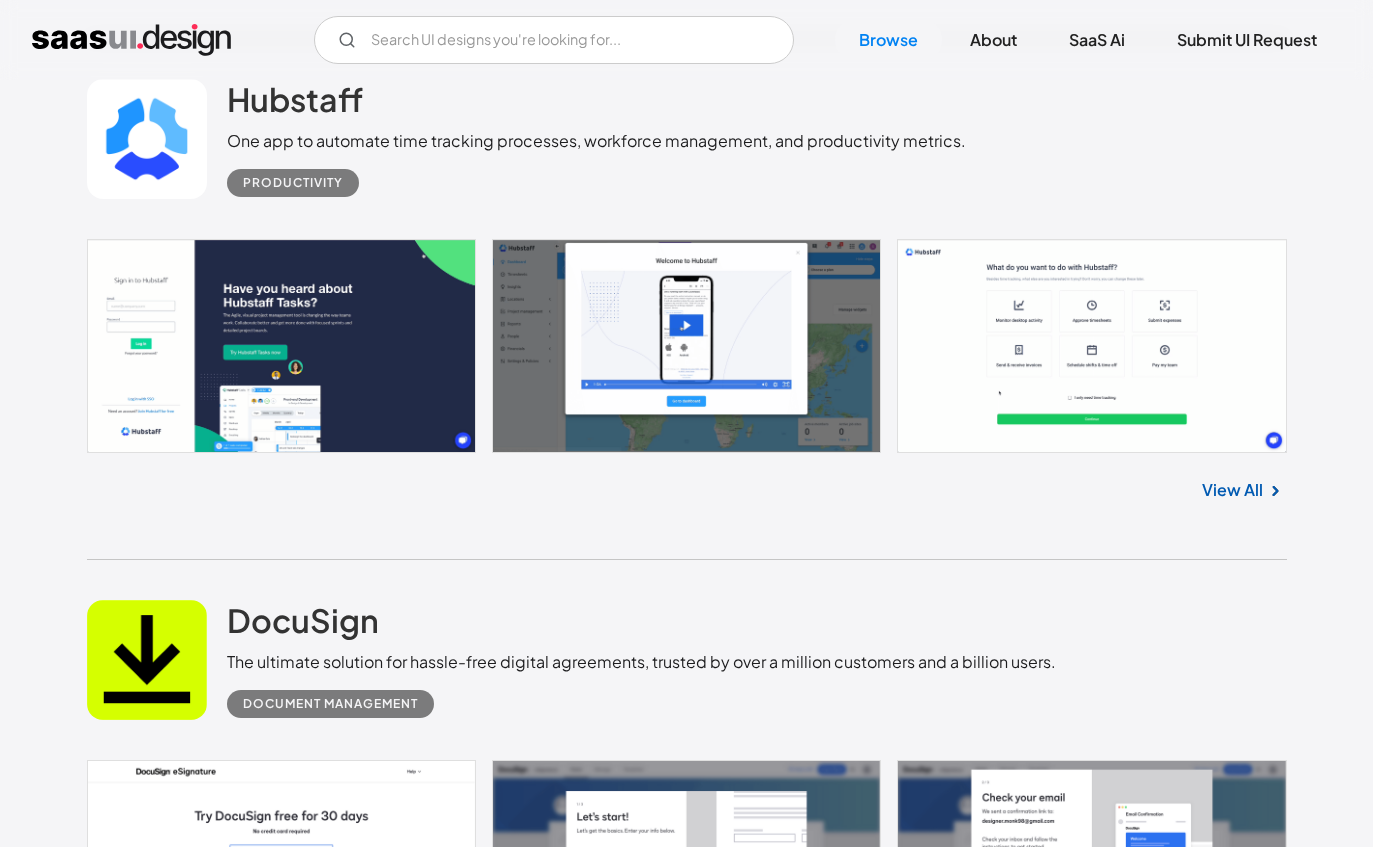click on "View All" at bounding box center (1232, 491) 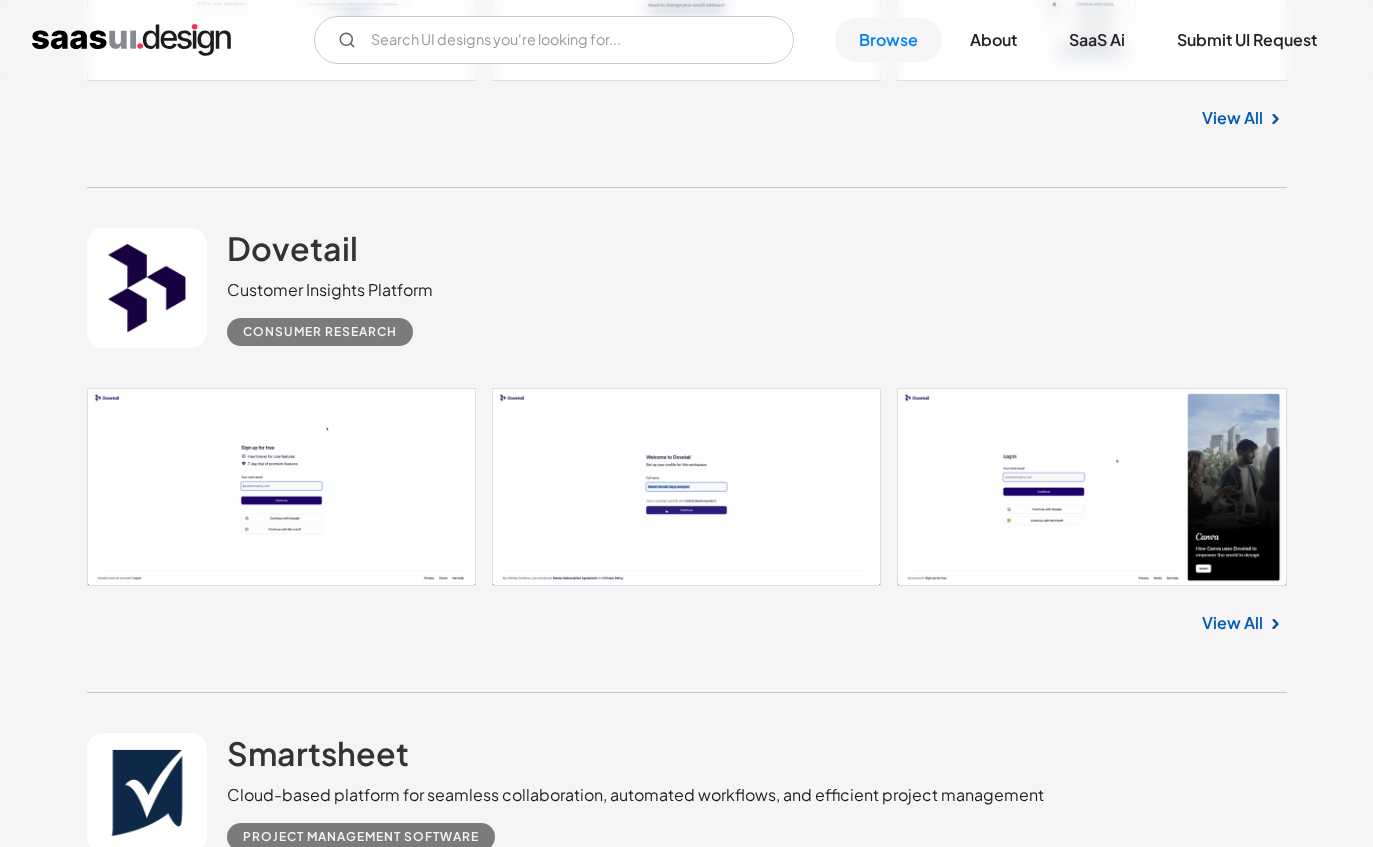 scroll, scrollTop: 30232, scrollLeft: 0, axis: vertical 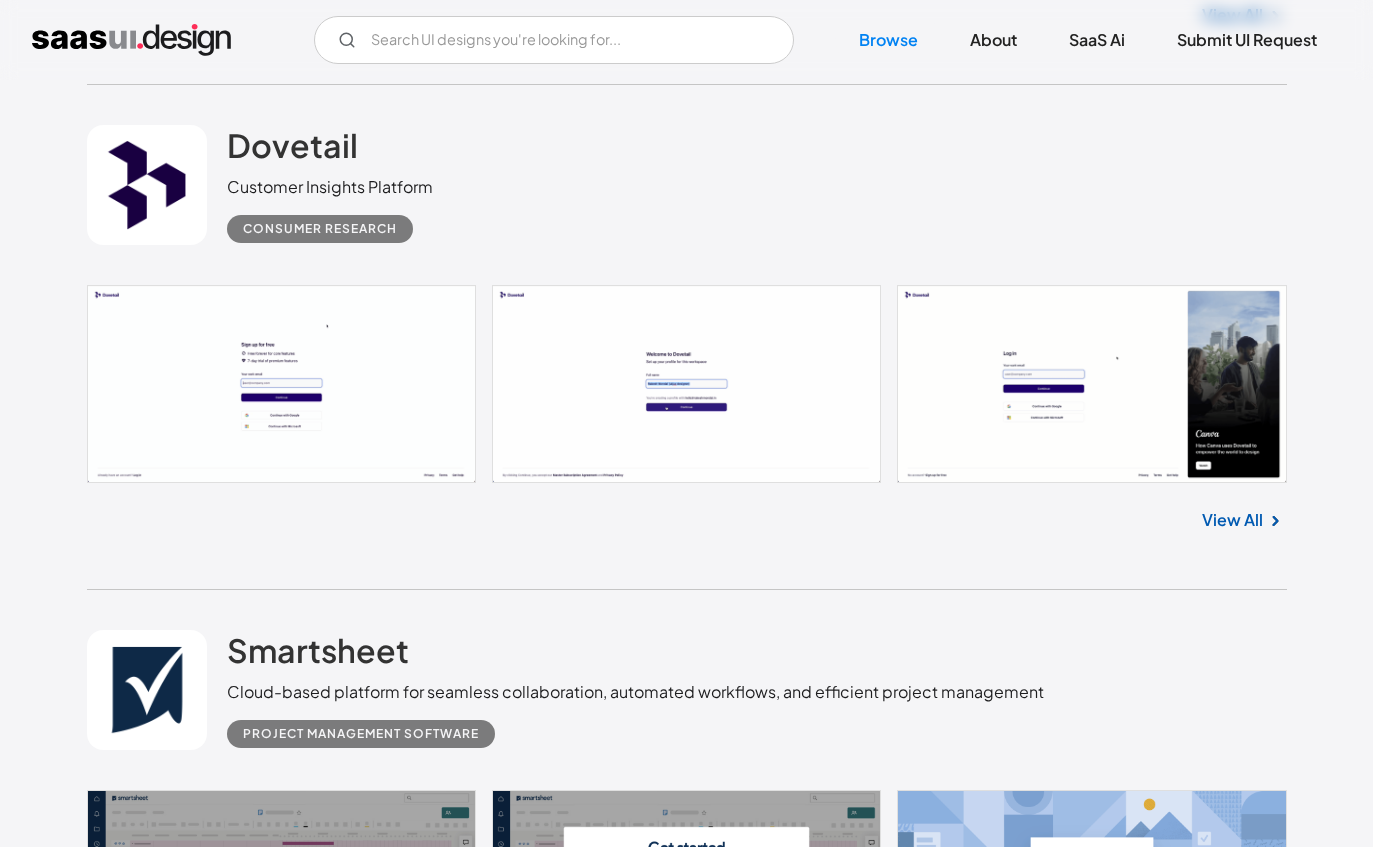 click on "View All" at bounding box center [1232, 520] 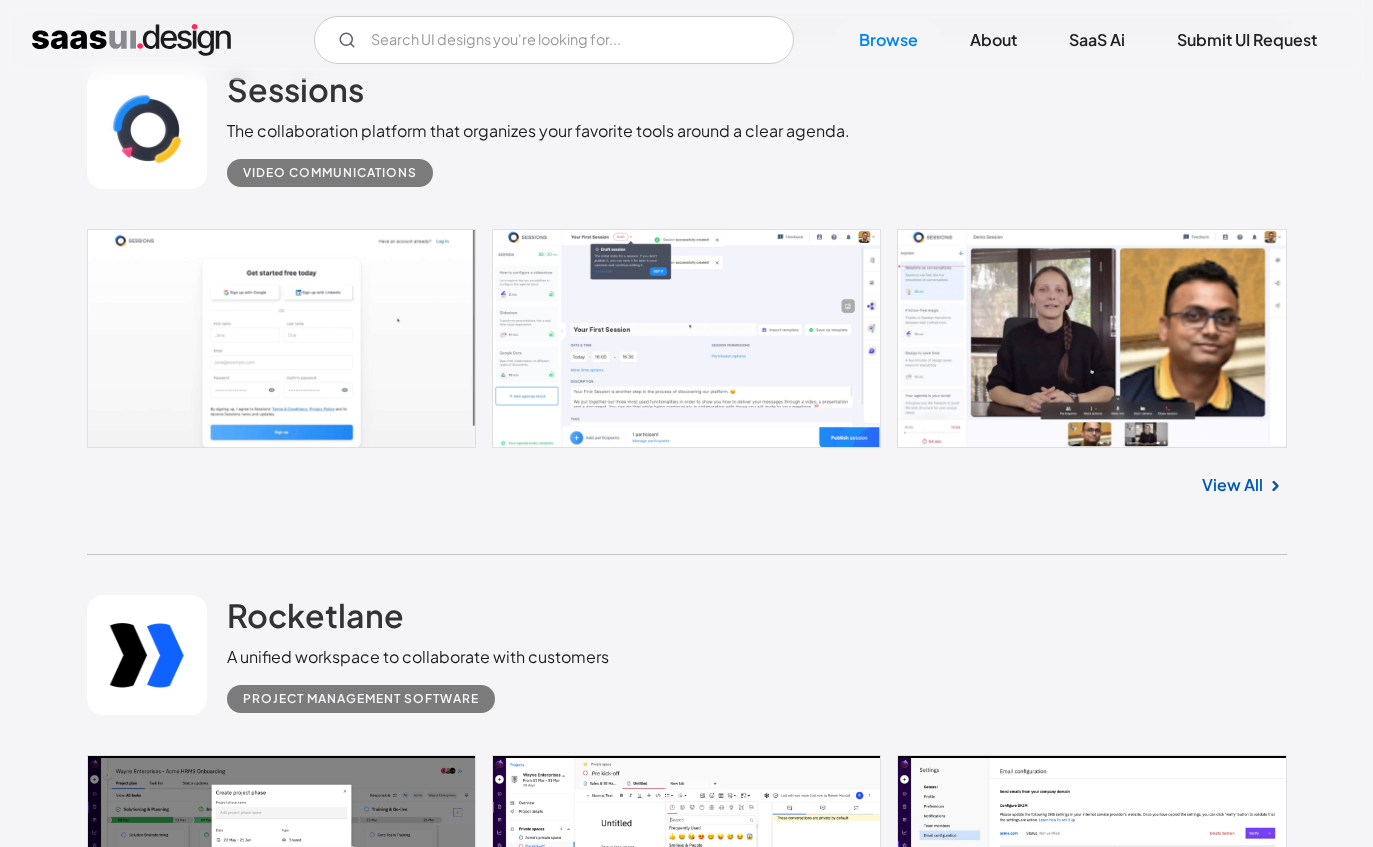 scroll, scrollTop: 32236, scrollLeft: 0, axis: vertical 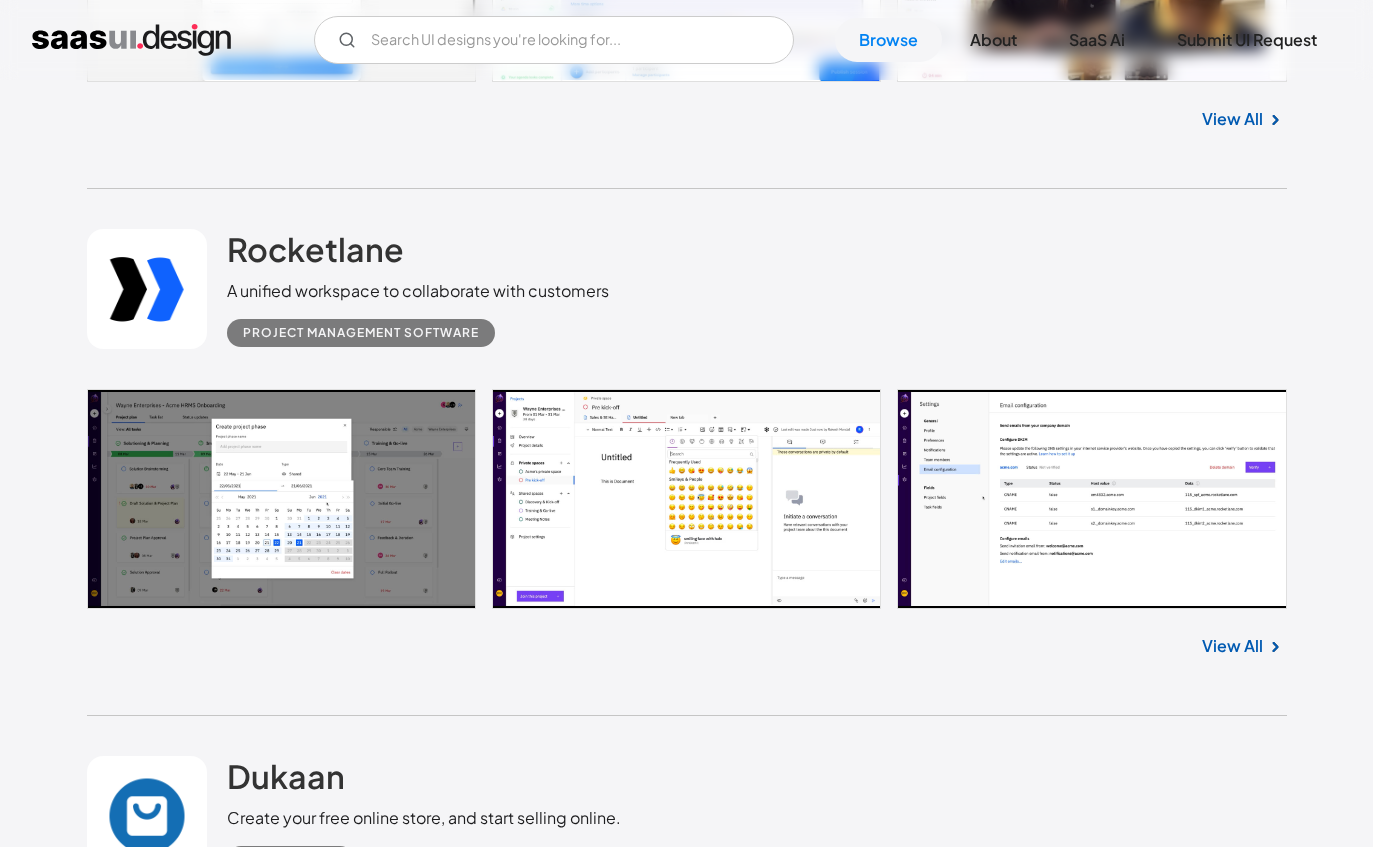 click on "View All" at bounding box center (1232, 647) 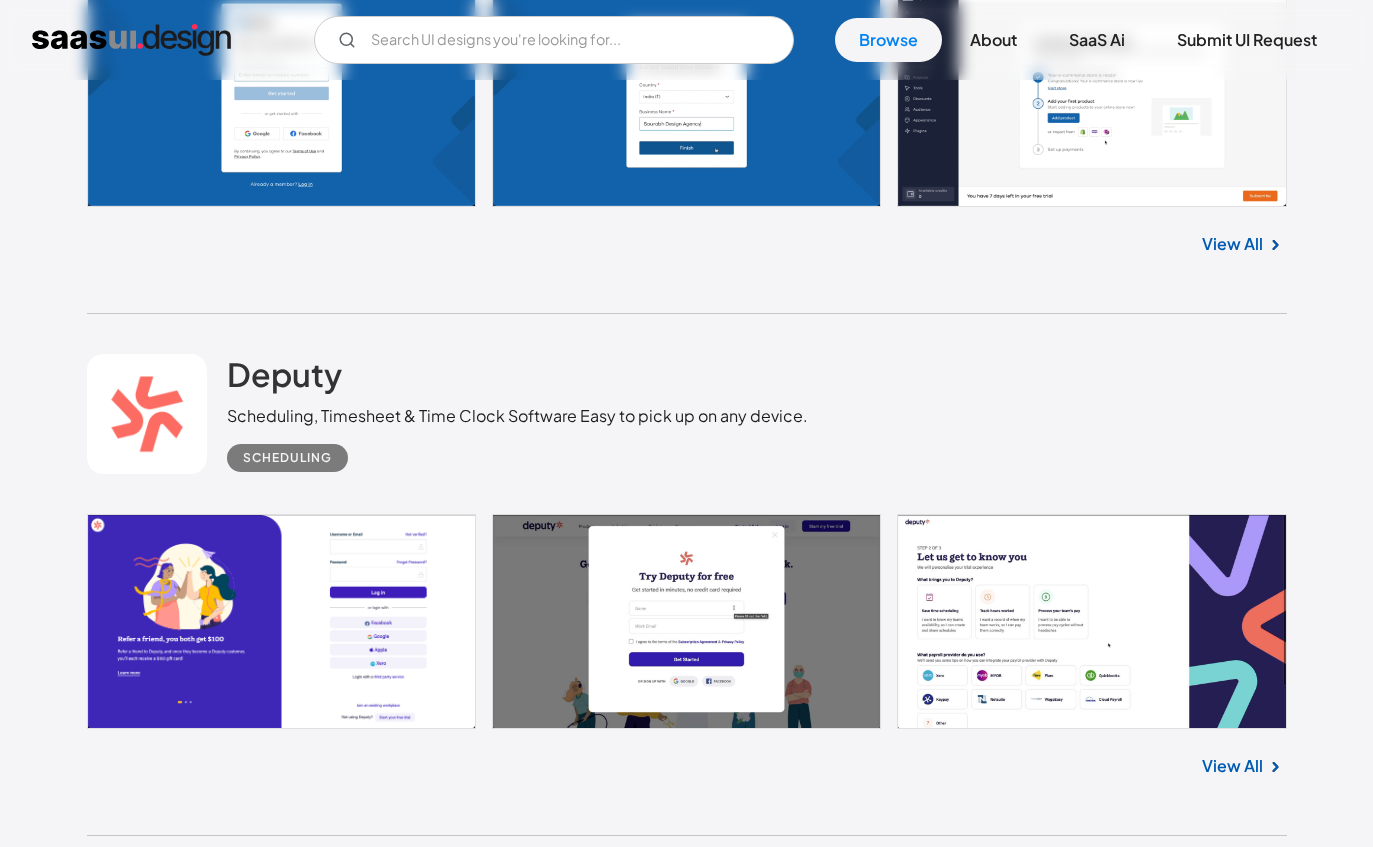 scroll, scrollTop: 33128, scrollLeft: 0, axis: vertical 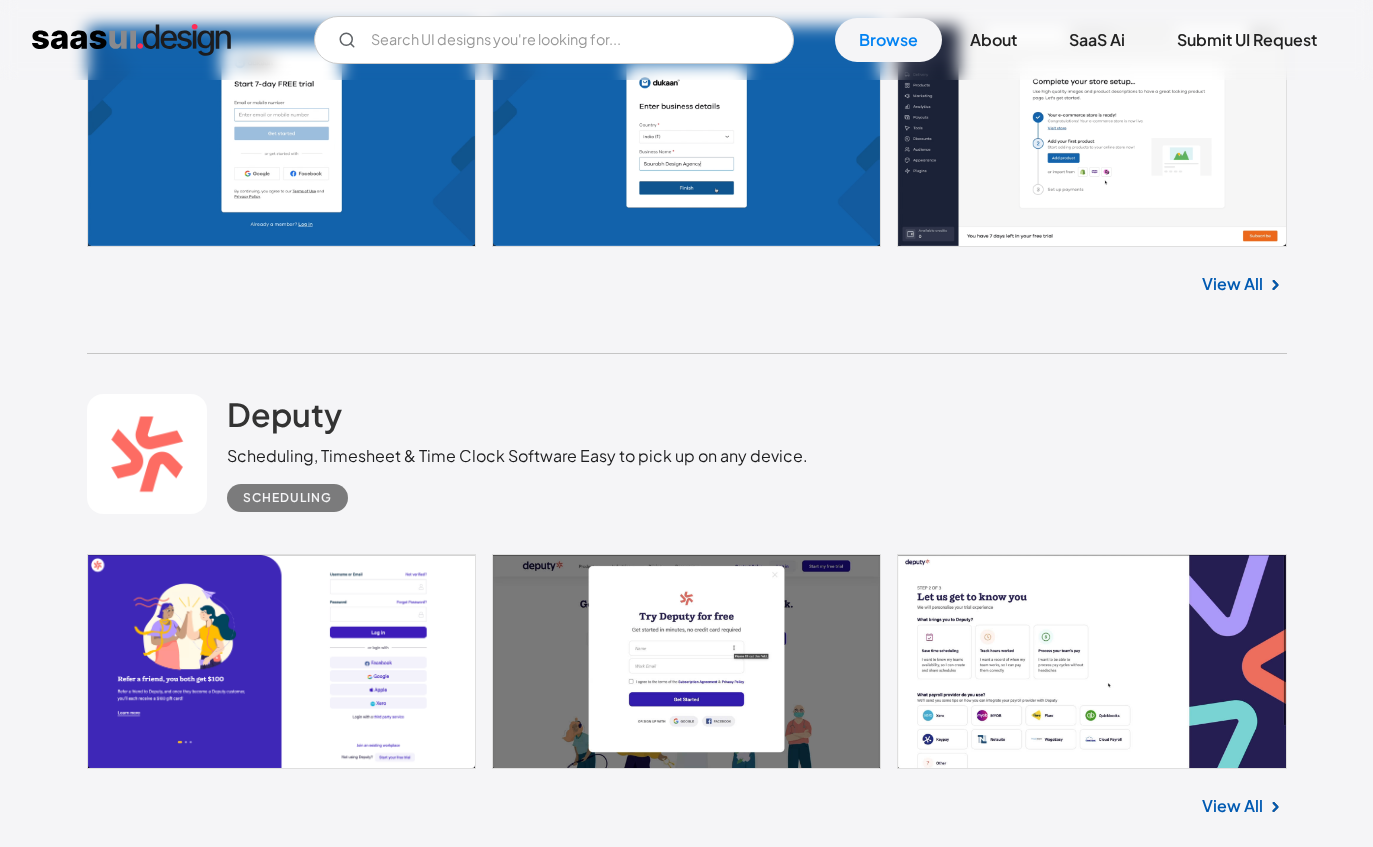 click on "View All" at bounding box center (1232, 284) 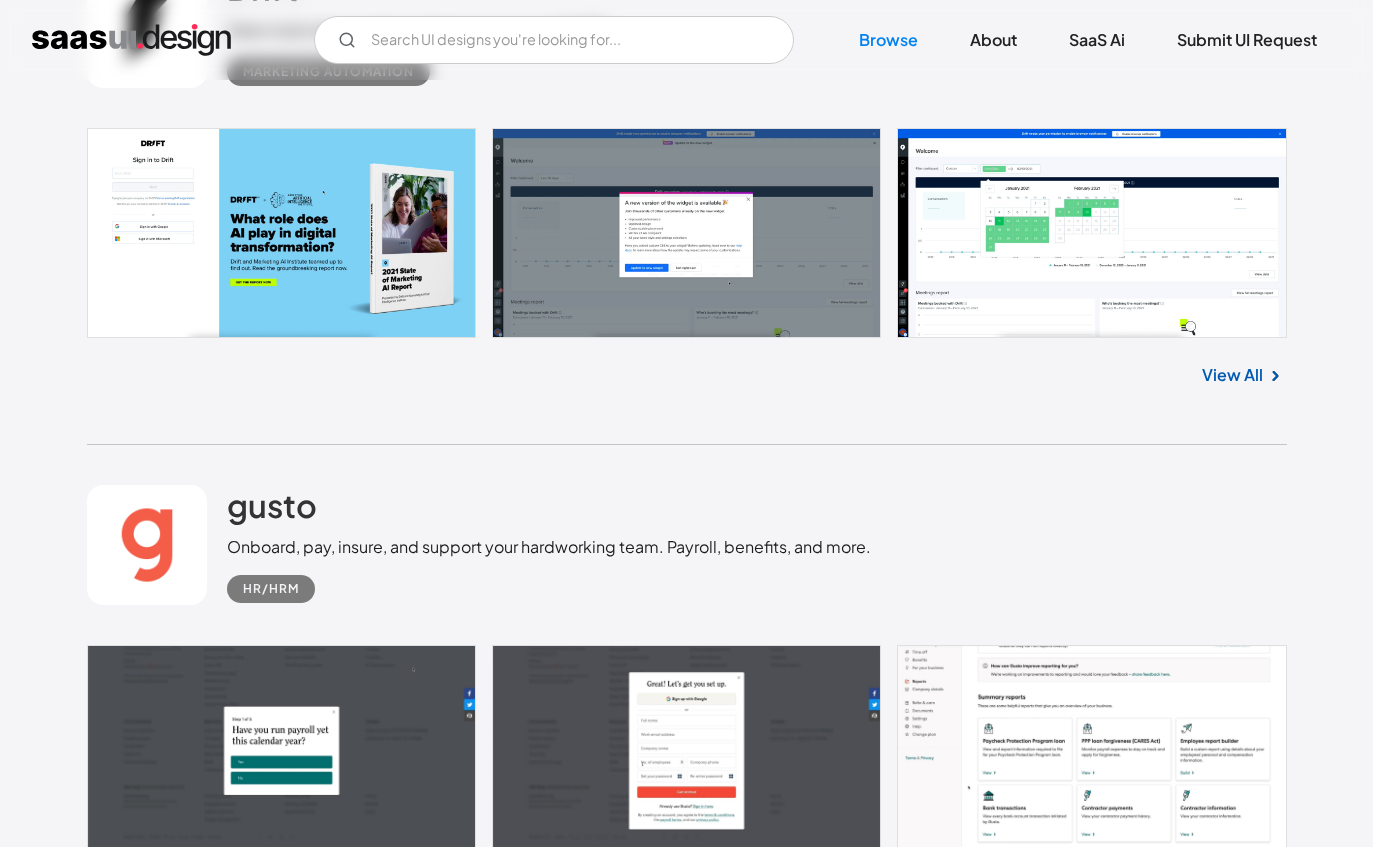 scroll, scrollTop: 37651, scrollLeft: 0, axis: vertical 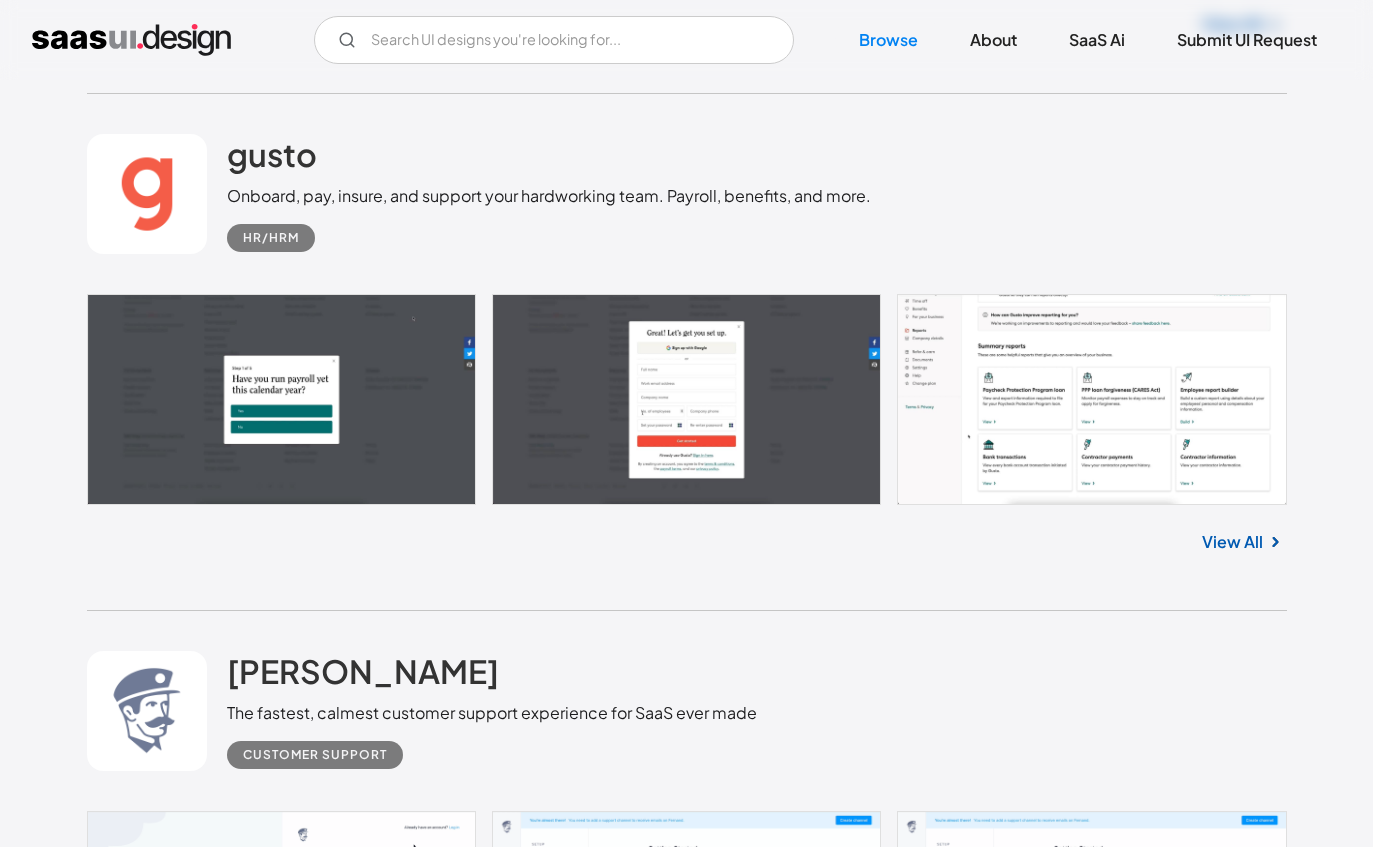 click on "View All" at bounding box center [1232, 542] 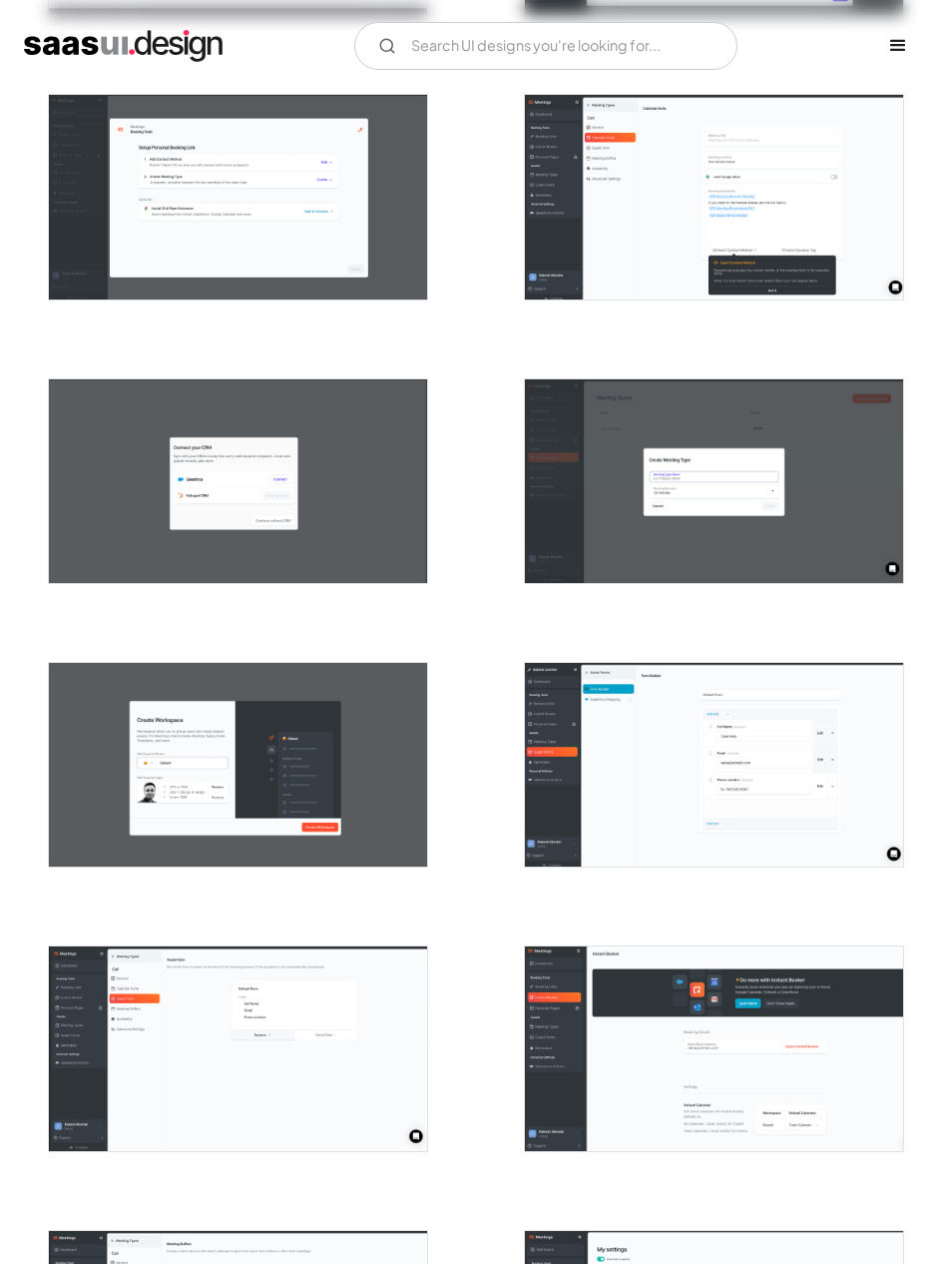 scroll, scrollTop: 649, scrollLeft: 0, axis: vertical 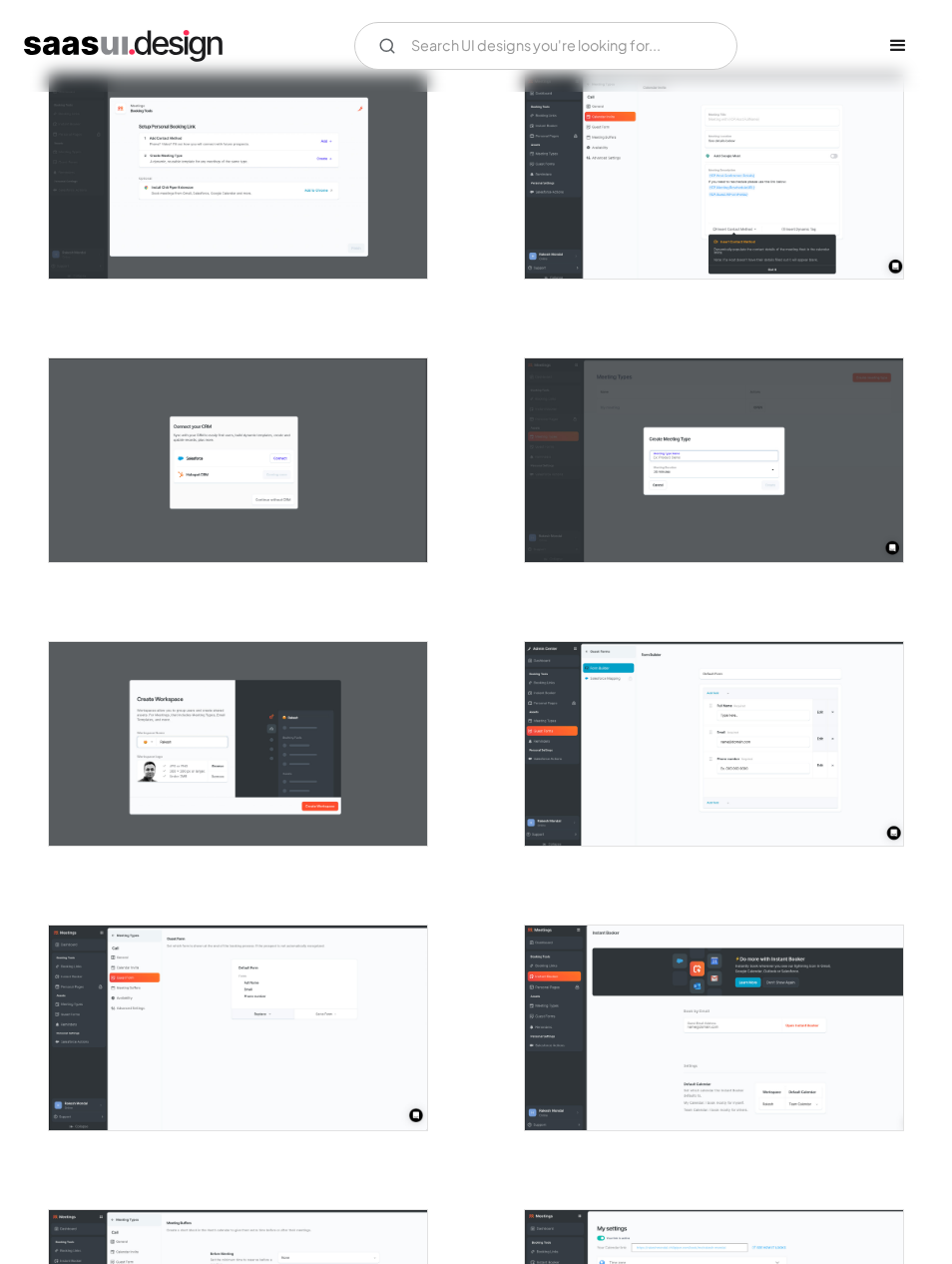 click at bounding box center [714, 744] 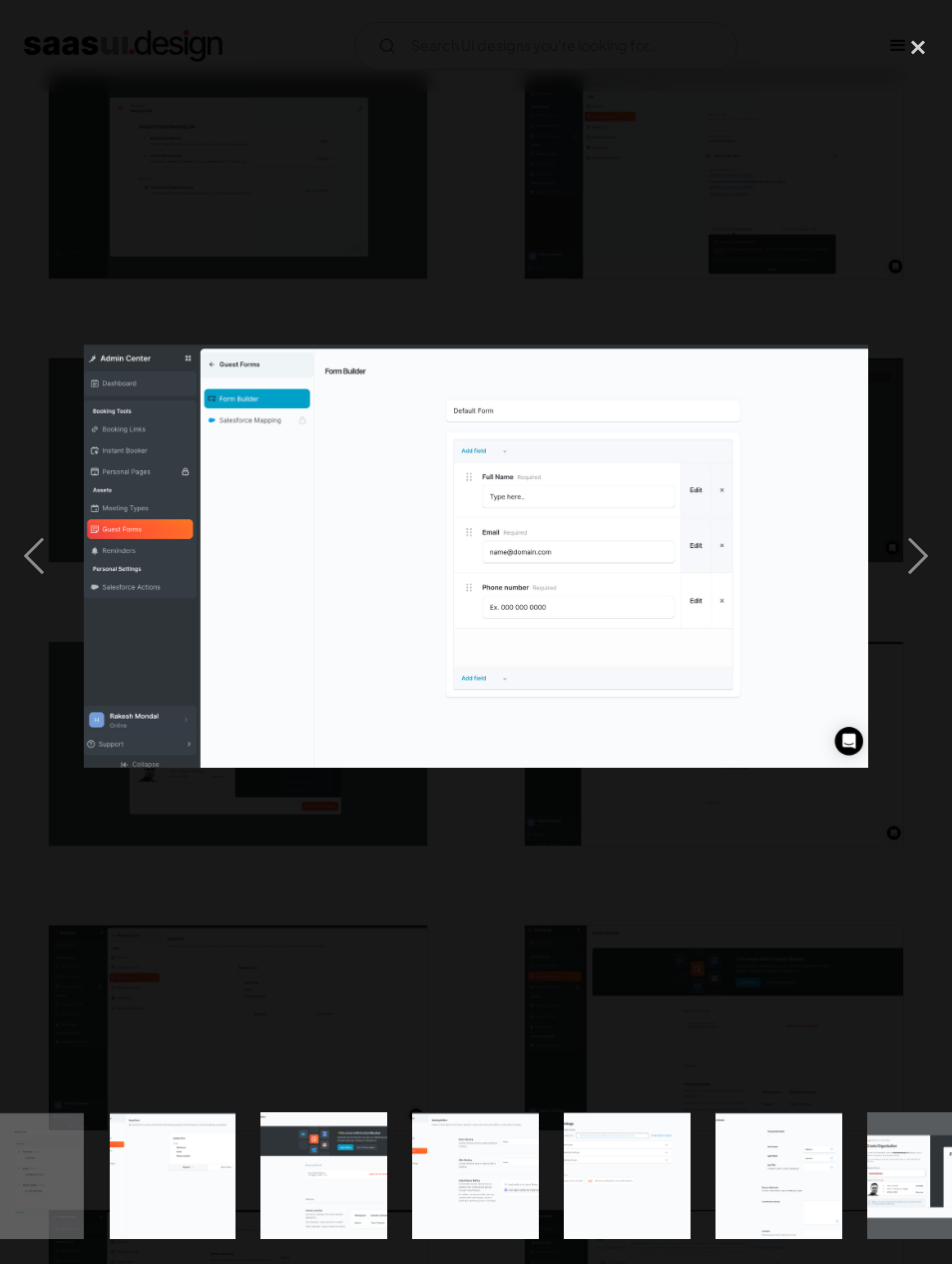 scroll, scrollTop: 0, scrollLeft: 1129, axis: horizontal 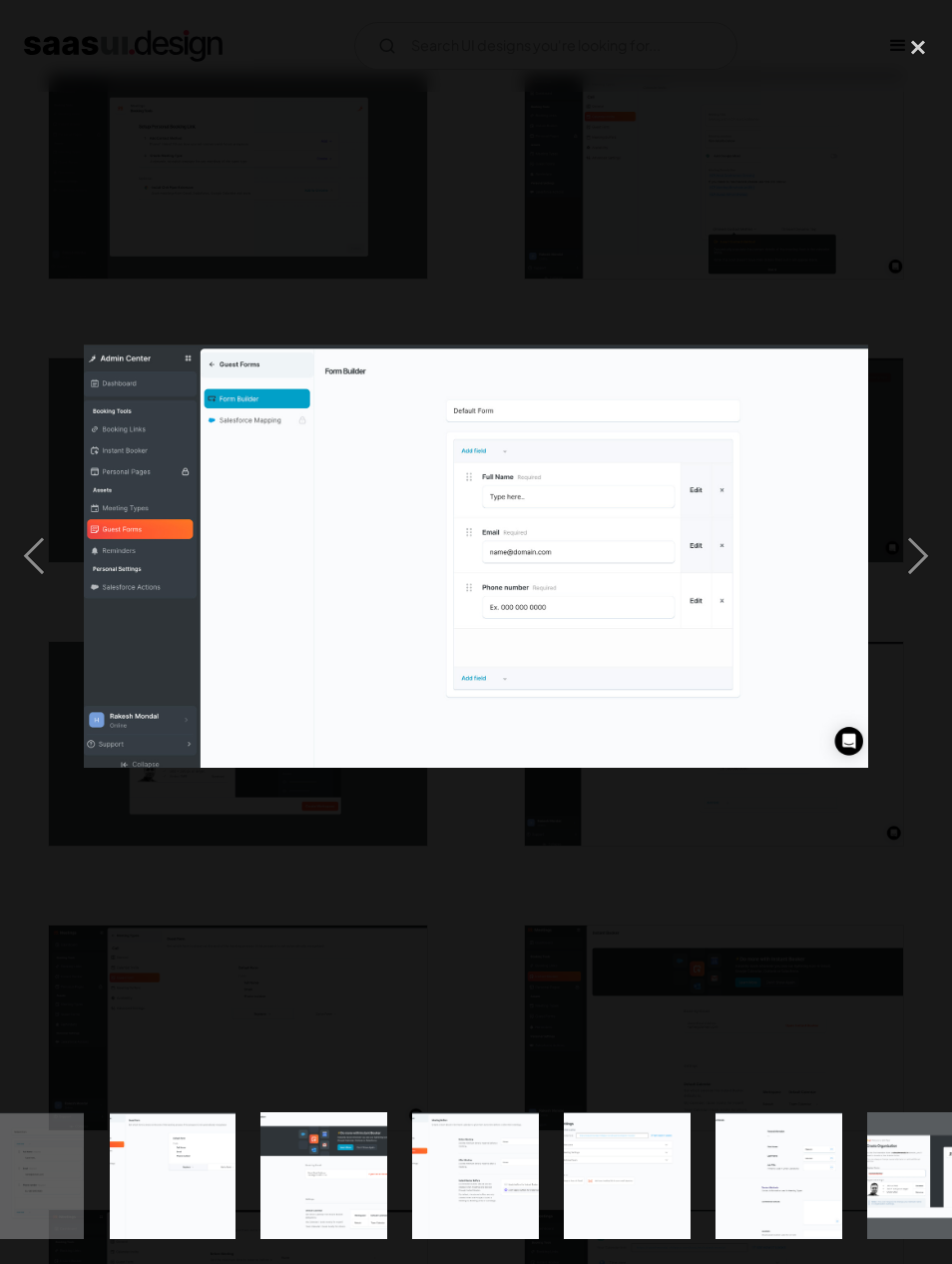 click at bounding box center (918, 555) 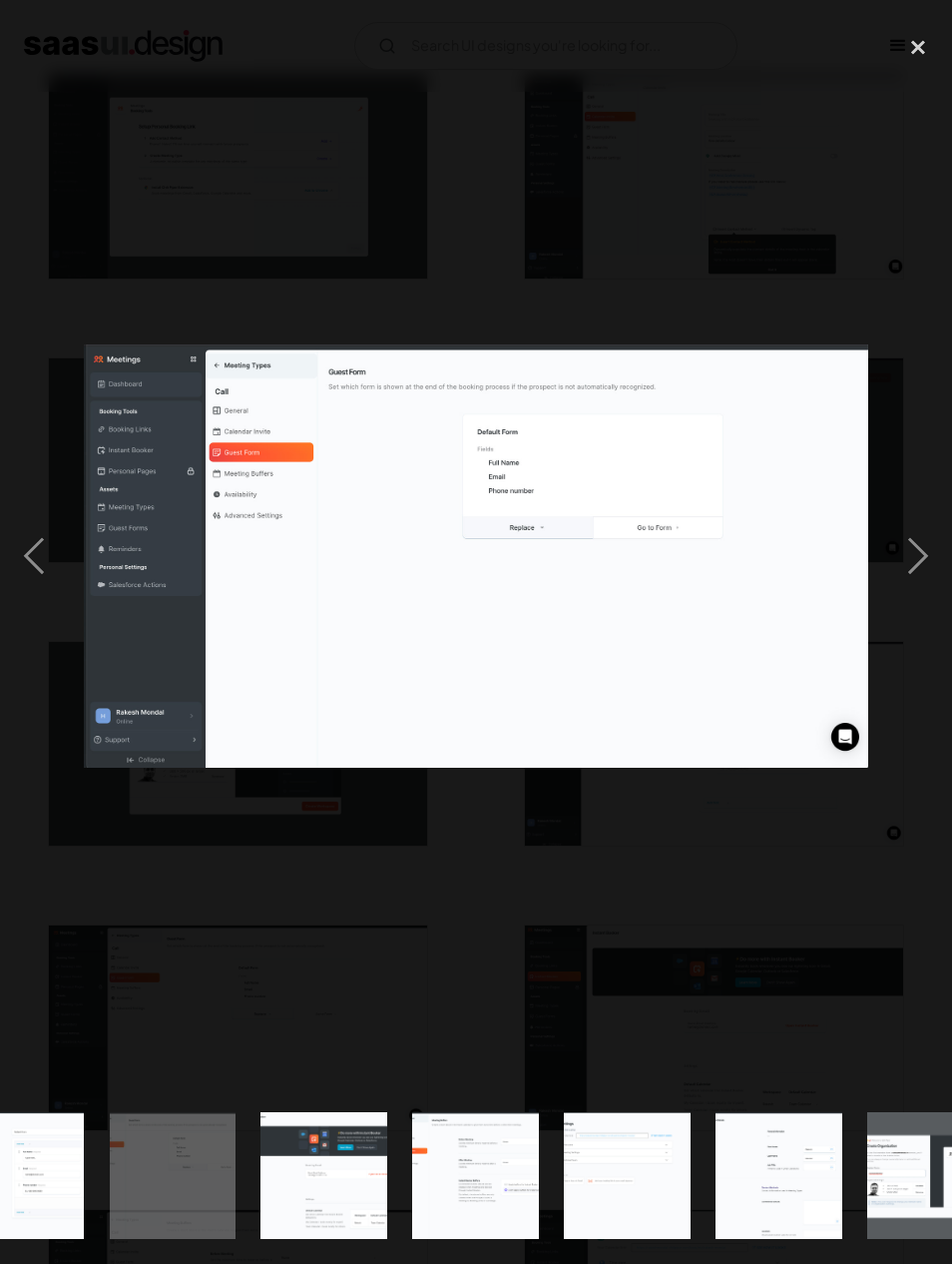 click at bounding box center [918, 555] 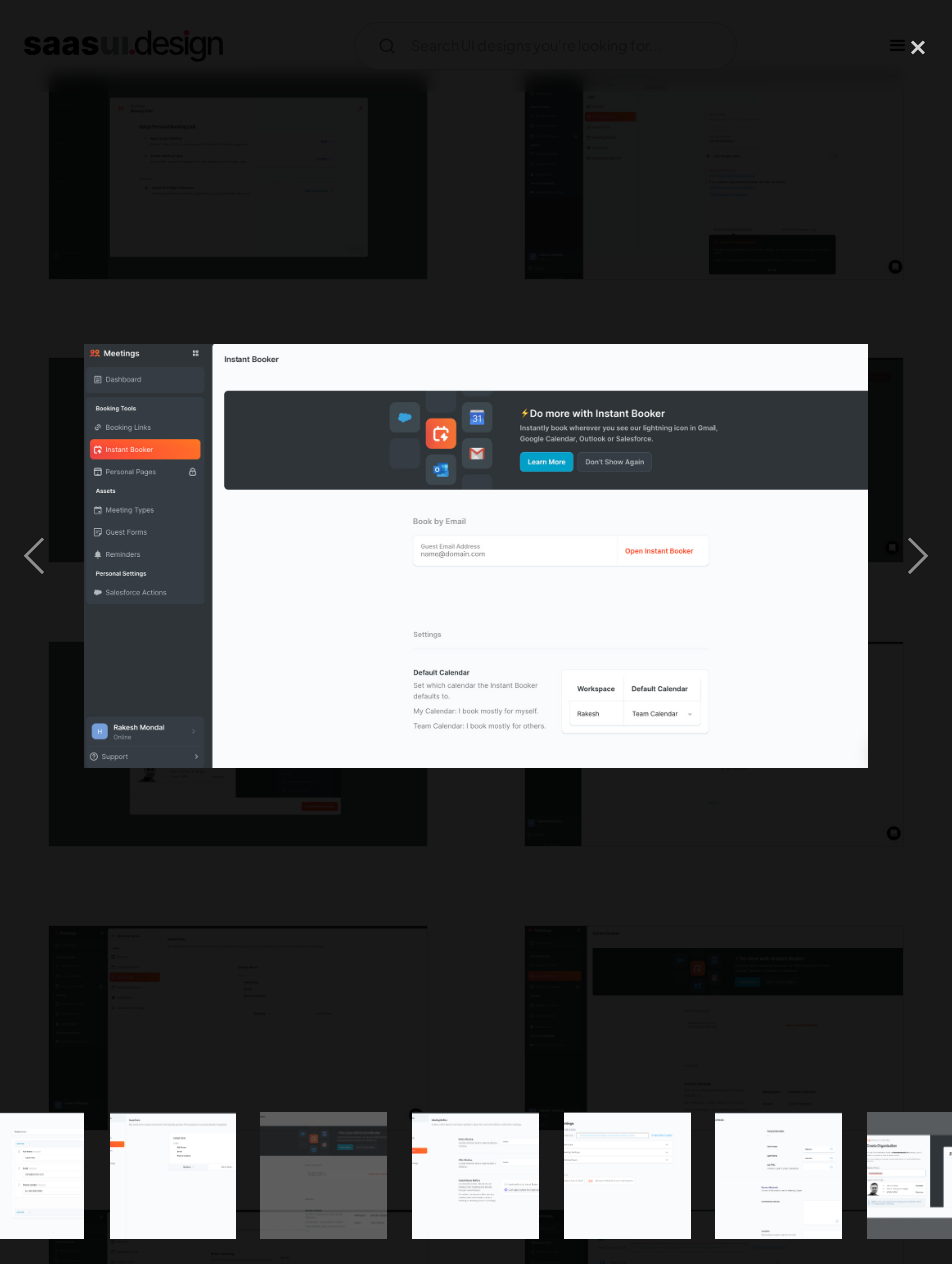 click at bounding box center (918, 555) 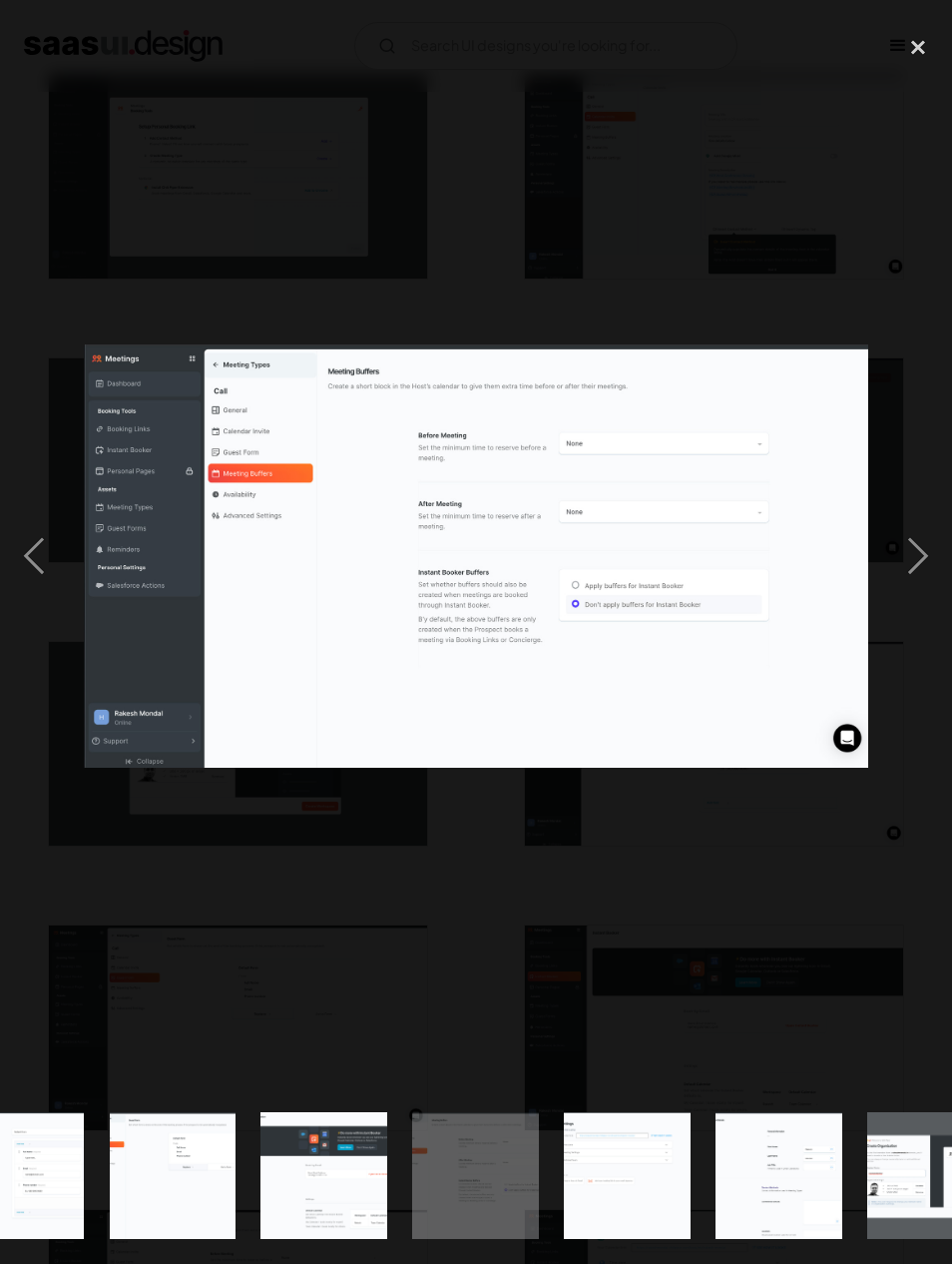 click at bounding box center (476, 555) 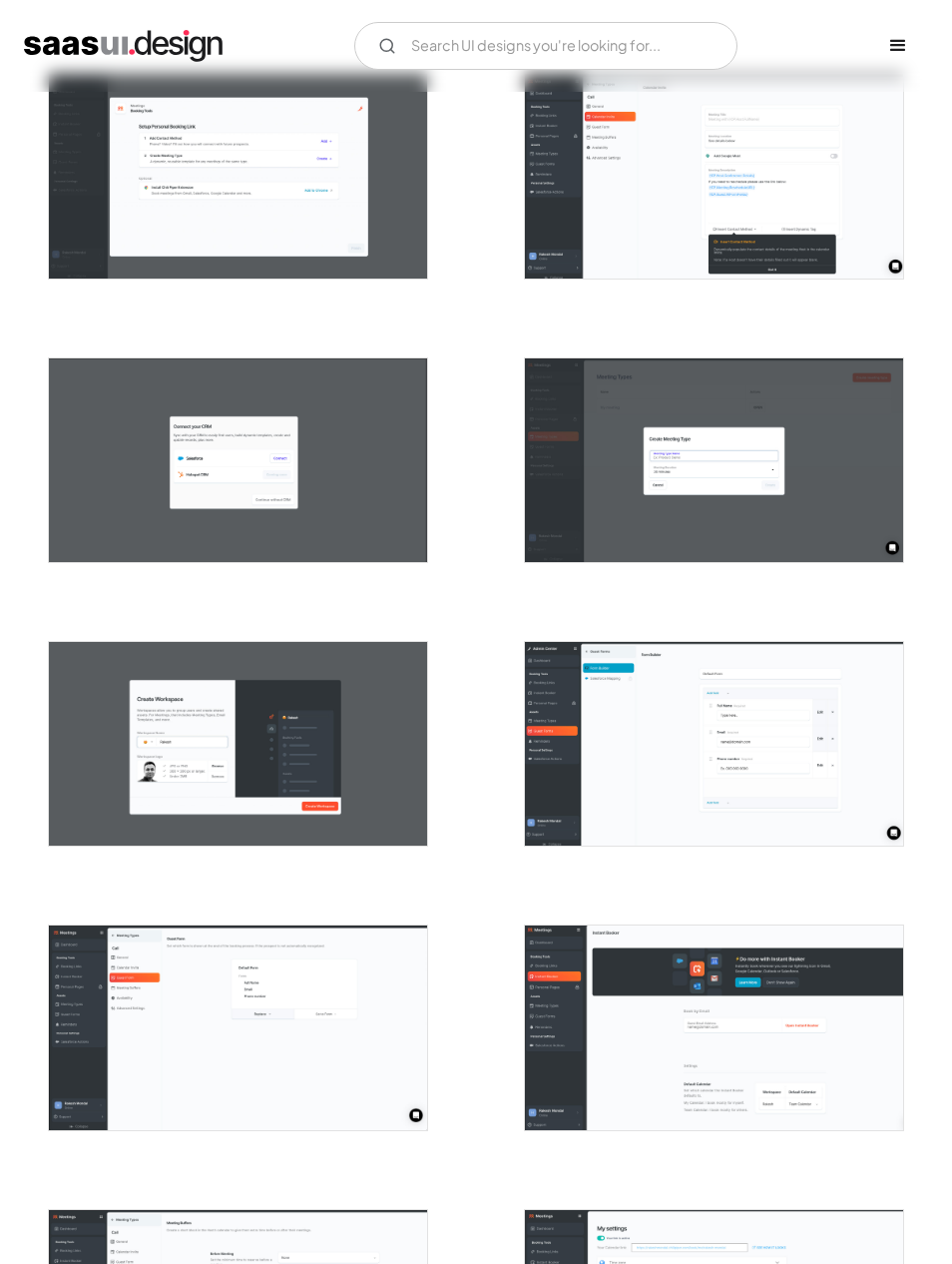 scroll, scrollTop: 0, scrollLeft: 0, axis: both 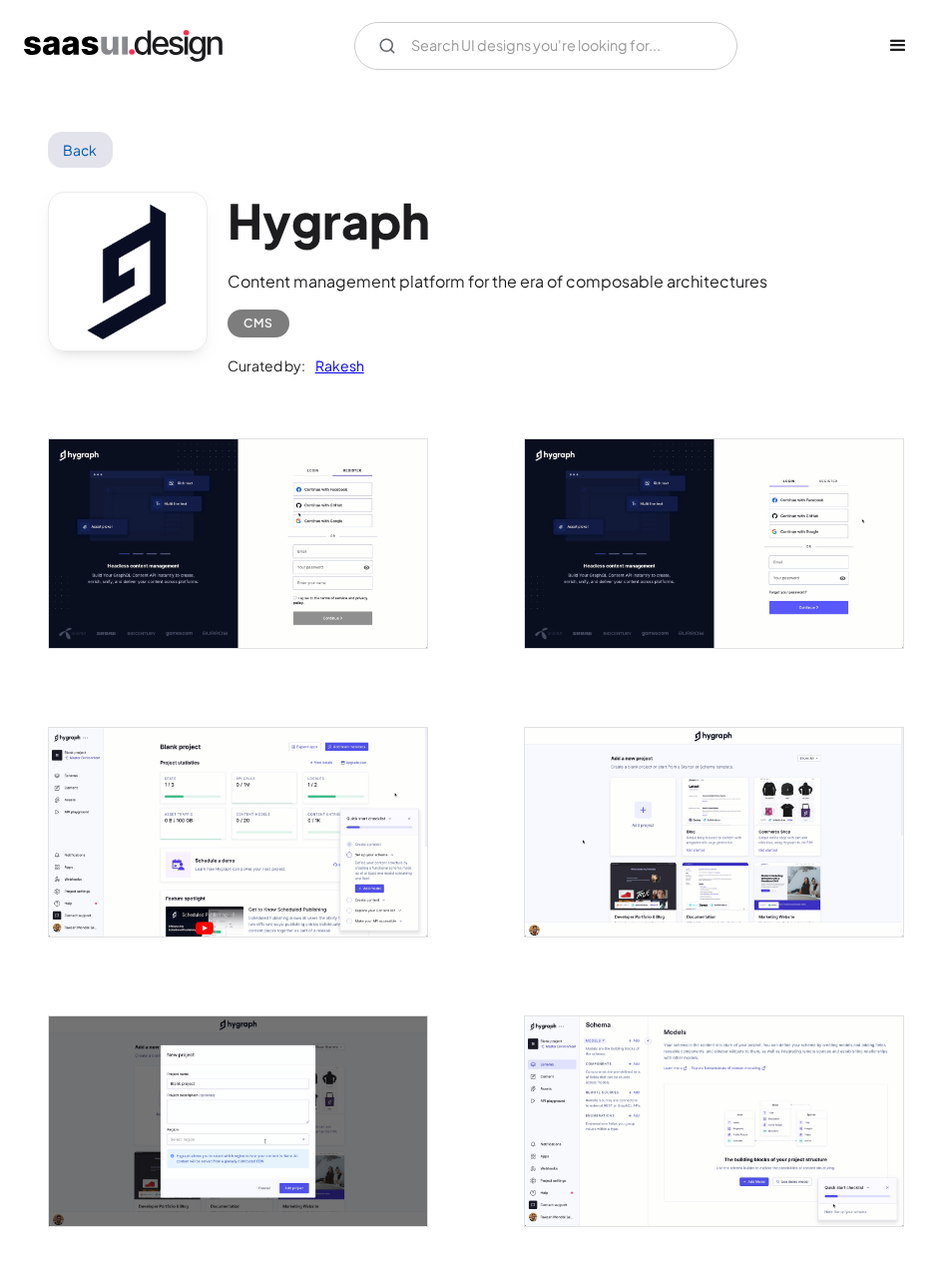 click at bounding box center [238, 832] 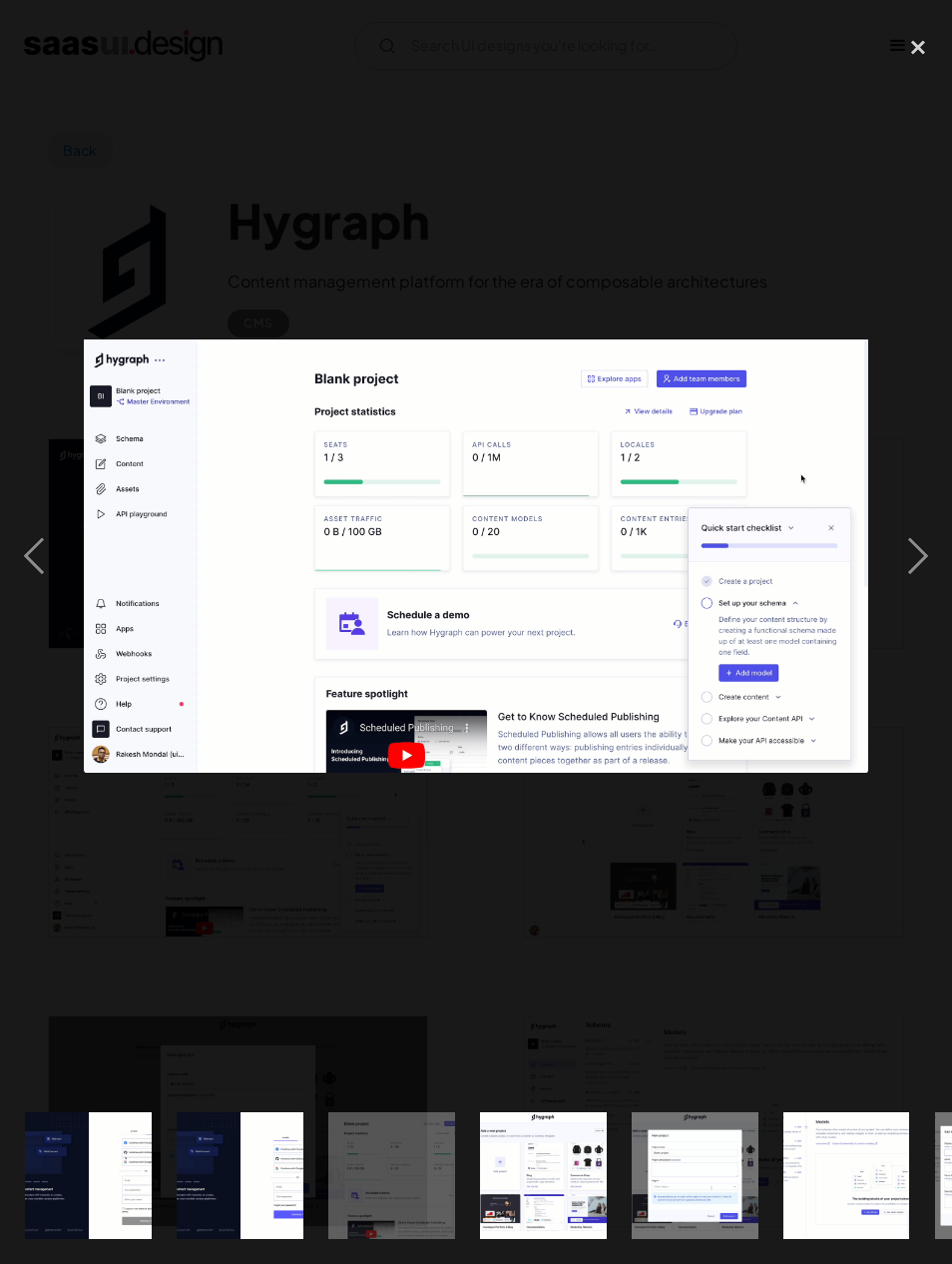 click at bounding box center [918, 555] 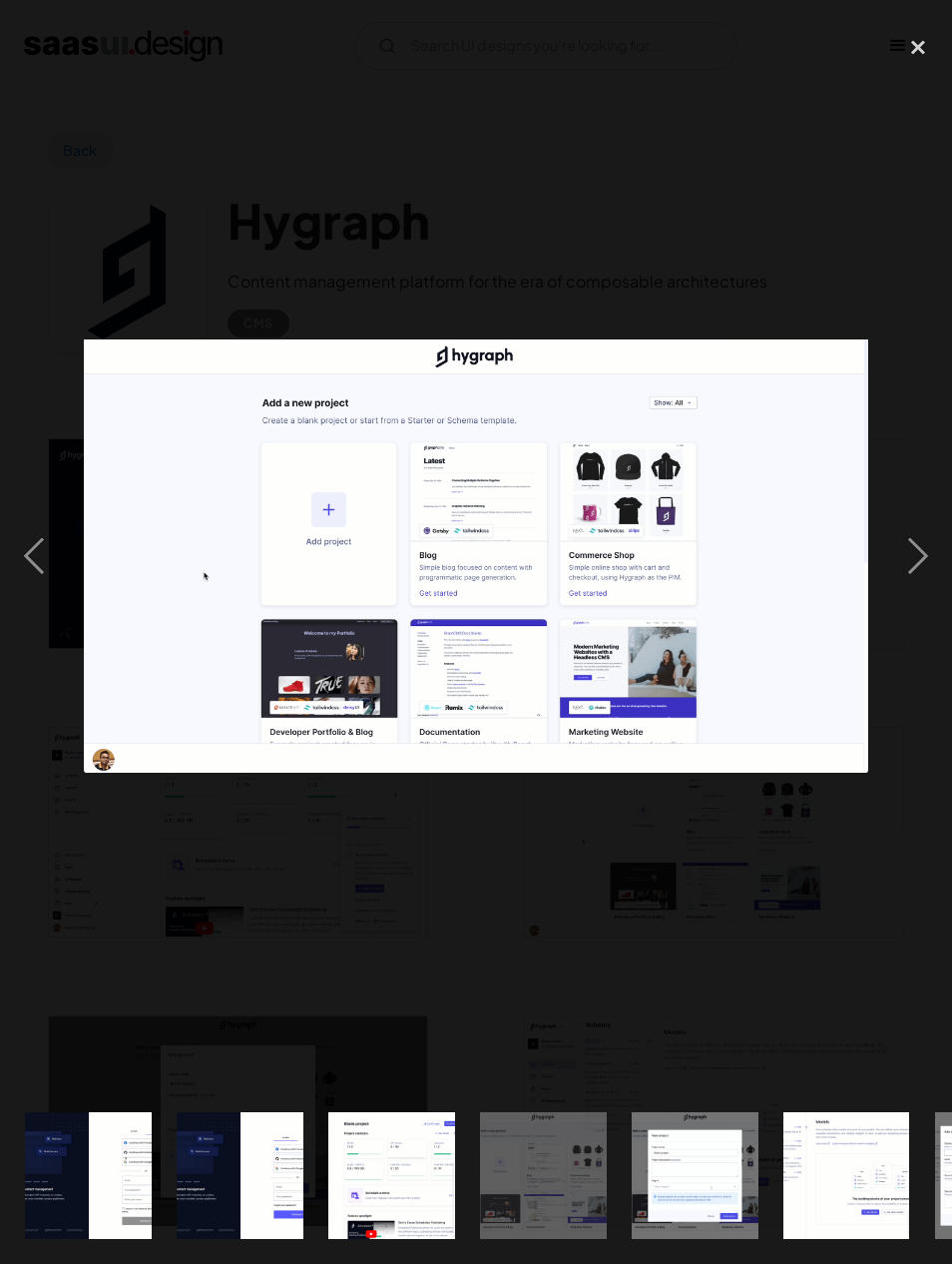 click at bounding box center [918, 555] 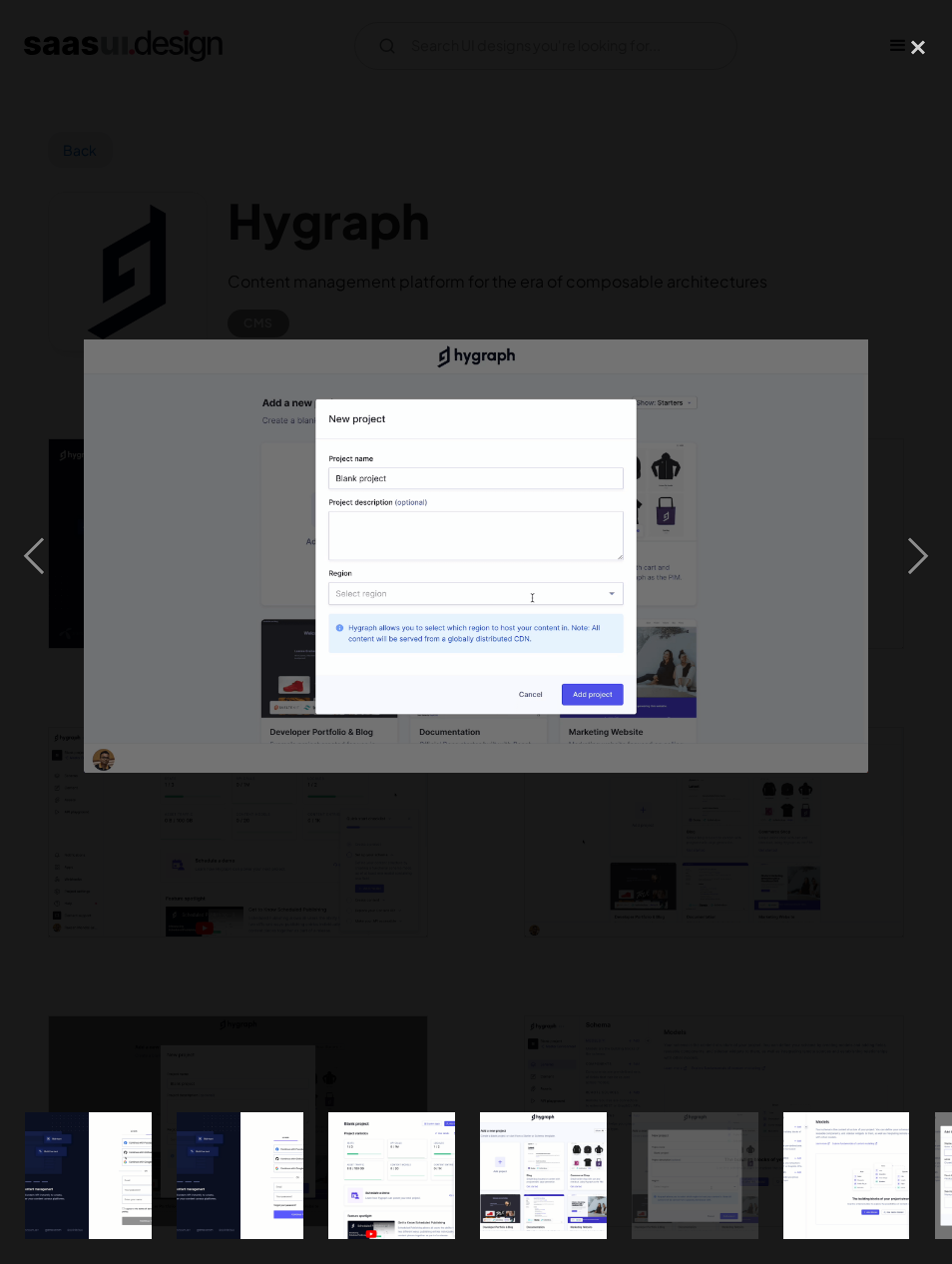 click at bounding box center (918, 555) 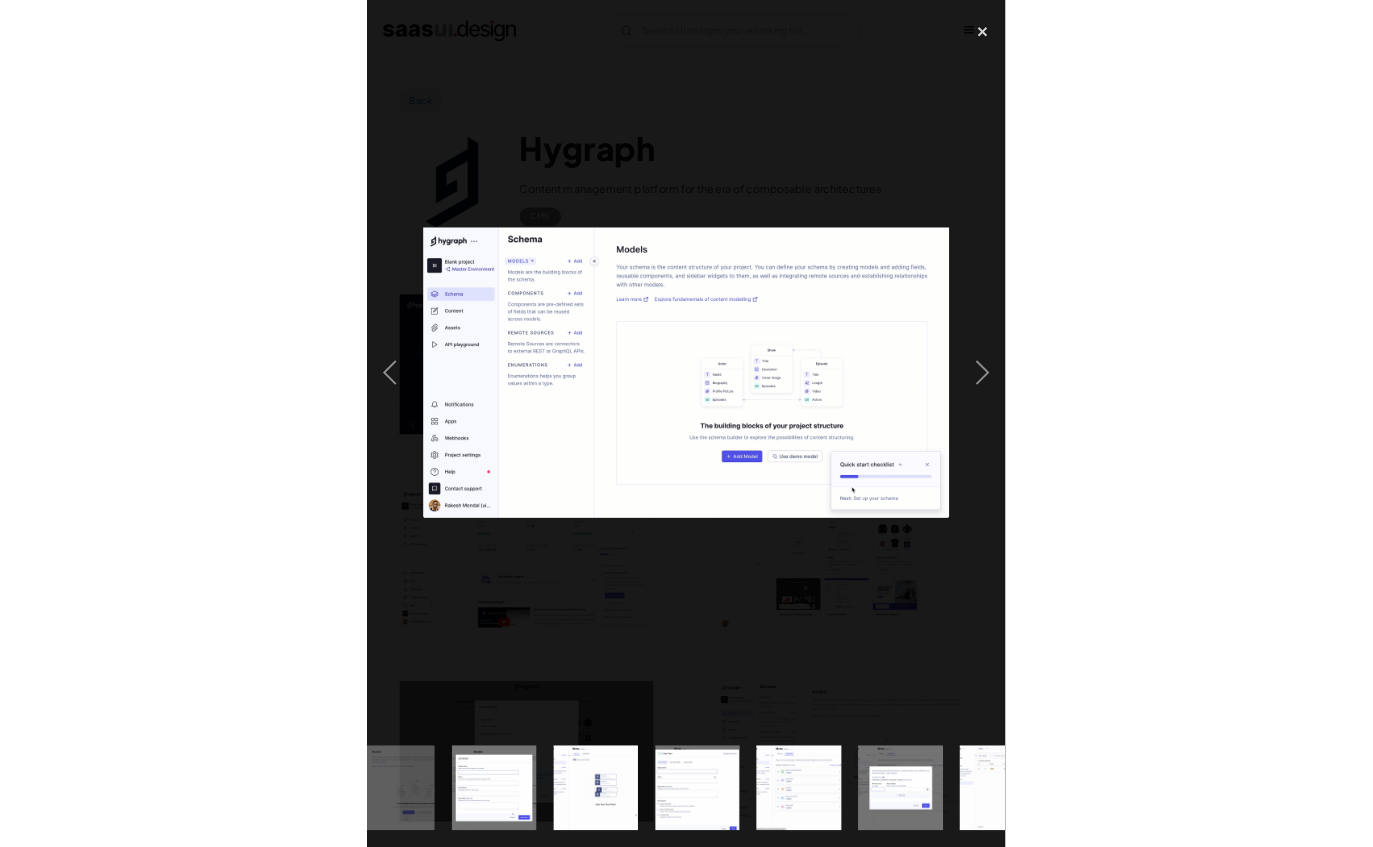 scroll, scrollTop: 0, scrollLeft: 812, axis: horizontal 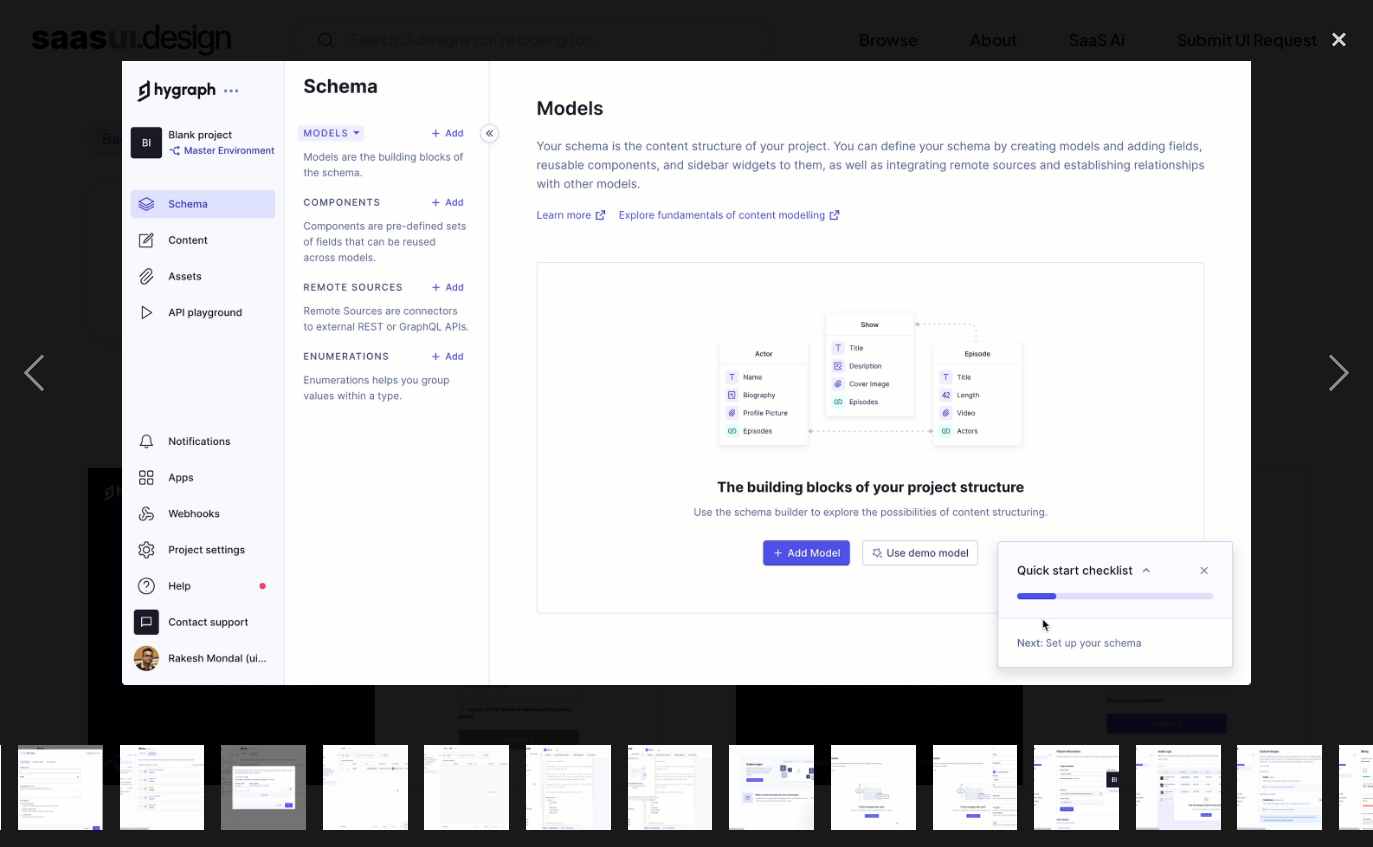 click at bounding box center (1339, 372) 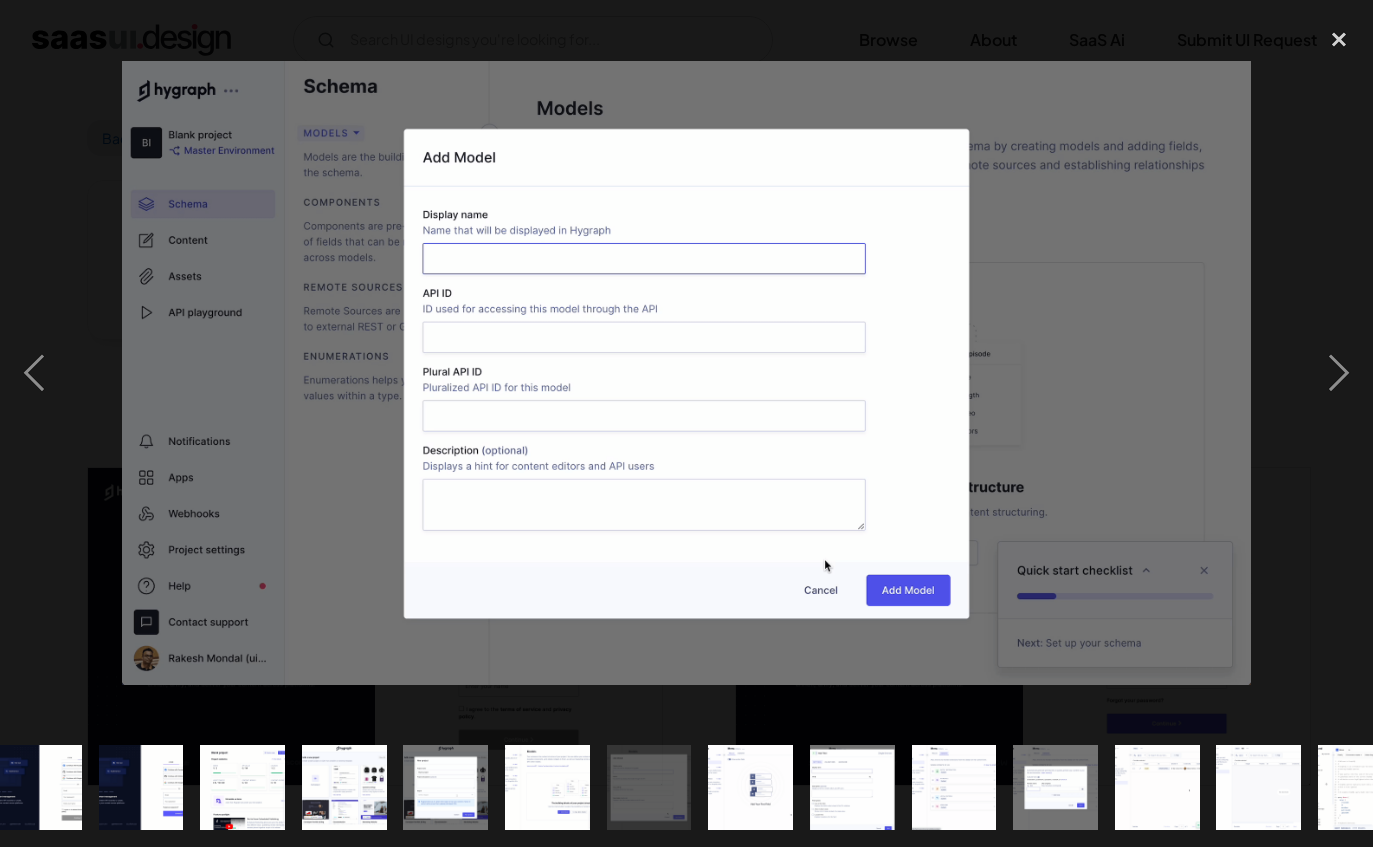 scroll, scrollTop: 0, scrollLeft: 0, axis: both 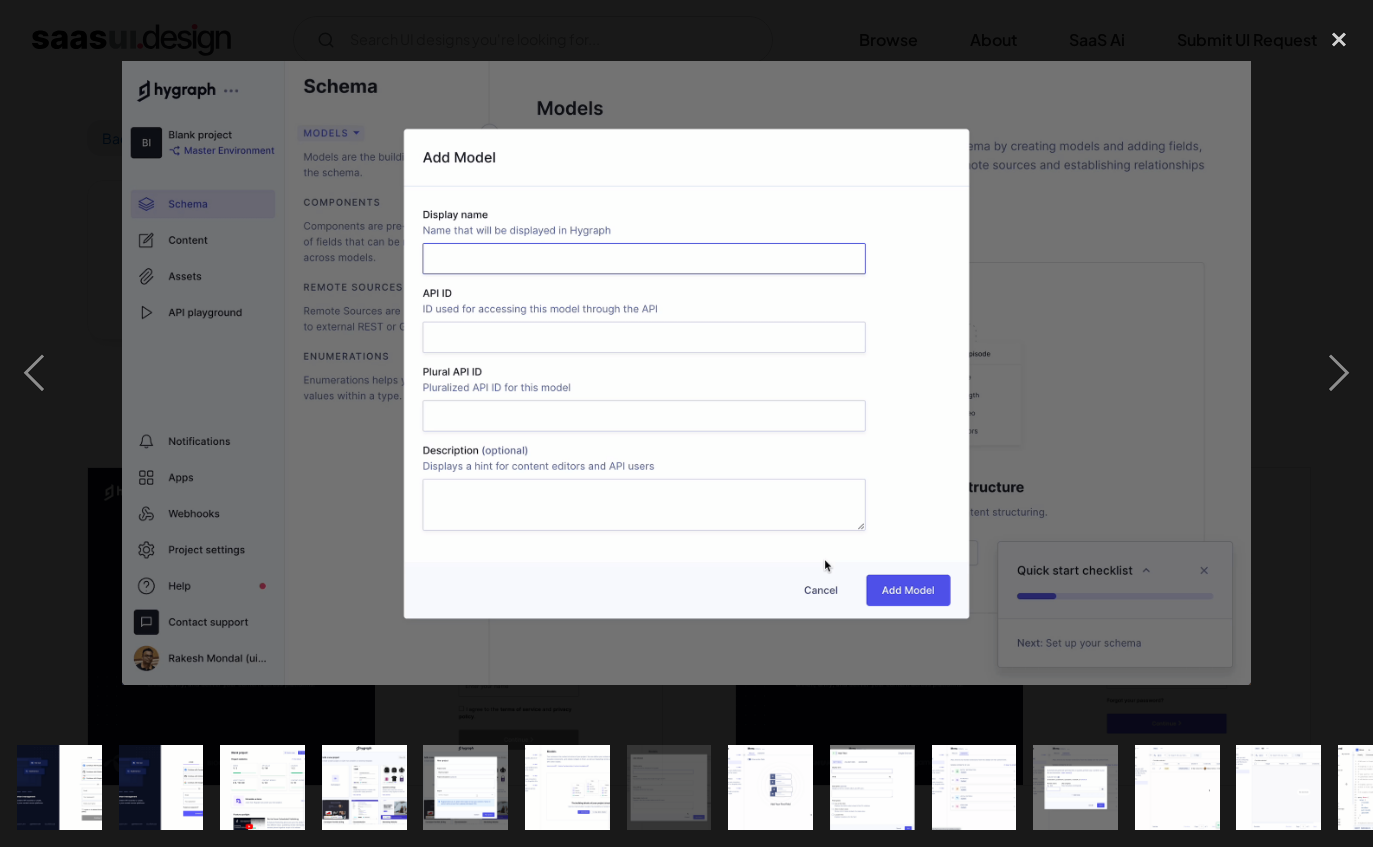 click at bounding box center (1339, 372) 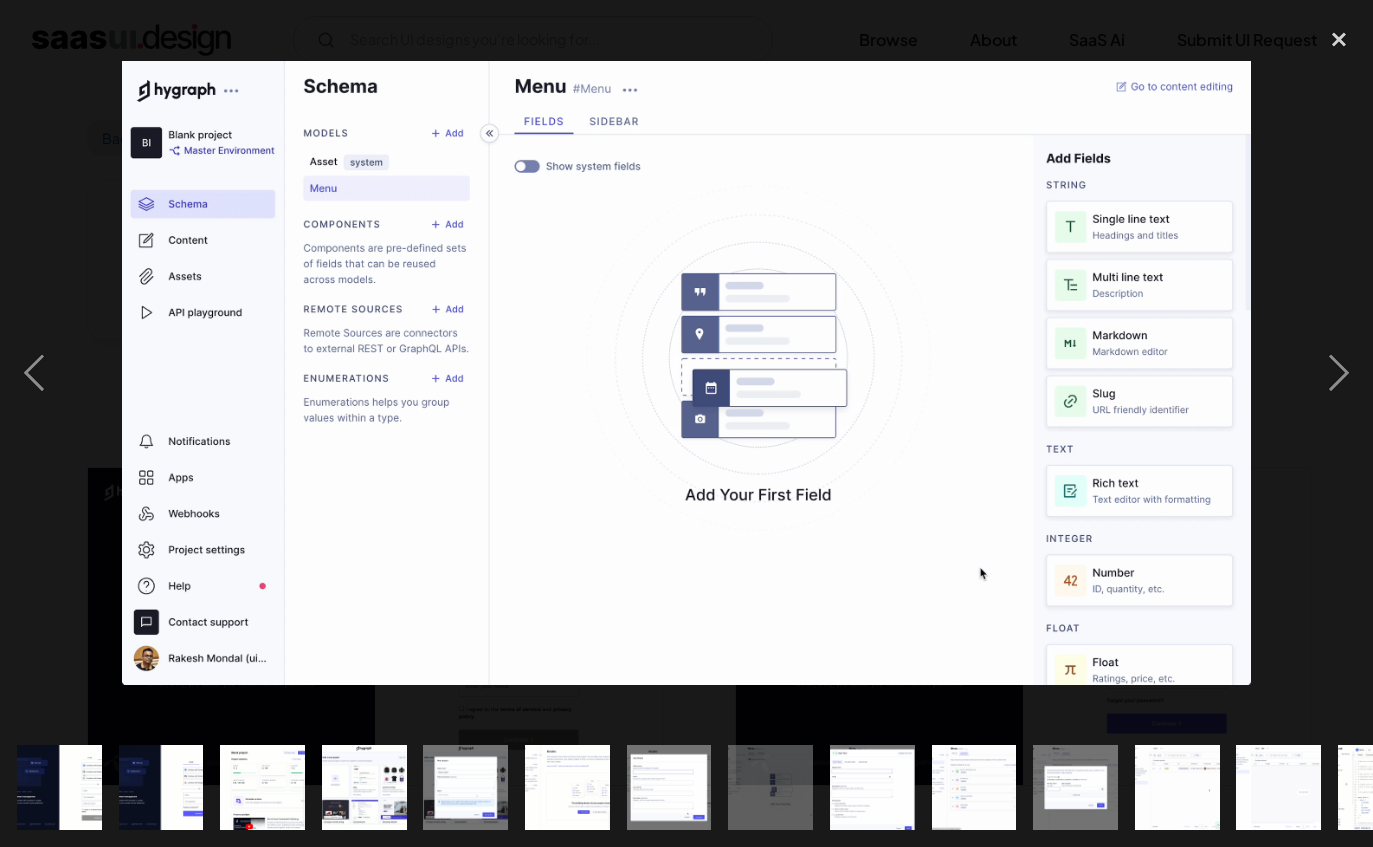 click at bounding box center (1339, 372) 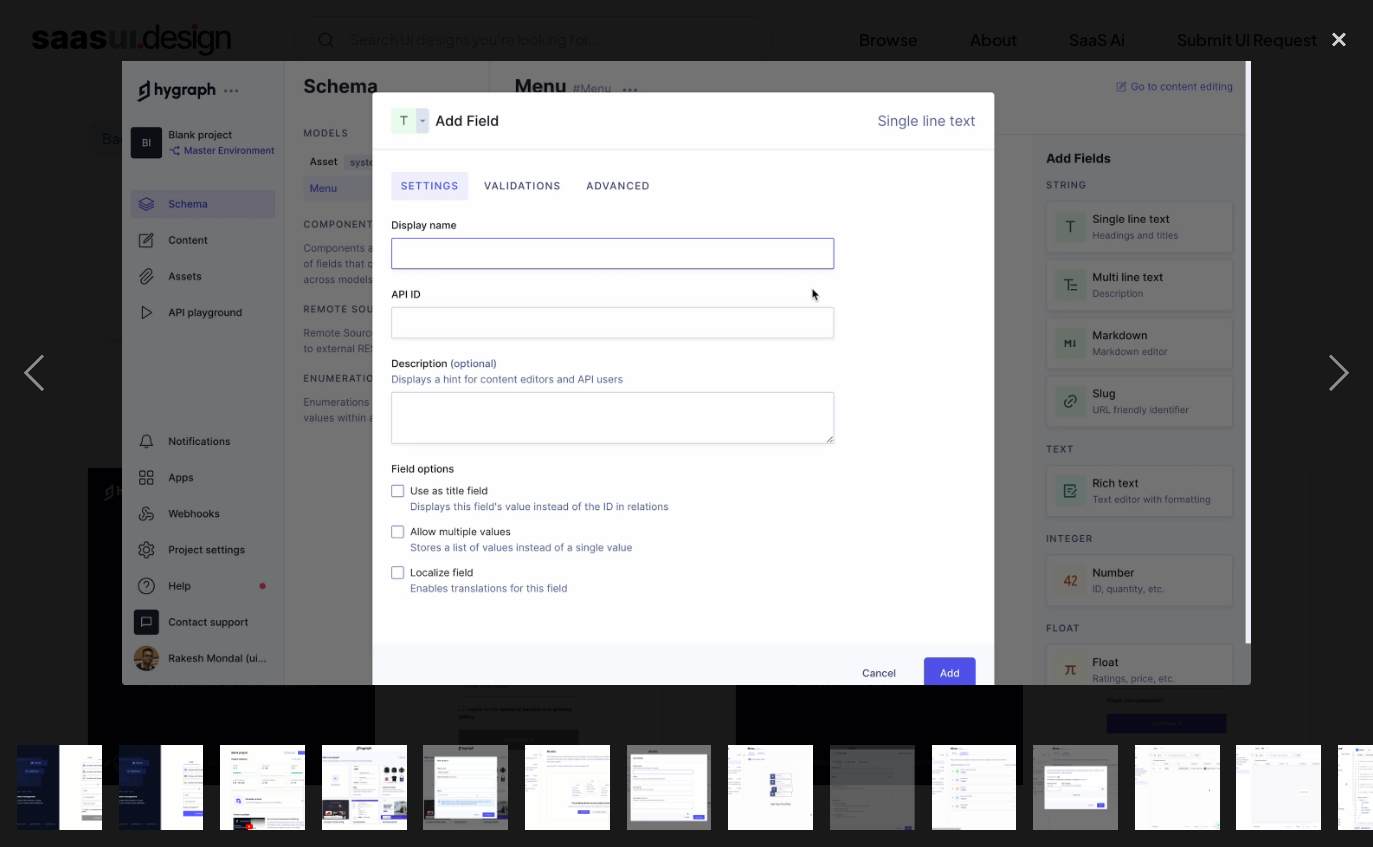 click at bounding box center (1339, 372) 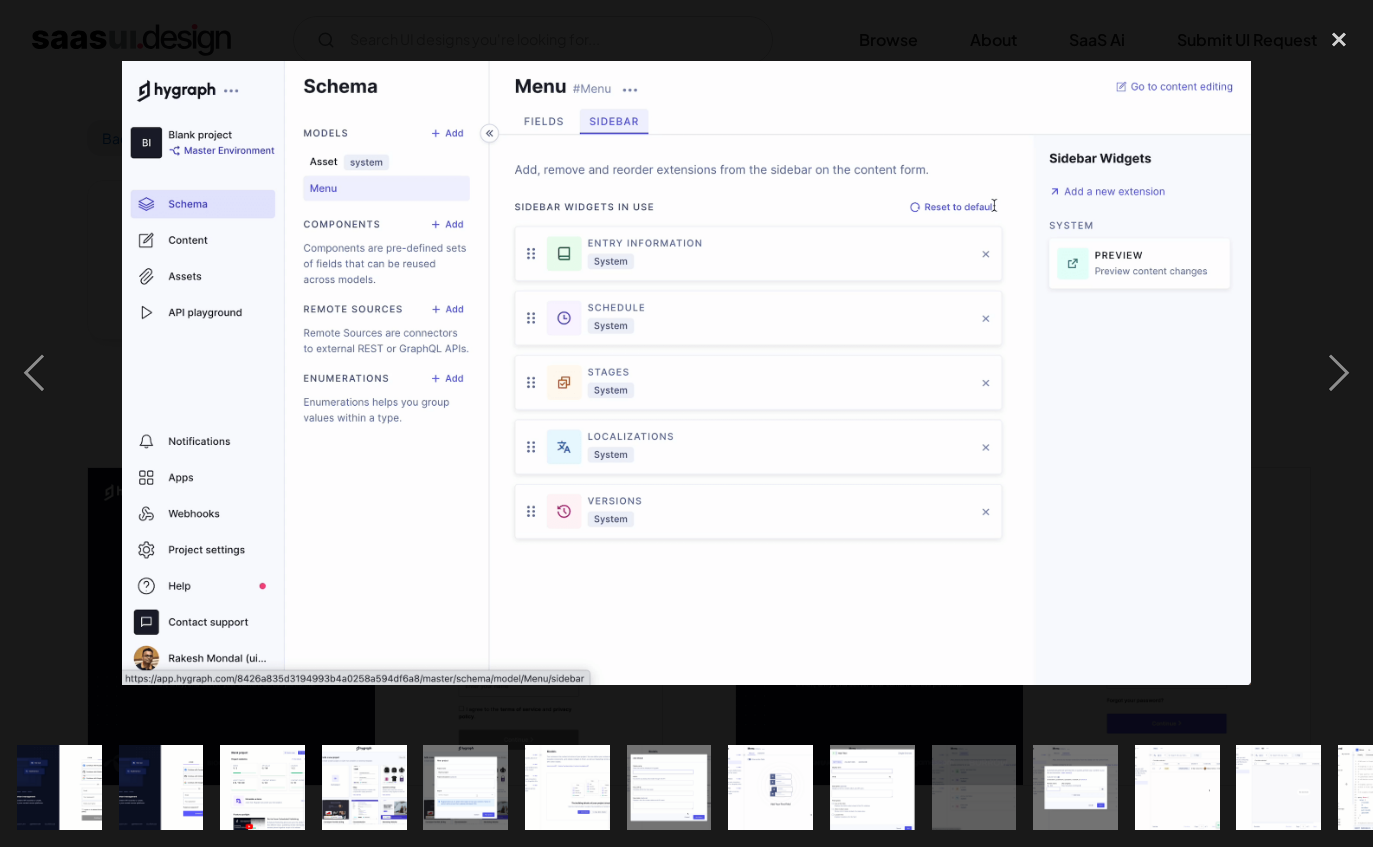 click at bounding box center [1339, 372] 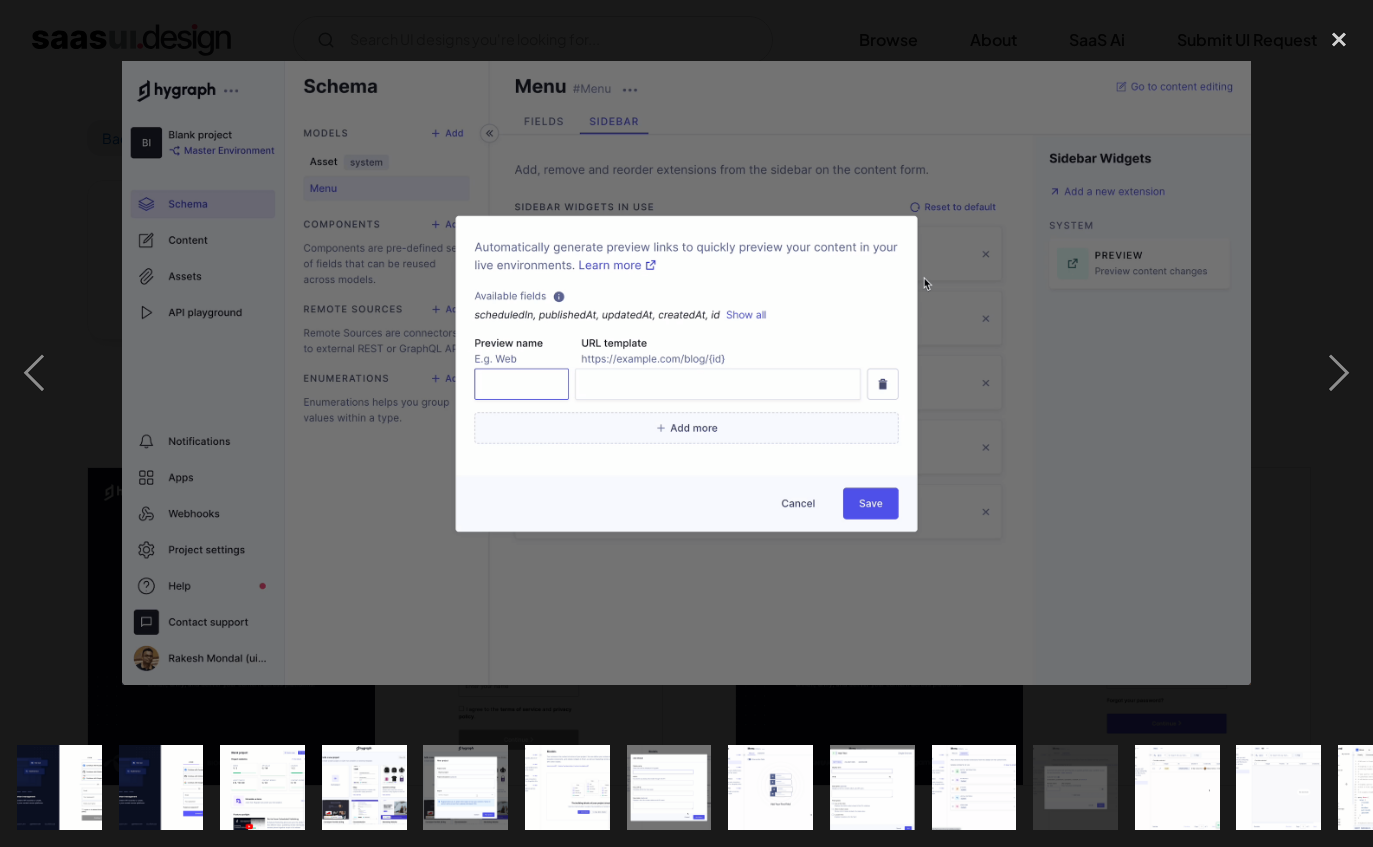 click at bounding box center (1339, 372) 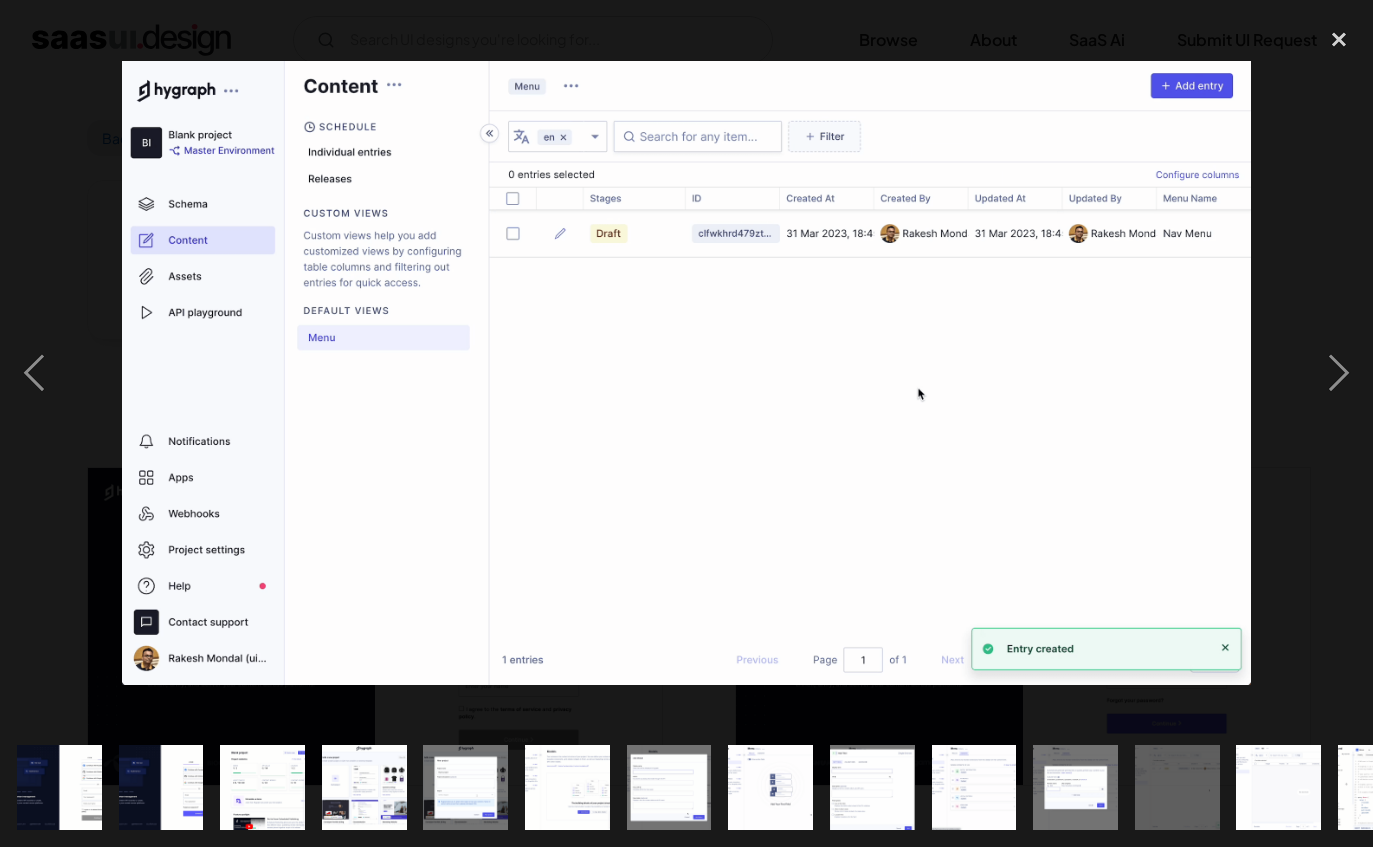 click at bounding box center [1339, 372] 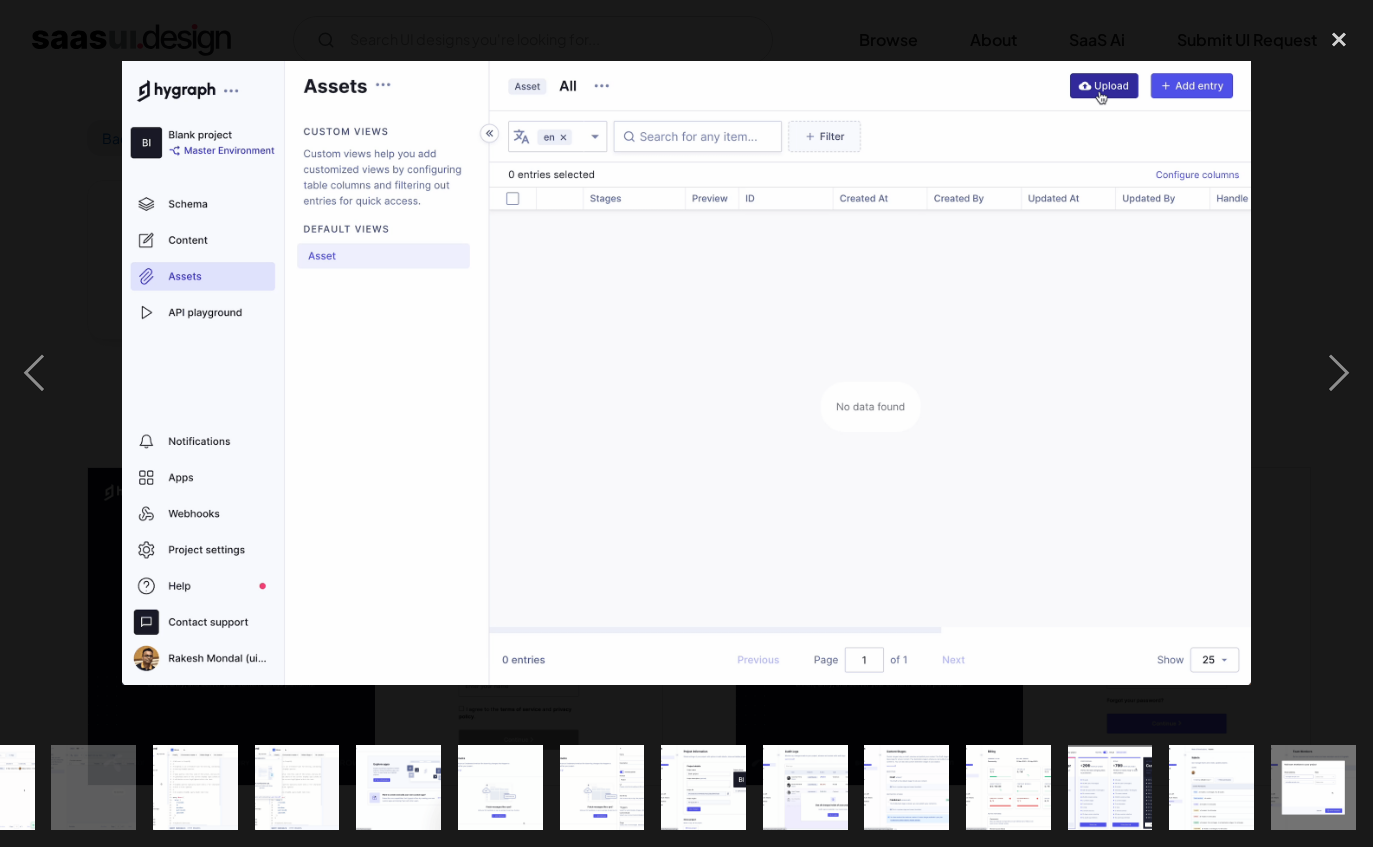 scroll, scrollTop: 0, scrollLeft: 1322, axis: horizontal 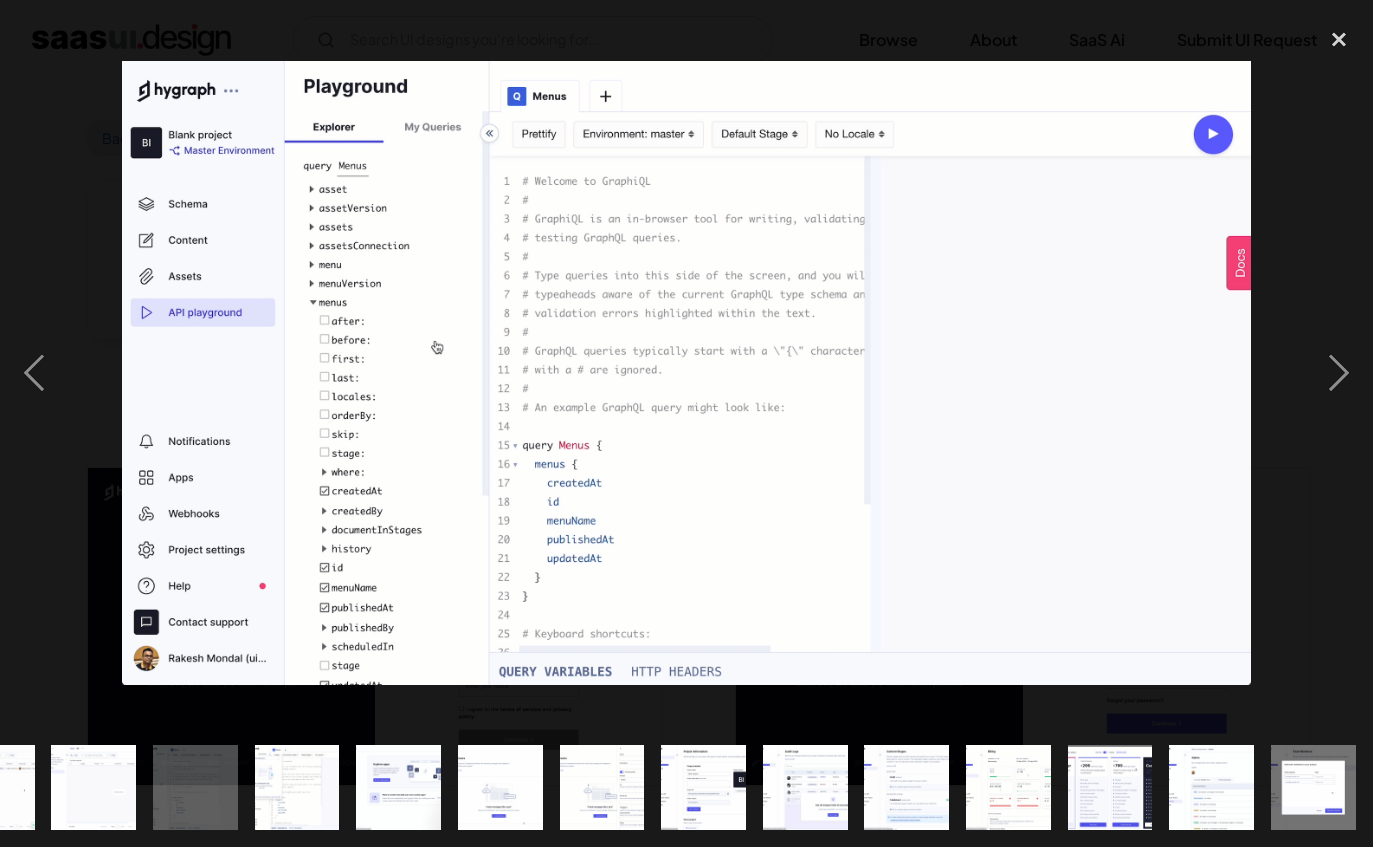 click at bounding box center [1339, 372] 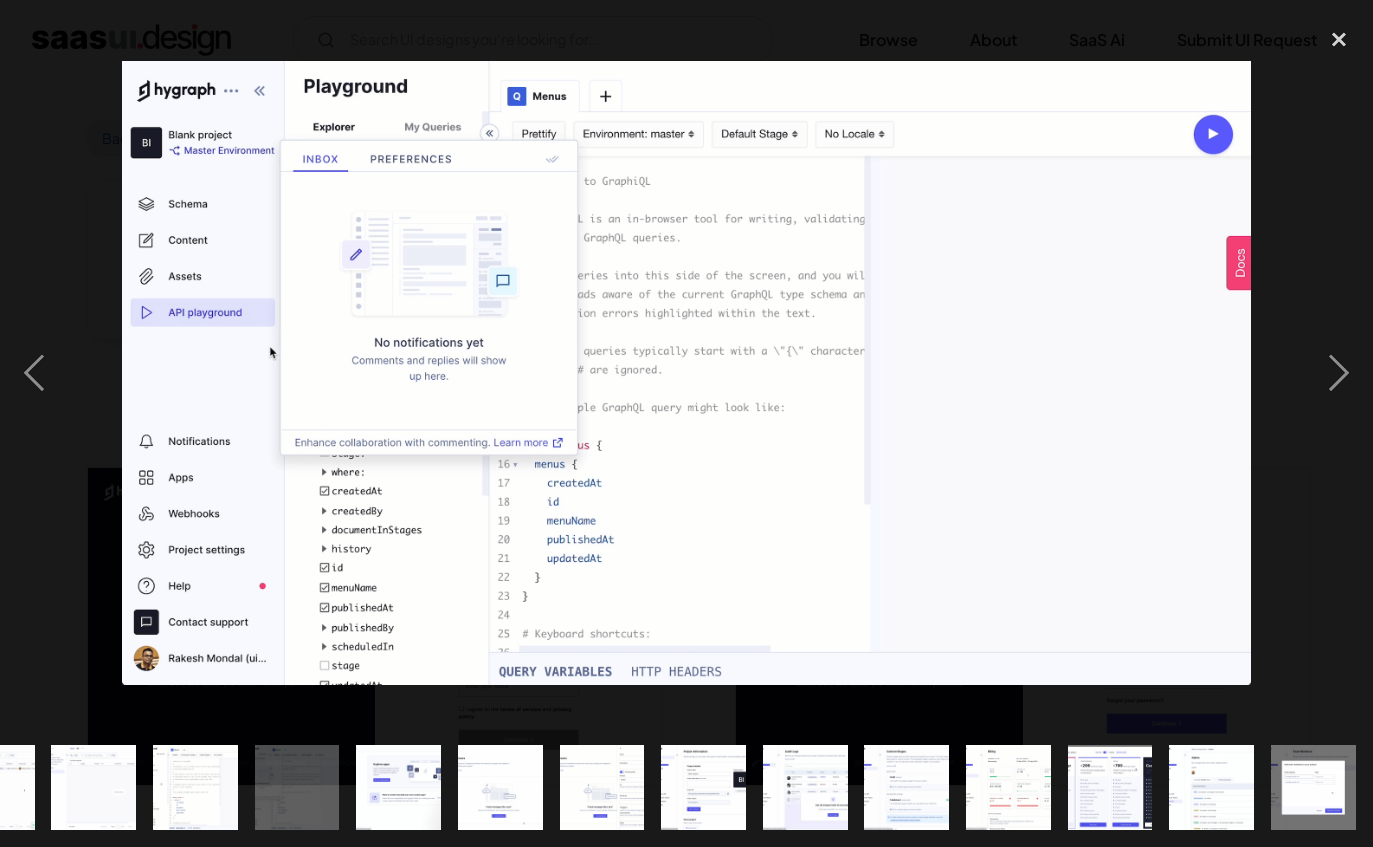 click at bounding box center [1339, 372] 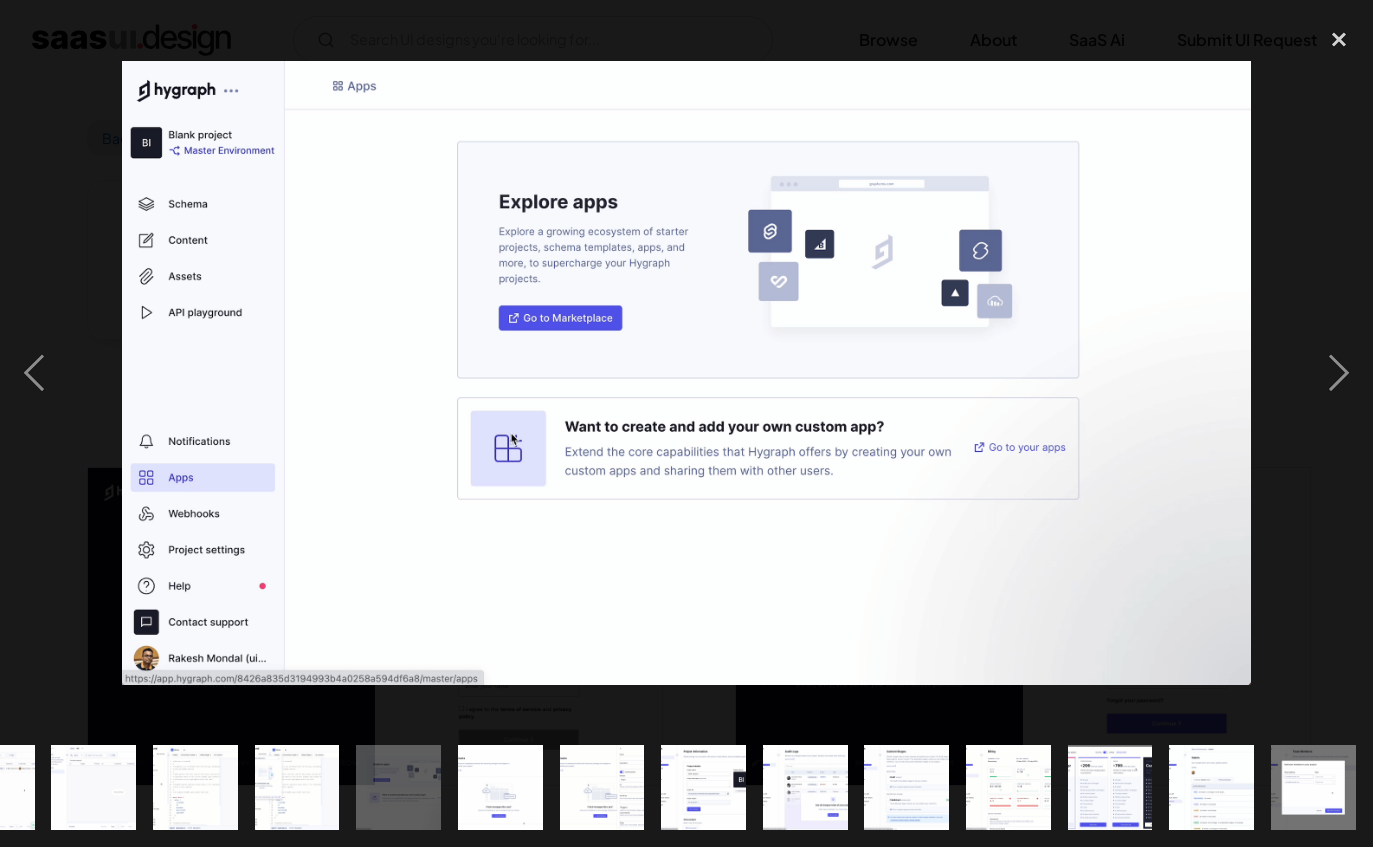 click at bounding box center (1339, 372) 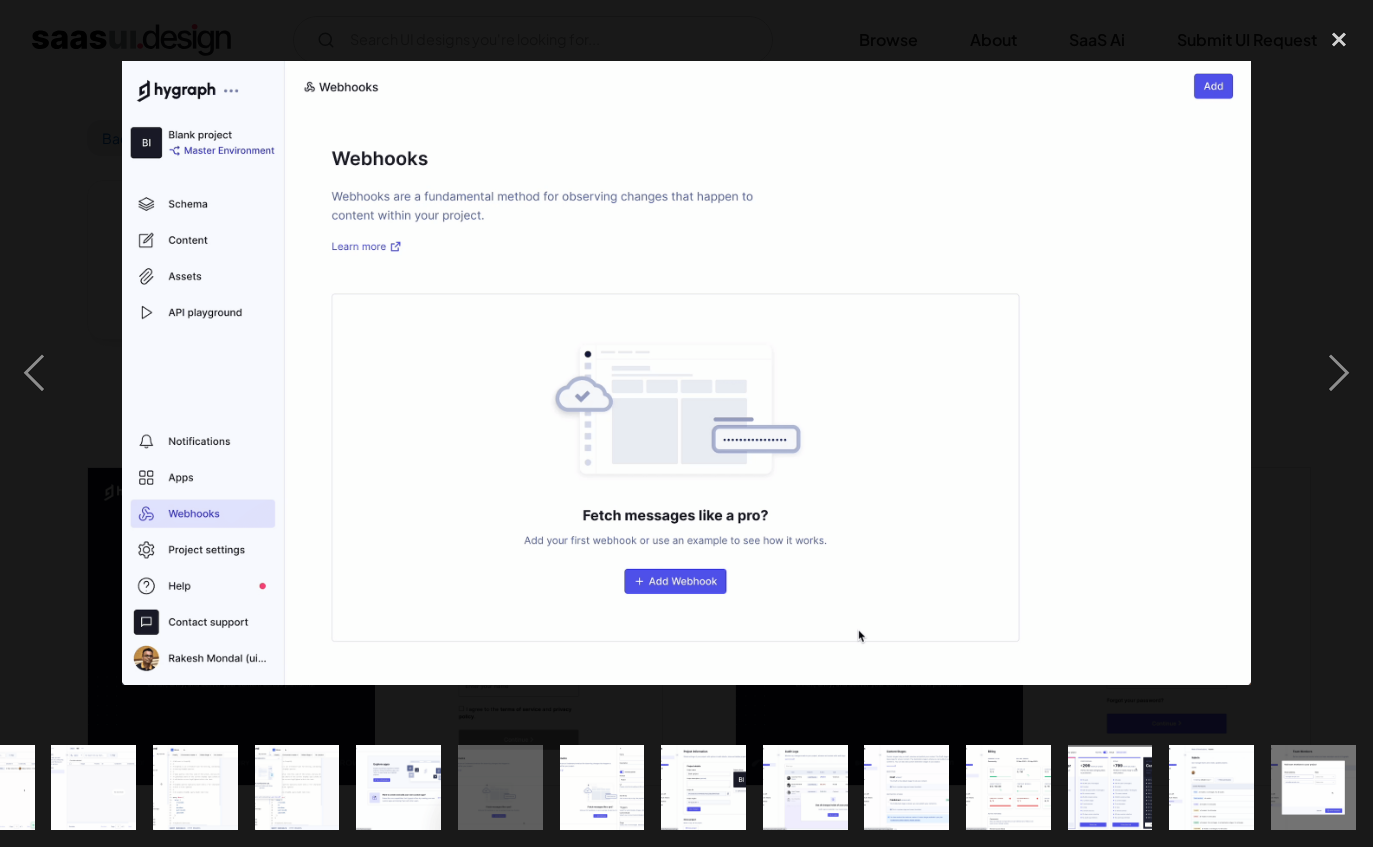 click at bounding box center [1339, 372] 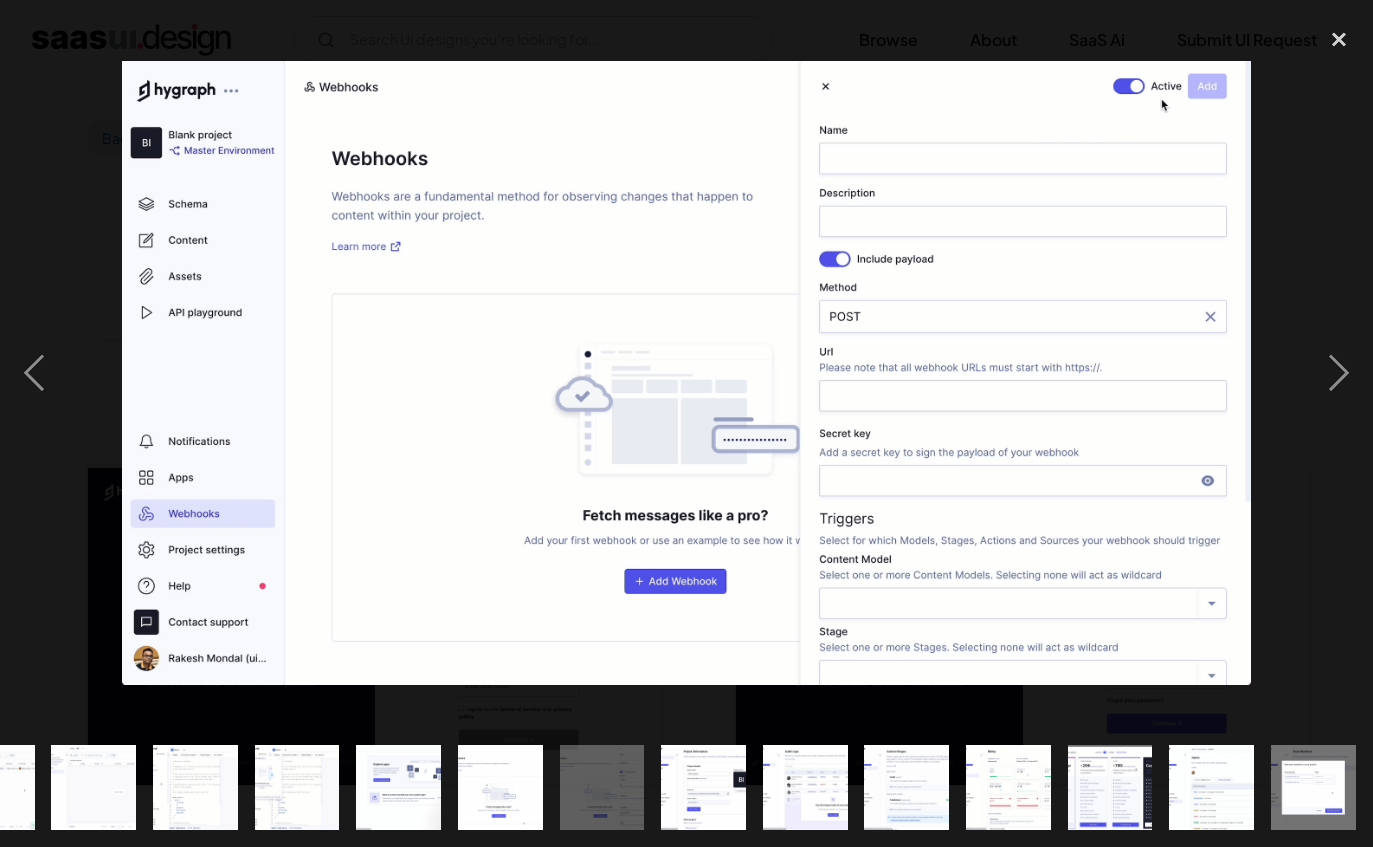 click at bounding box center [1339, 372] 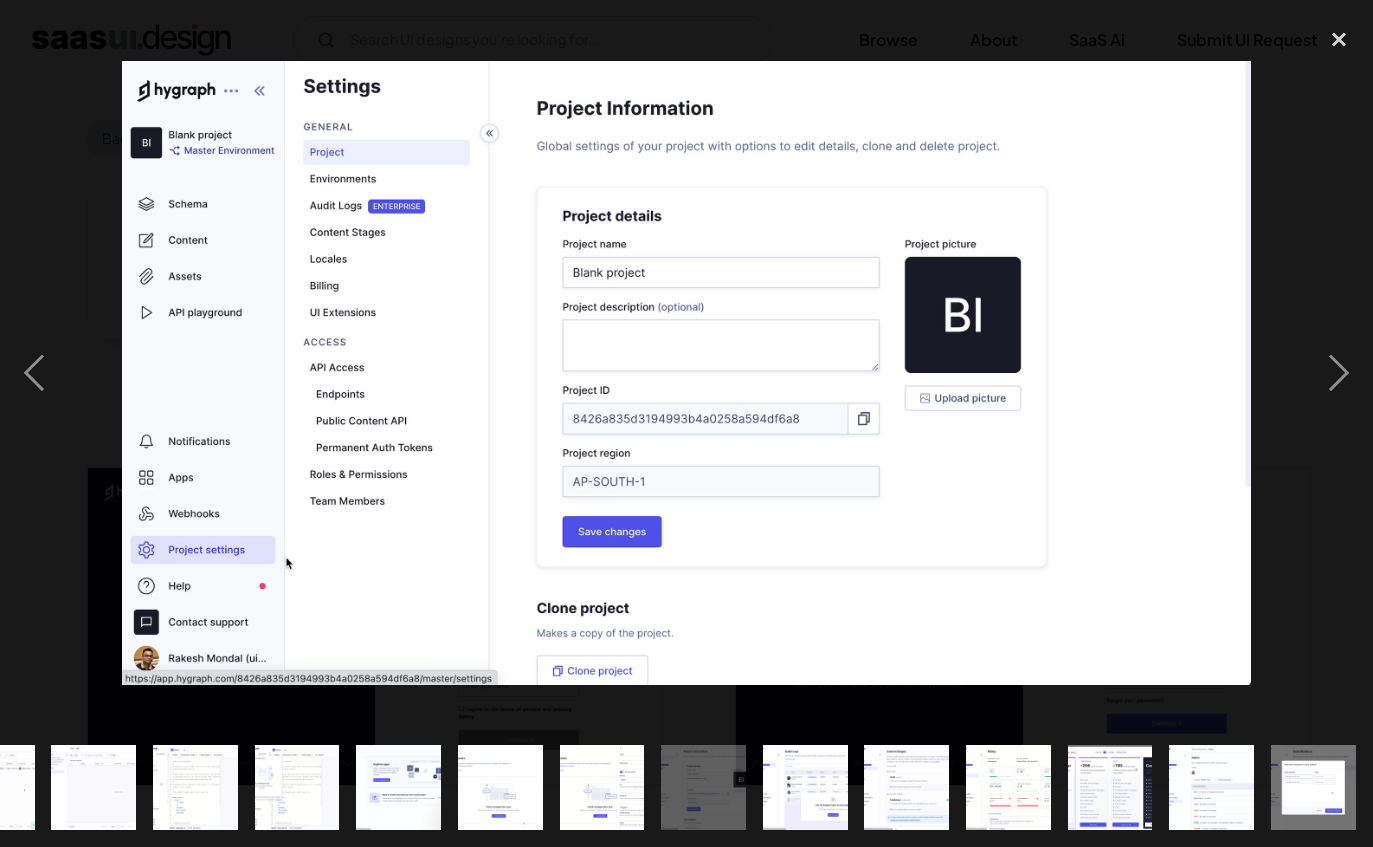 click at bounding box center [1339, 372] 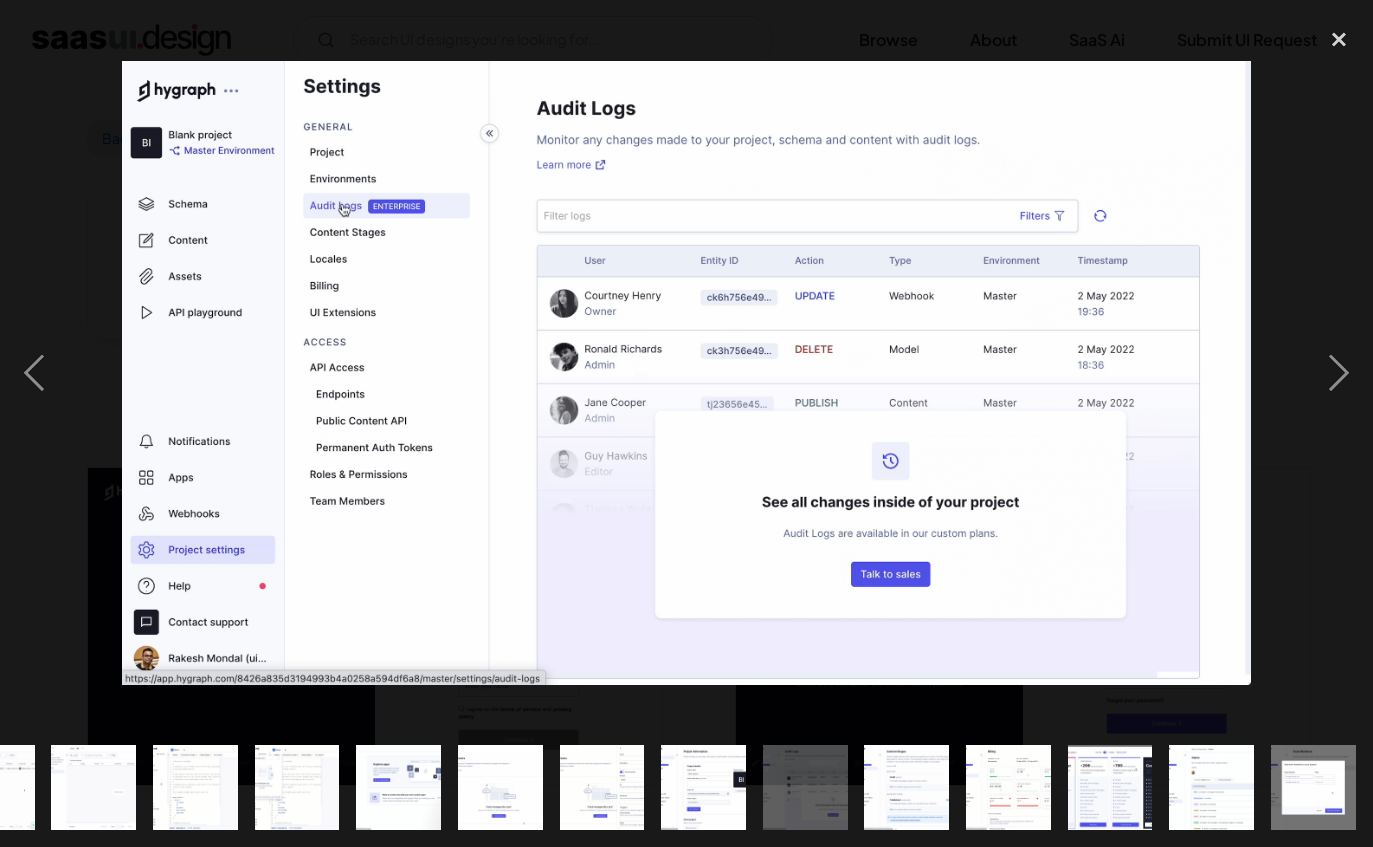 click at bounding box center (1339, 372) 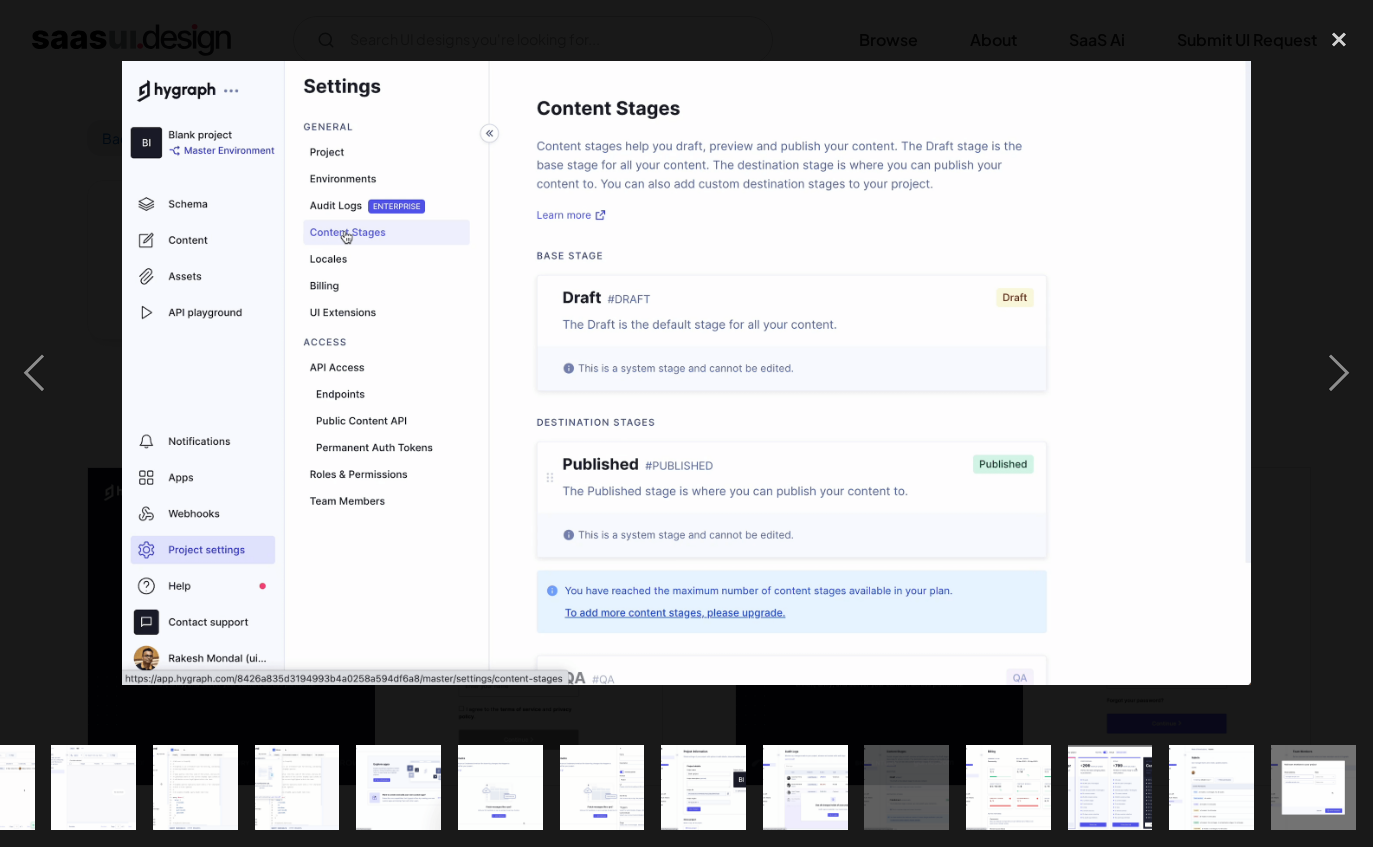 click at bounding box center [1339, 372] 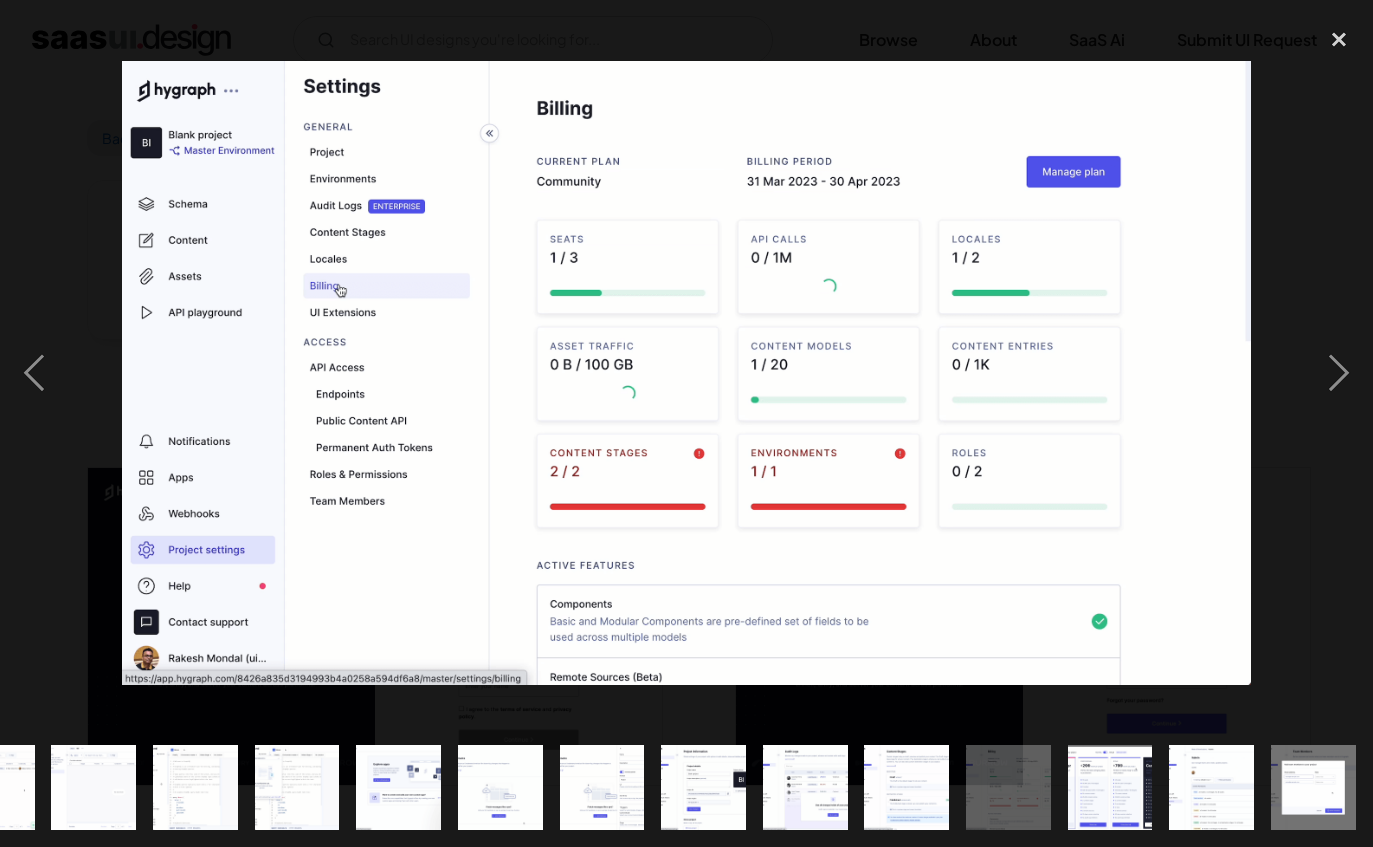 click at bounding box center [1339, 372] 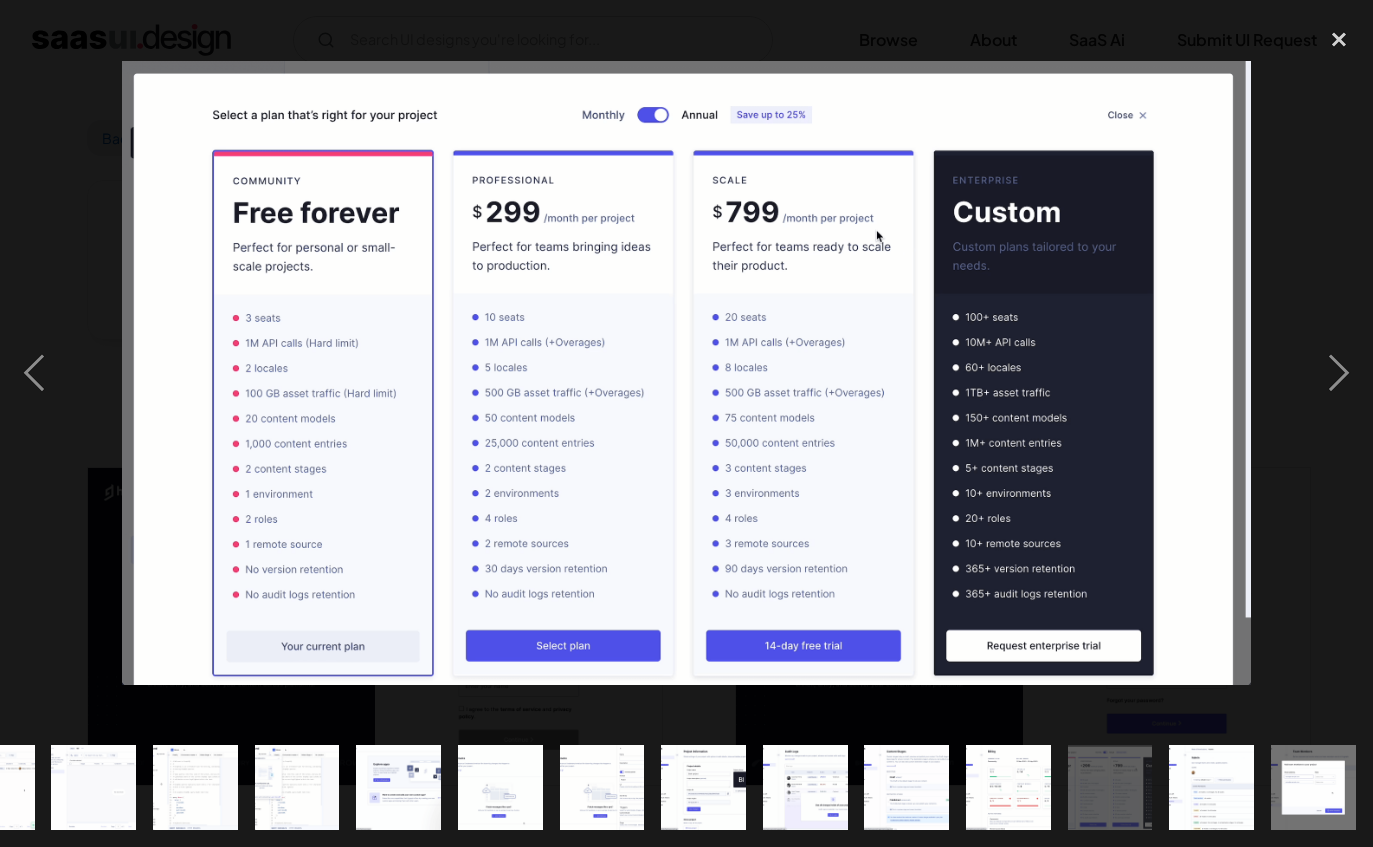 click at bounding box center [1339, 372] 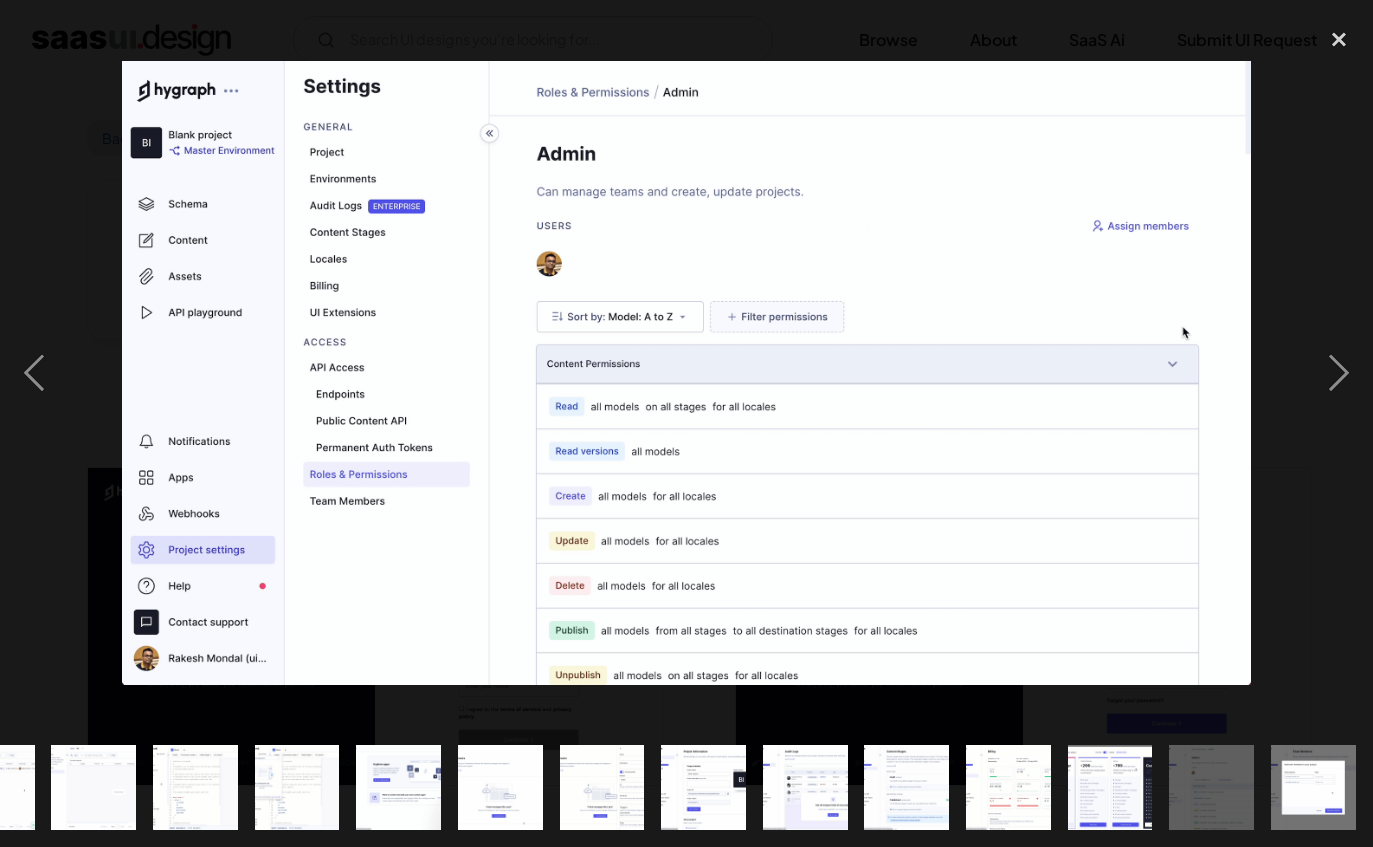 click at bounding box center [1339, 39] 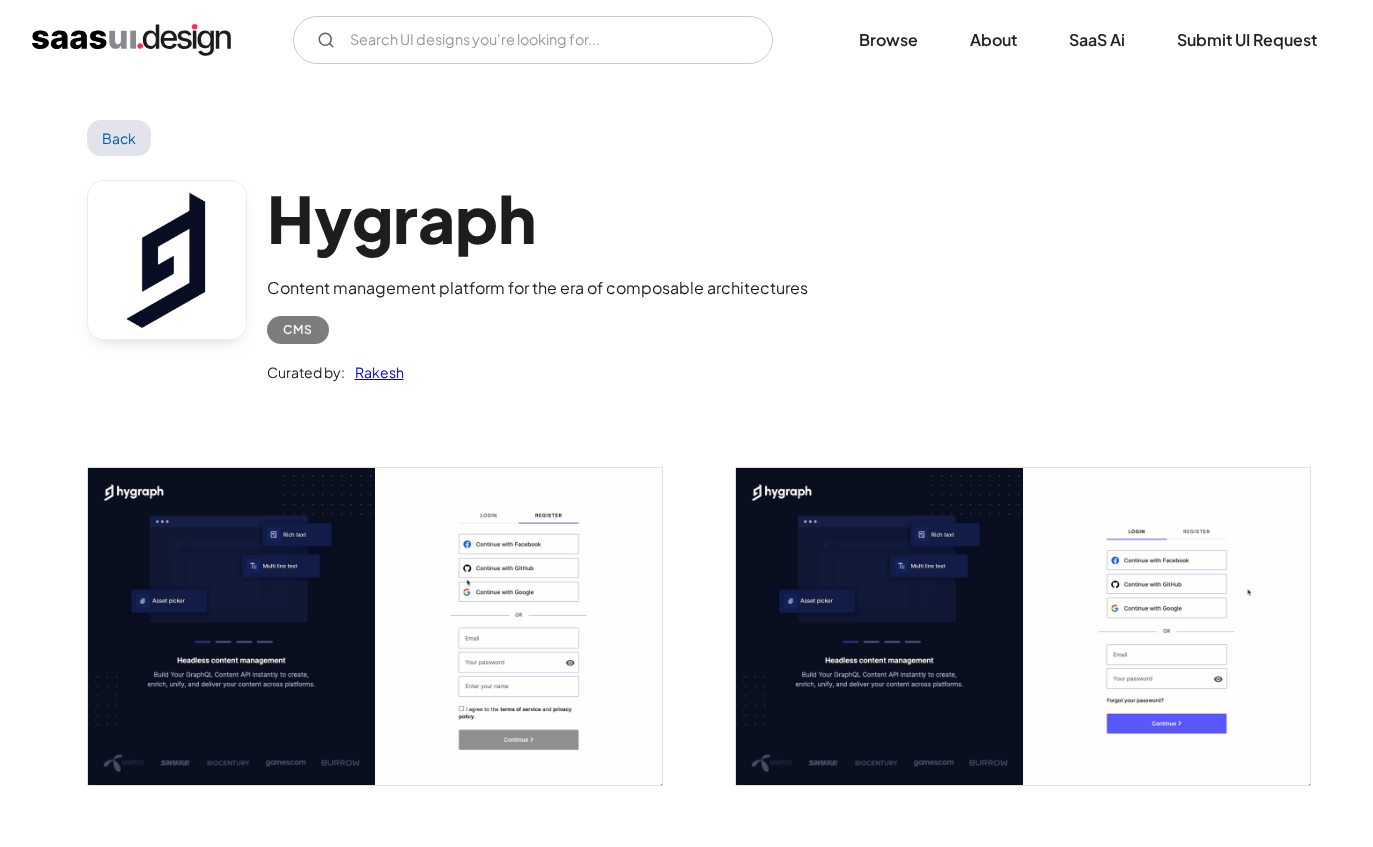 scroll, scrollTop: 0, scrollLeft: 0, axis: both 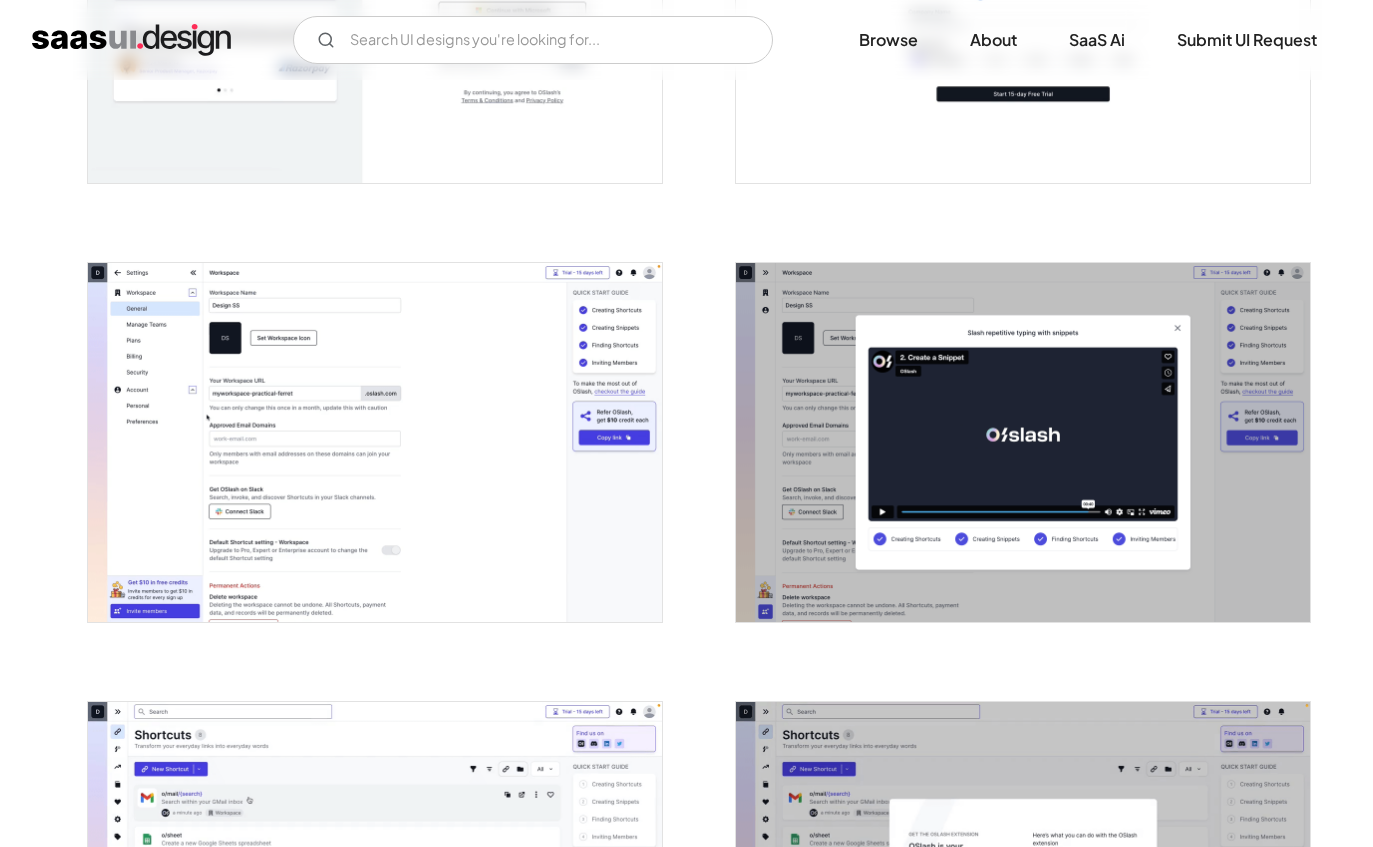 click at bounding box center (375, 442) 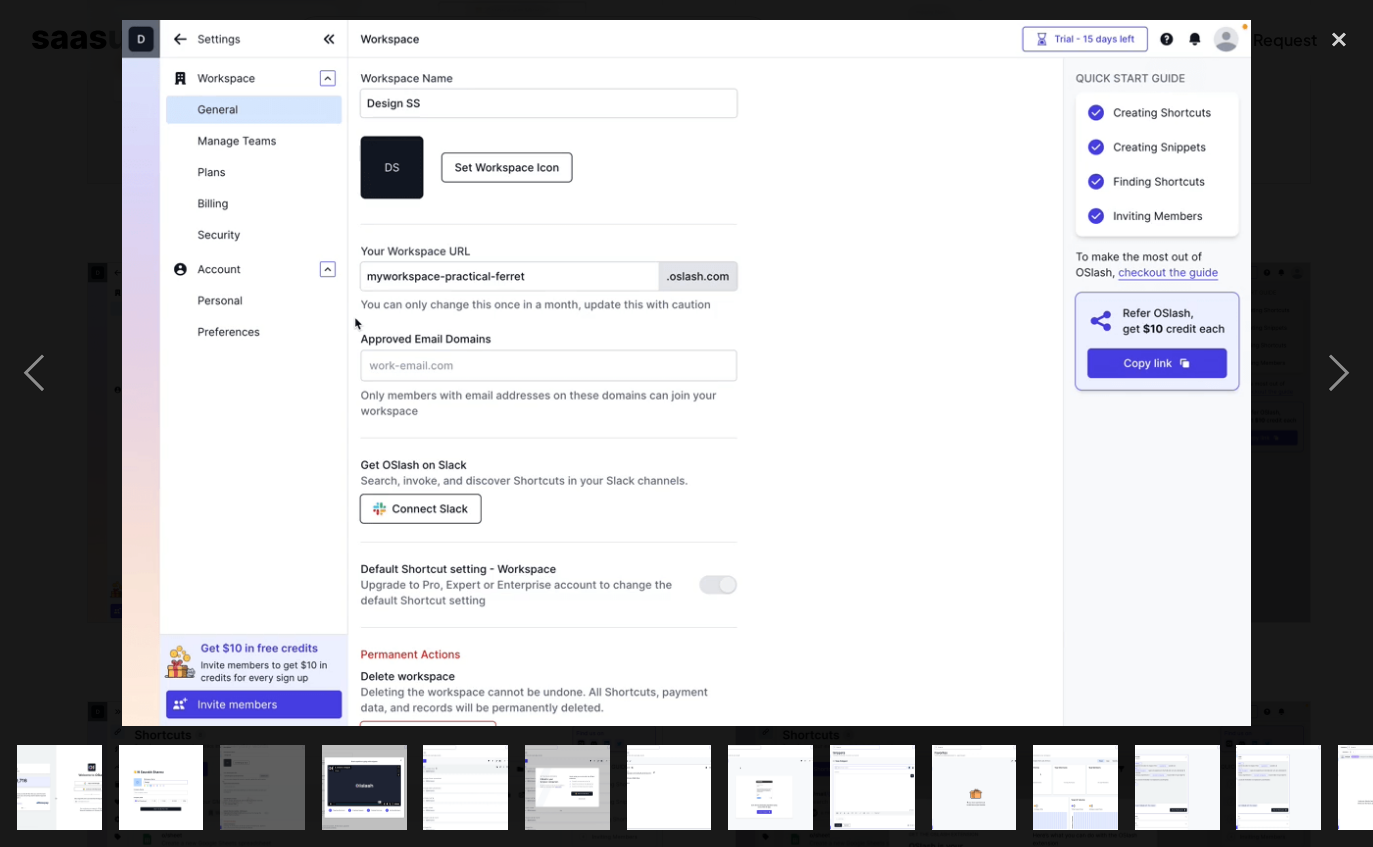 click at bounding box center (1339, 372) 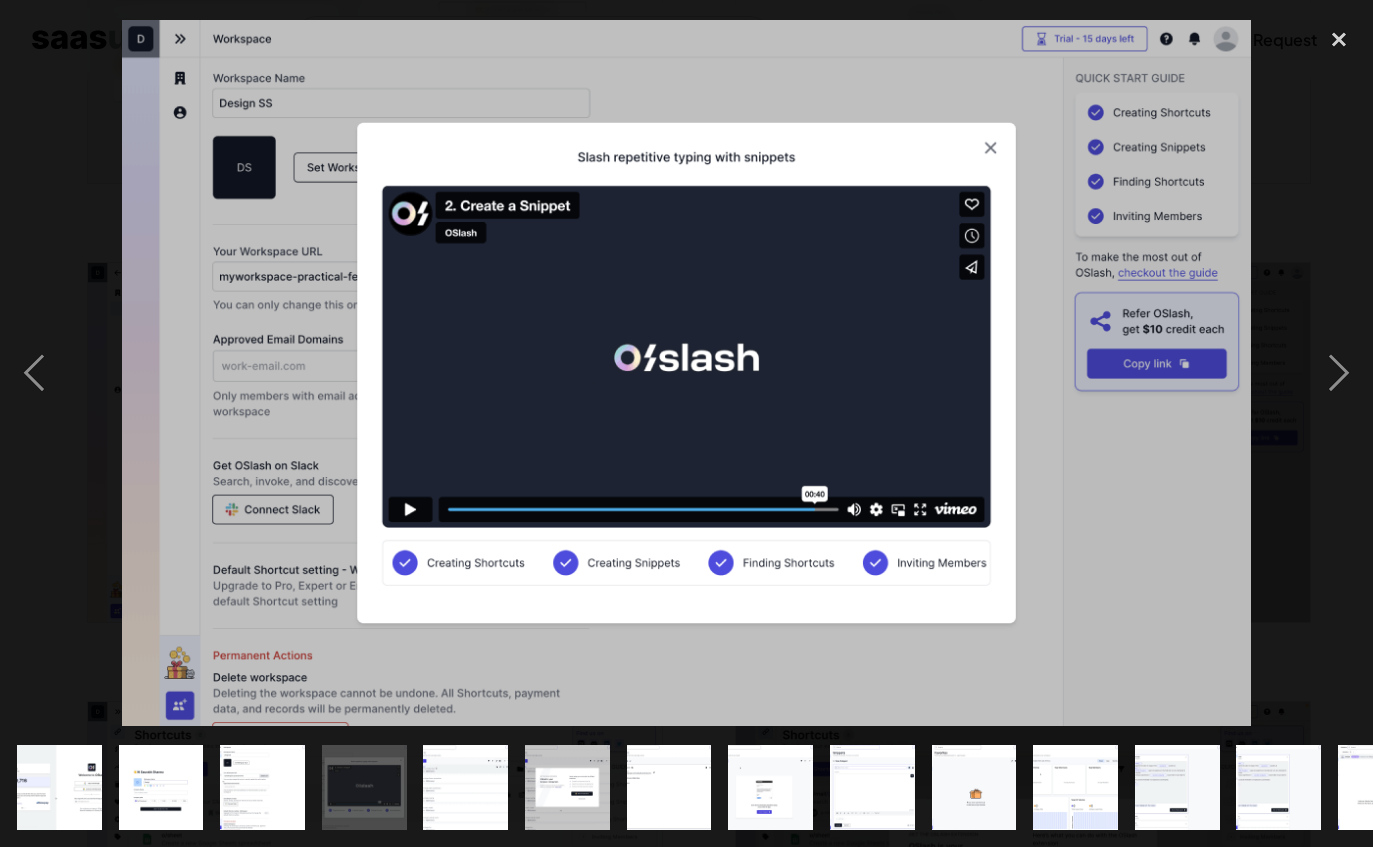 click at bounding box center [1339, 372] 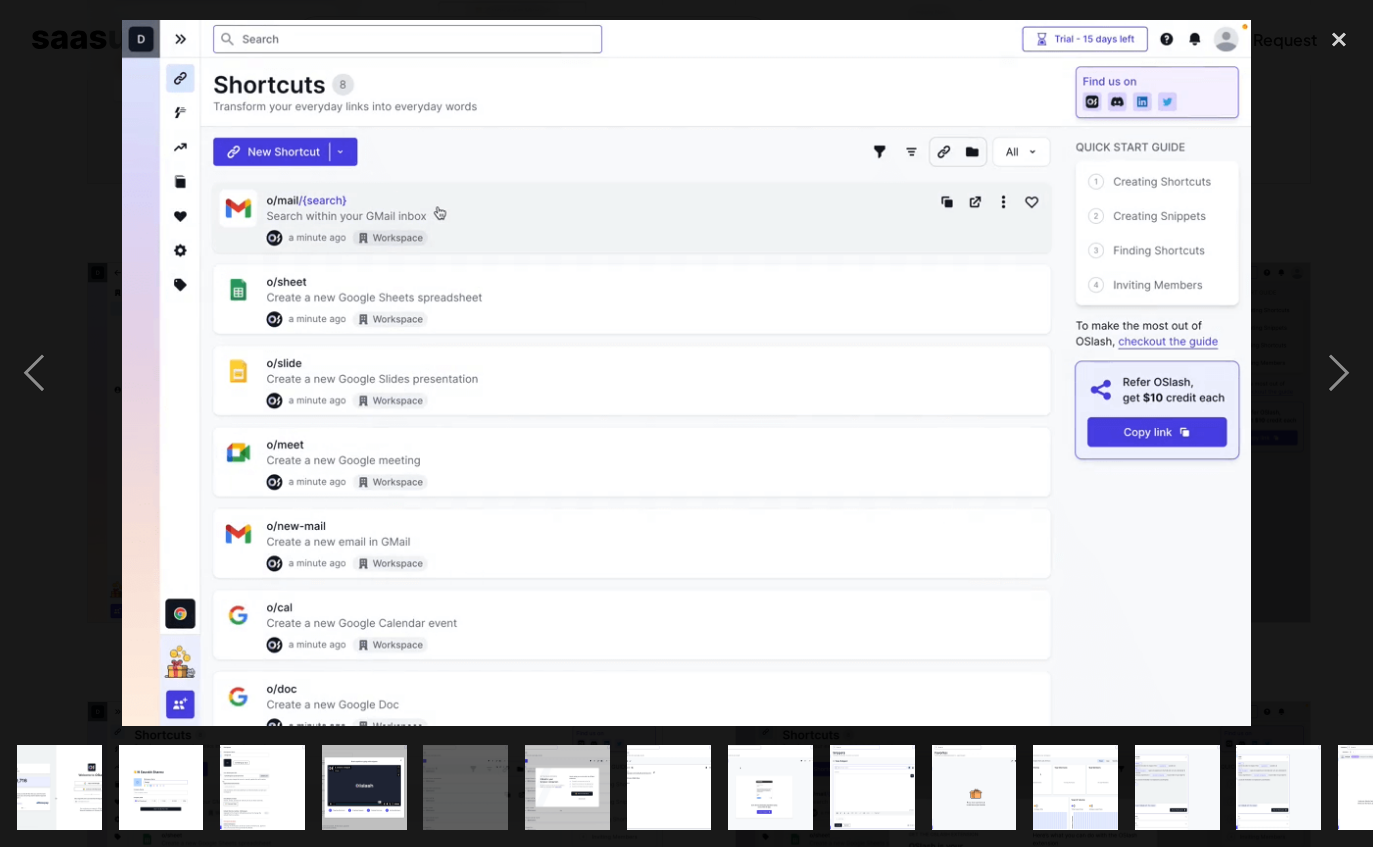 click at bounding box center [1339, 372] 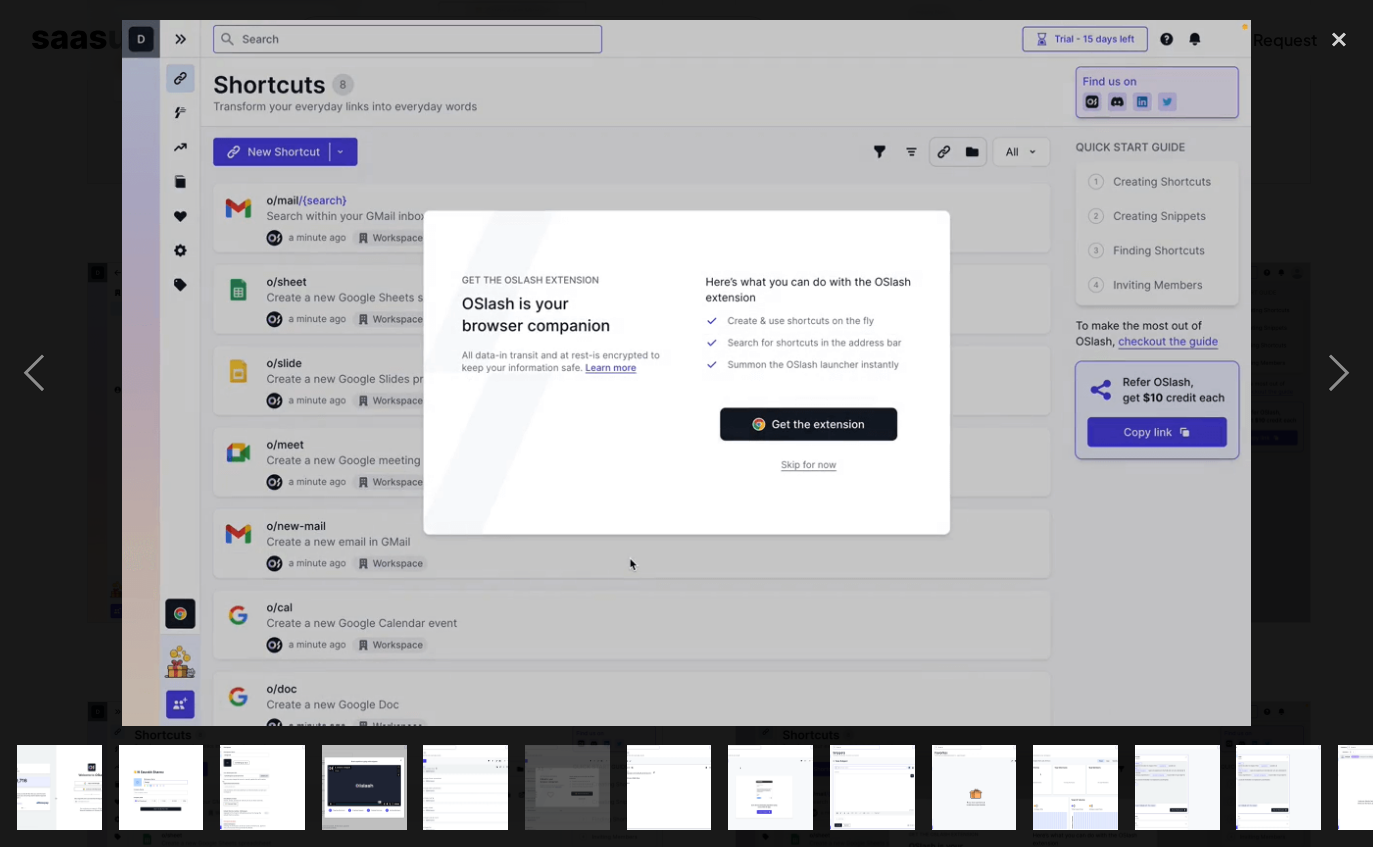 click at bounding box center (1339, 372) 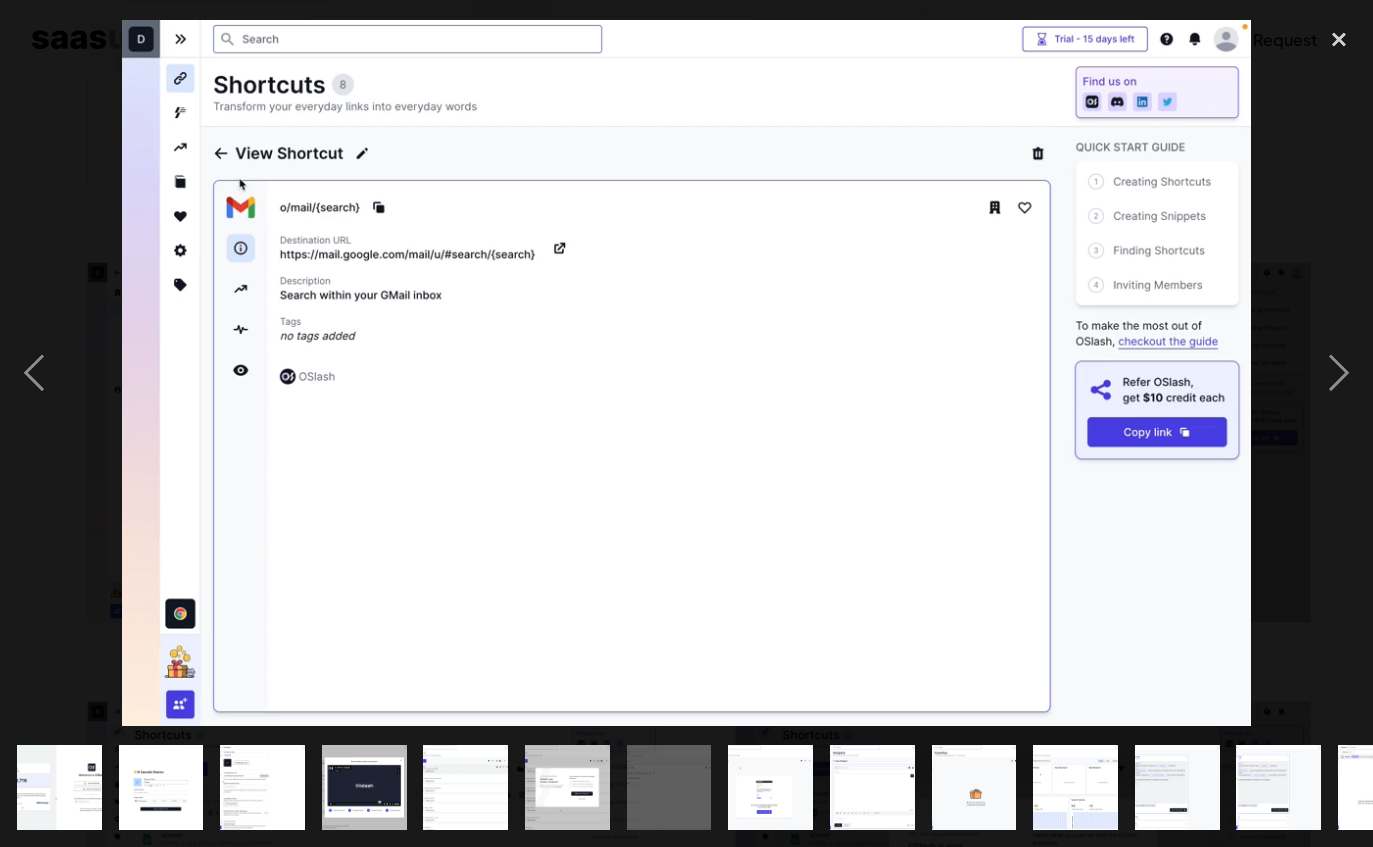 click at bounding box center (1339, 372) 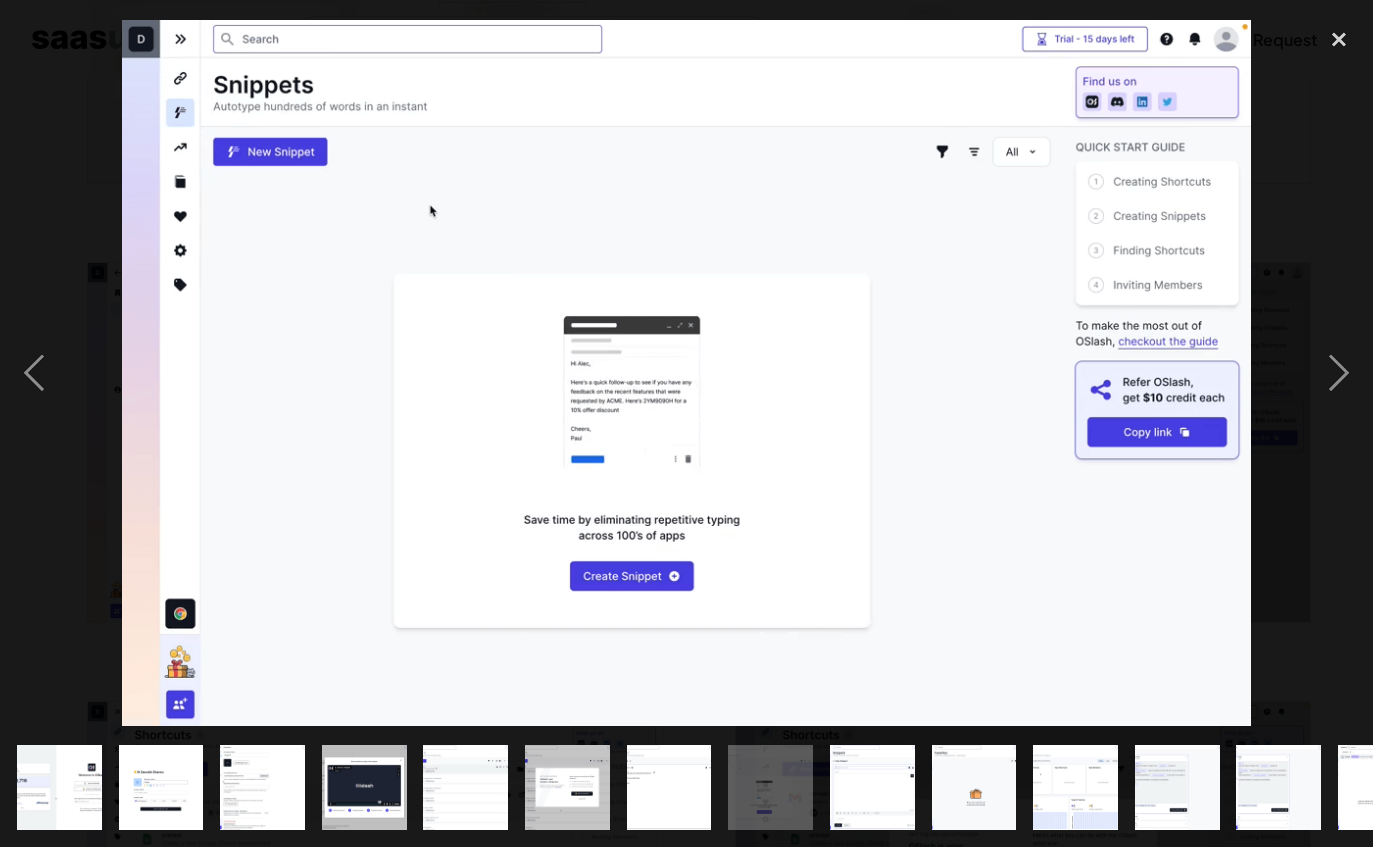 click at bounding box center [1339, 372] 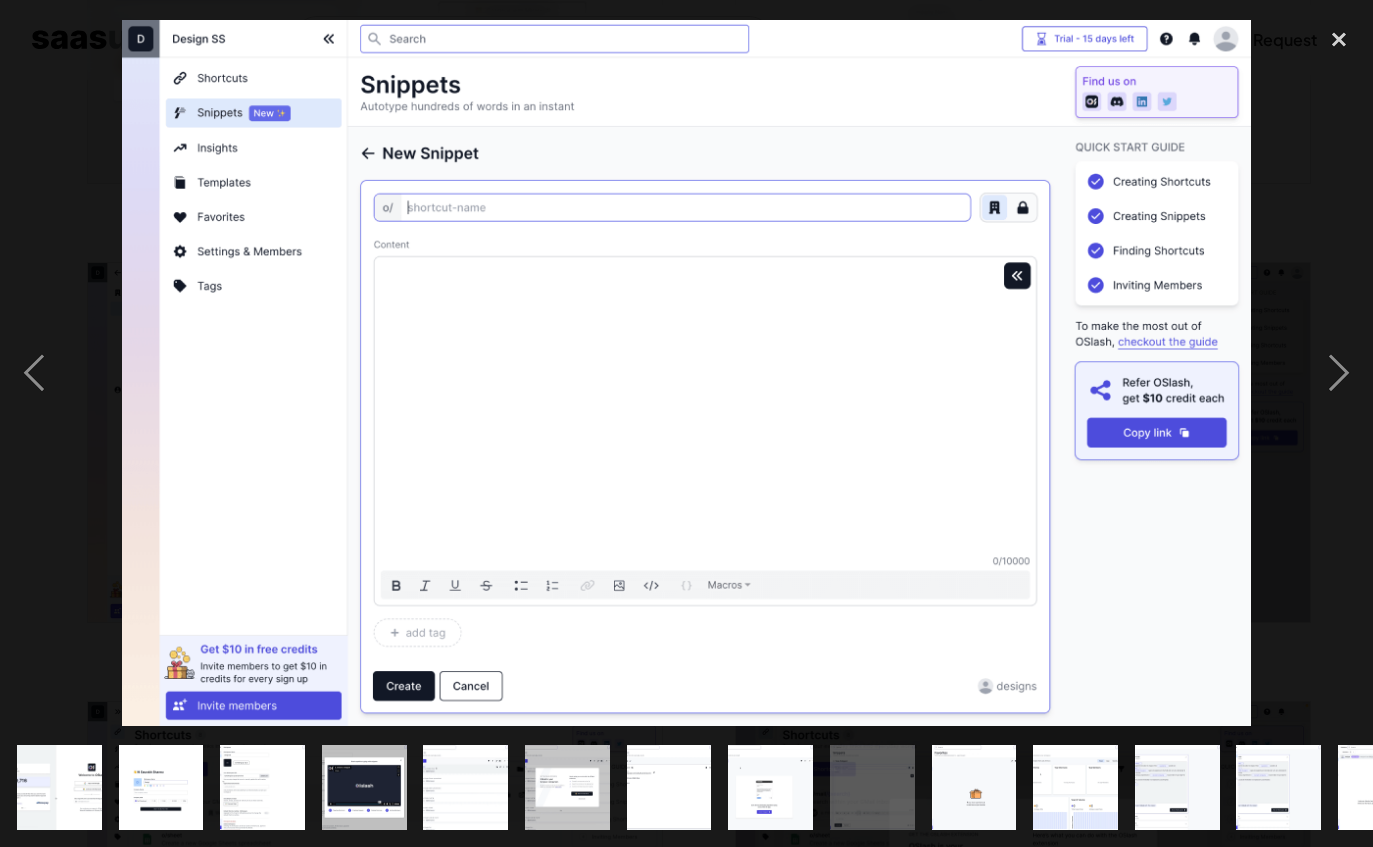 click at bounding box center [1339, 372] 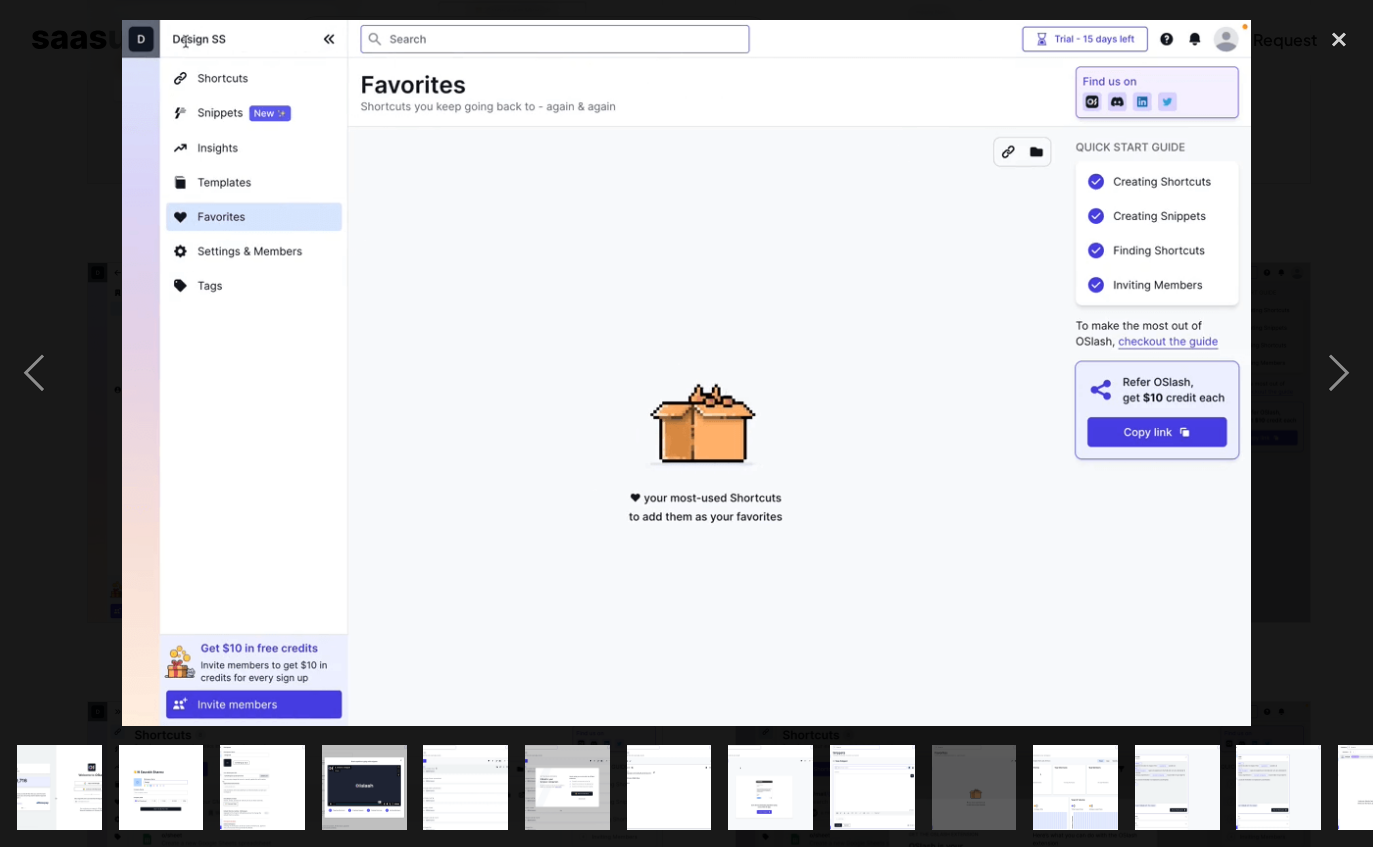 click at bounding box center (1339, 372) 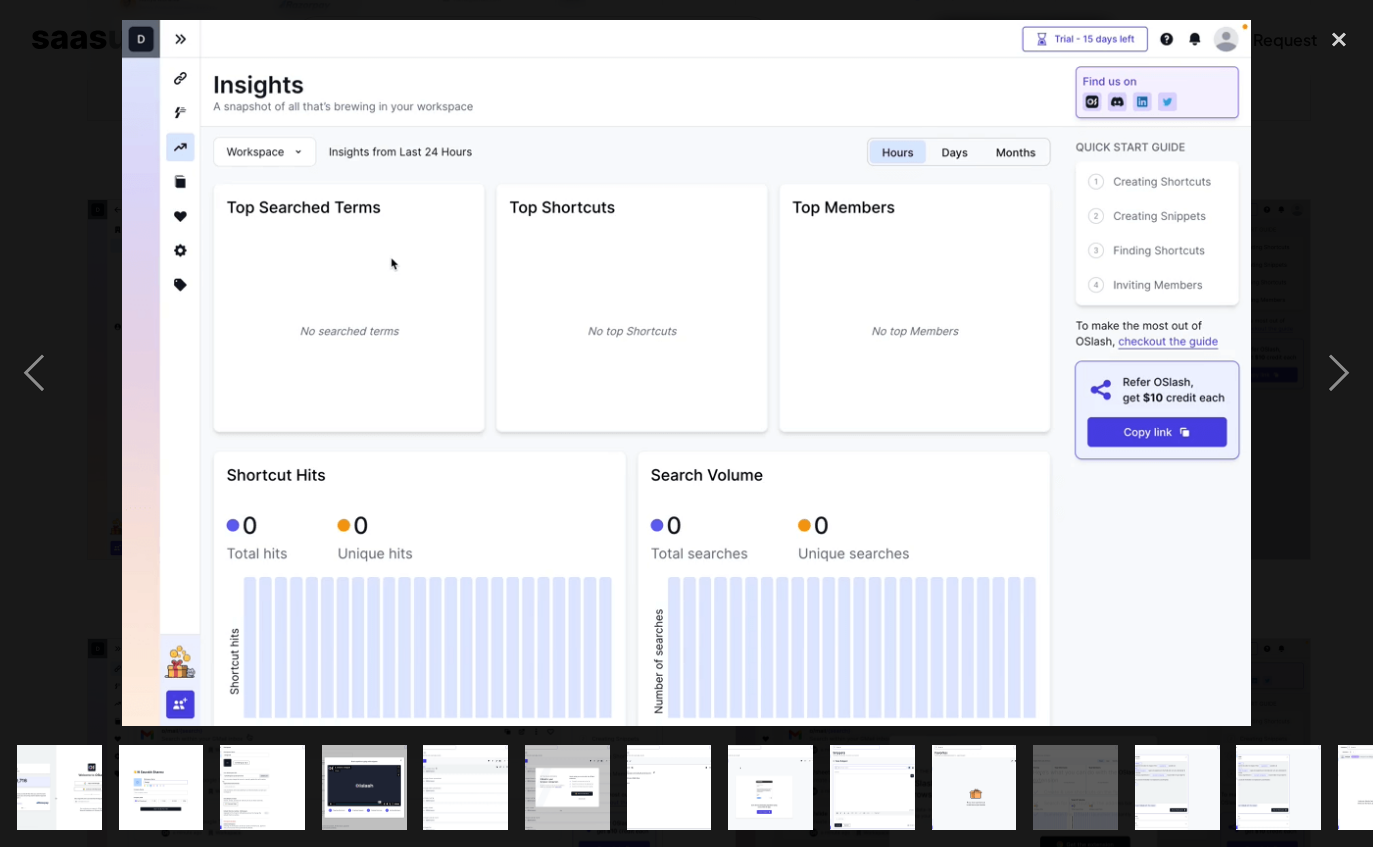 scroll, scrollTop: 709, scrollLeft: 0, axis: vertical 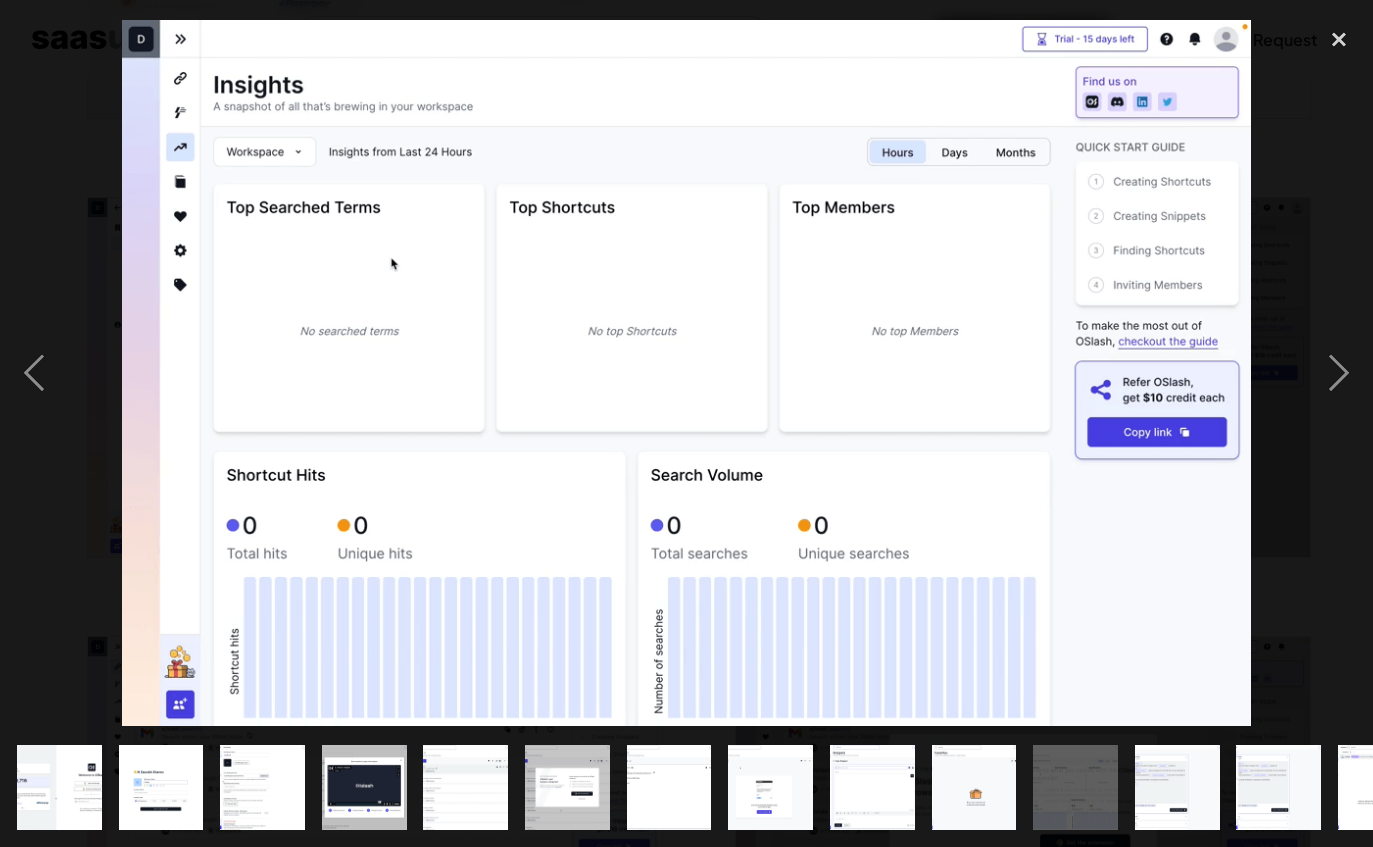 click at bounding box center [1339, 39] 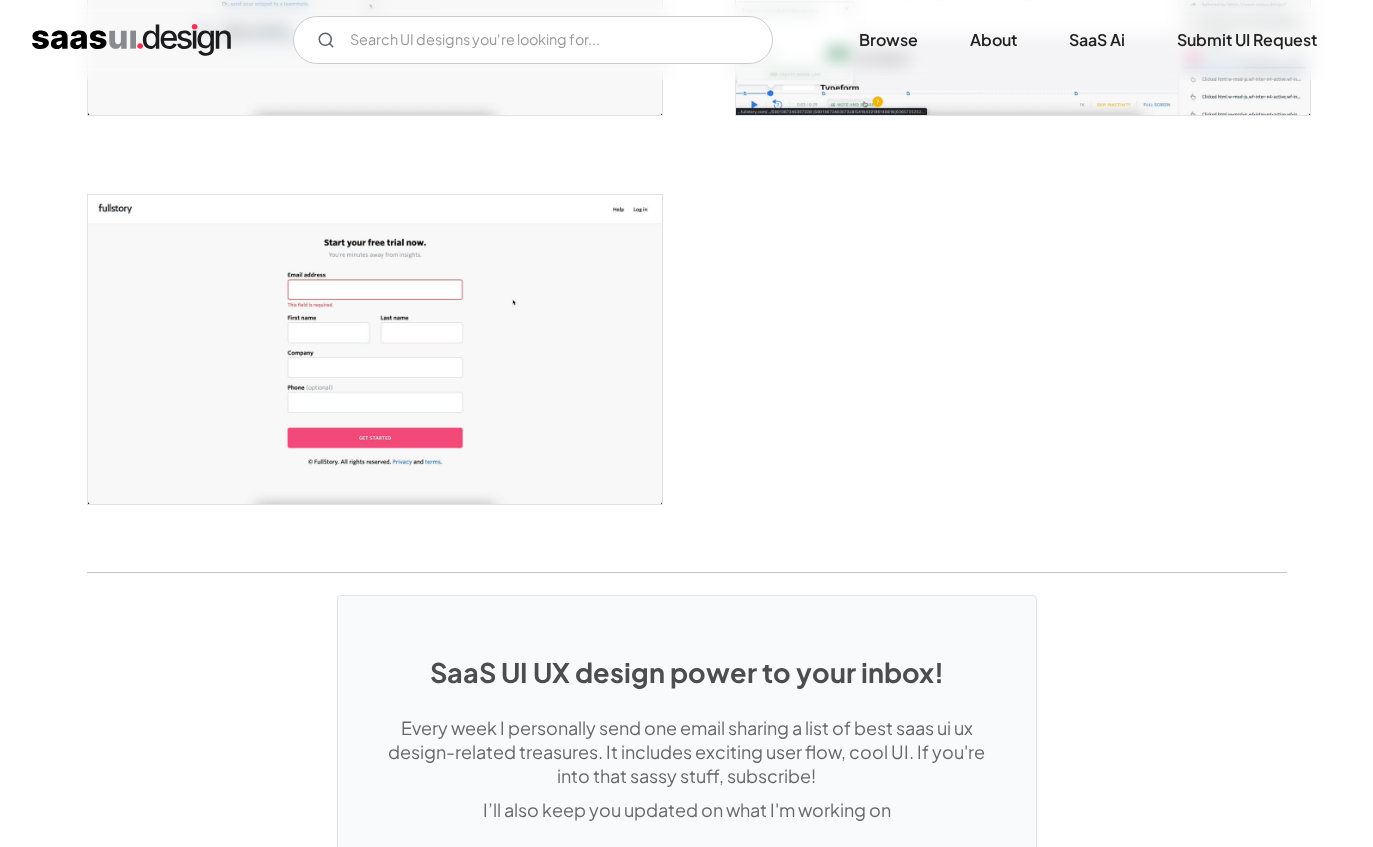 scroll, scrollTop: 3783, scrollLeft: 0, axis: vertical 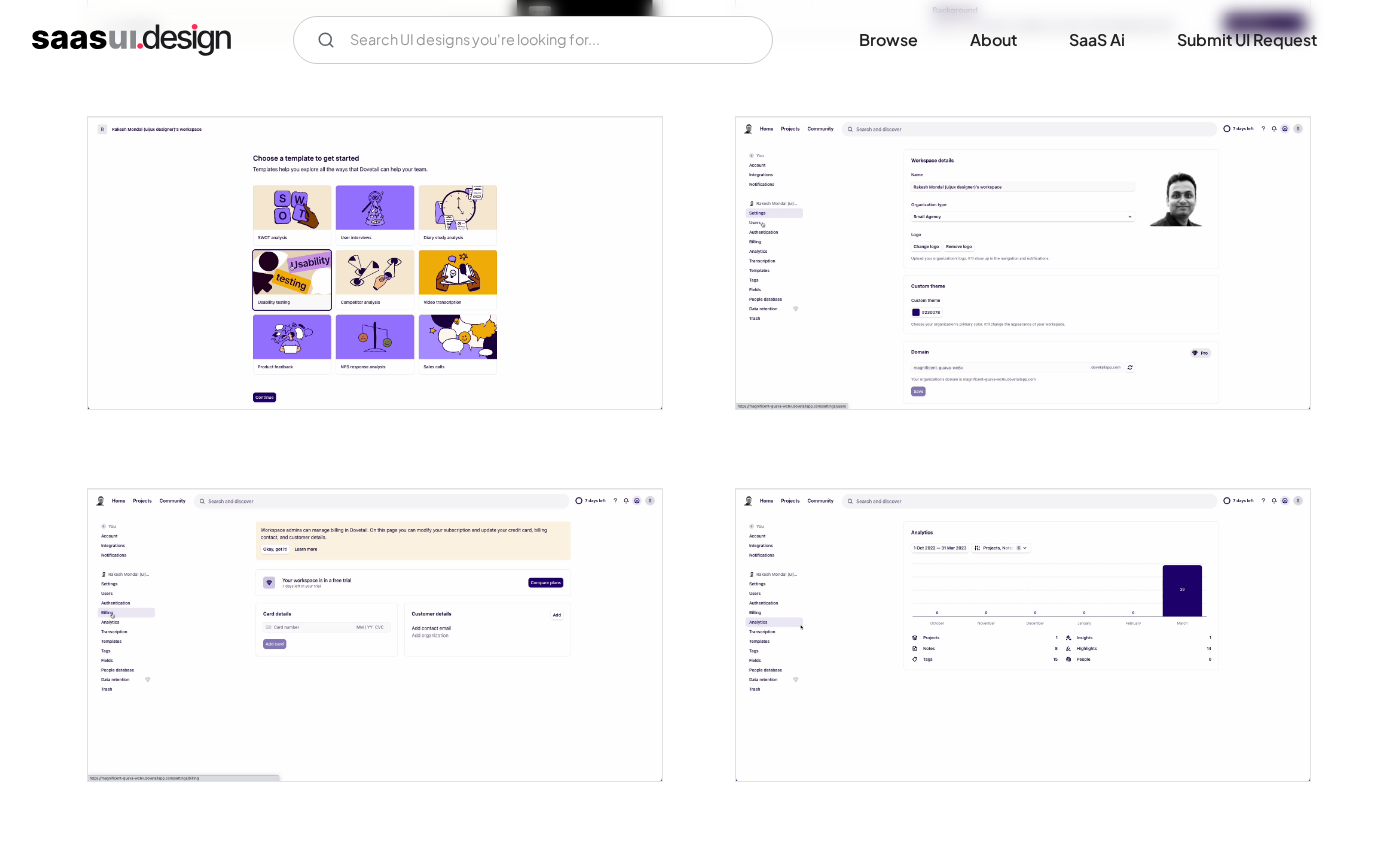 click at bounding box center [1023, 263] 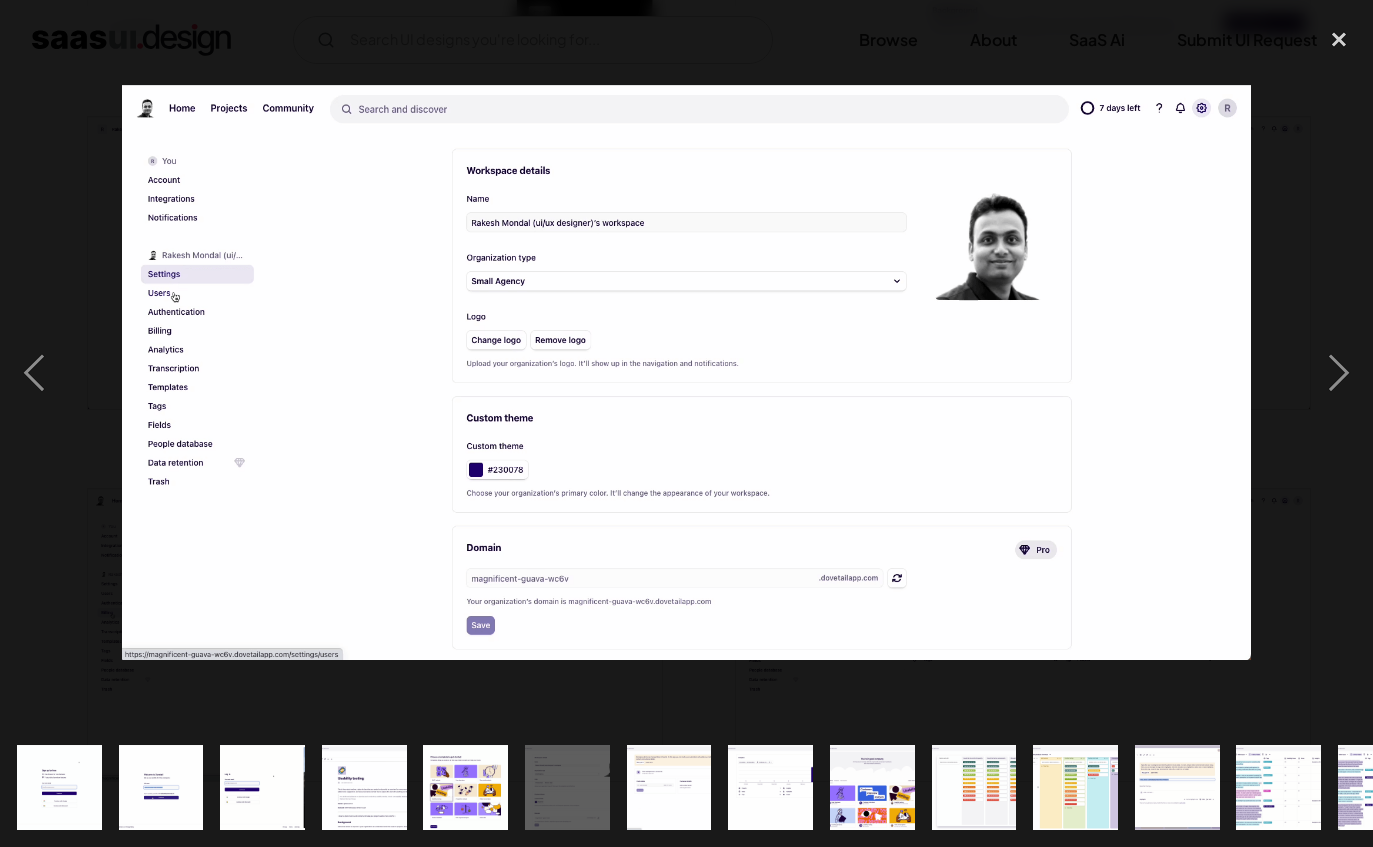 click at bounding box center (1339, 372) 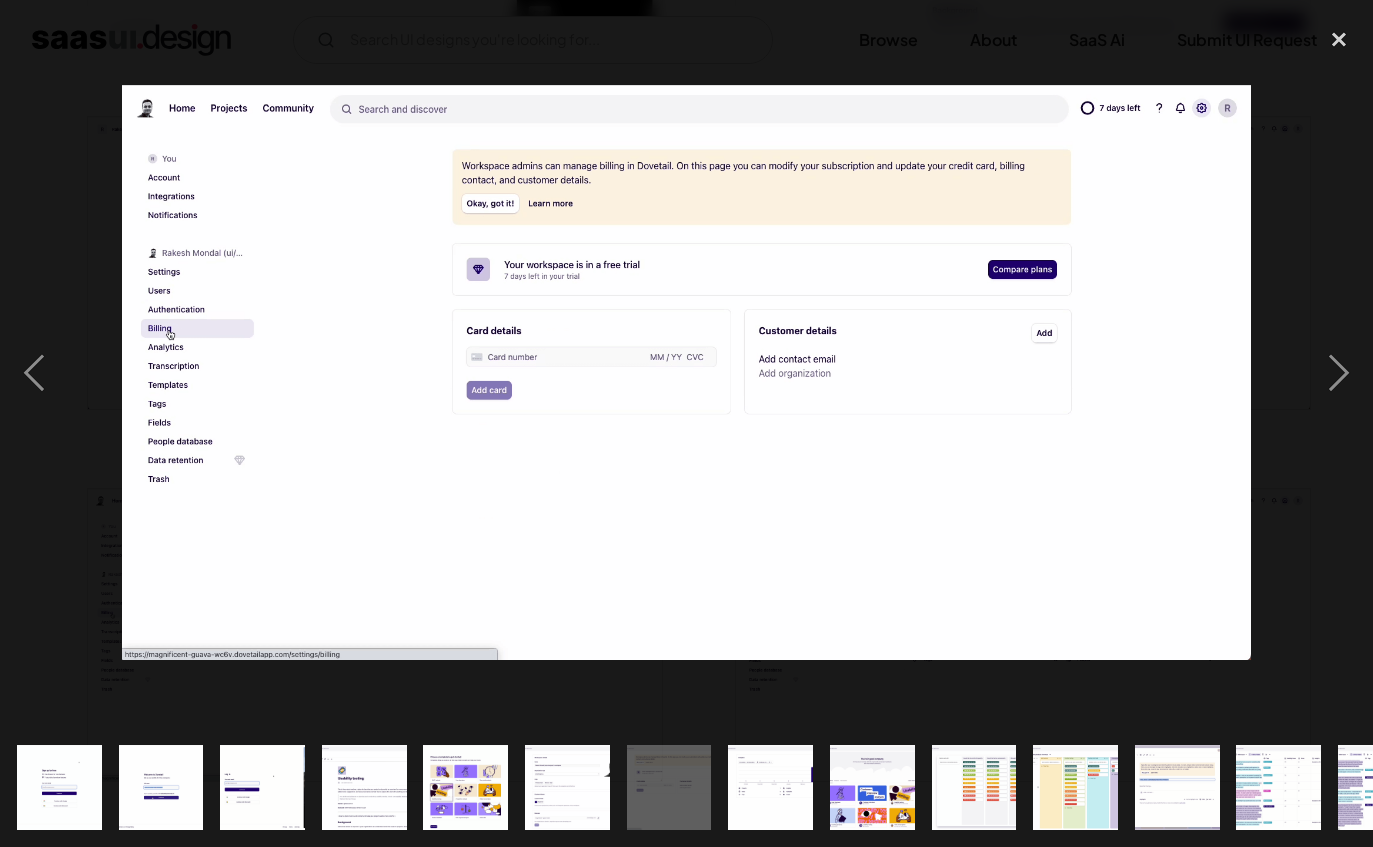click at bounding box center [1339, 372] 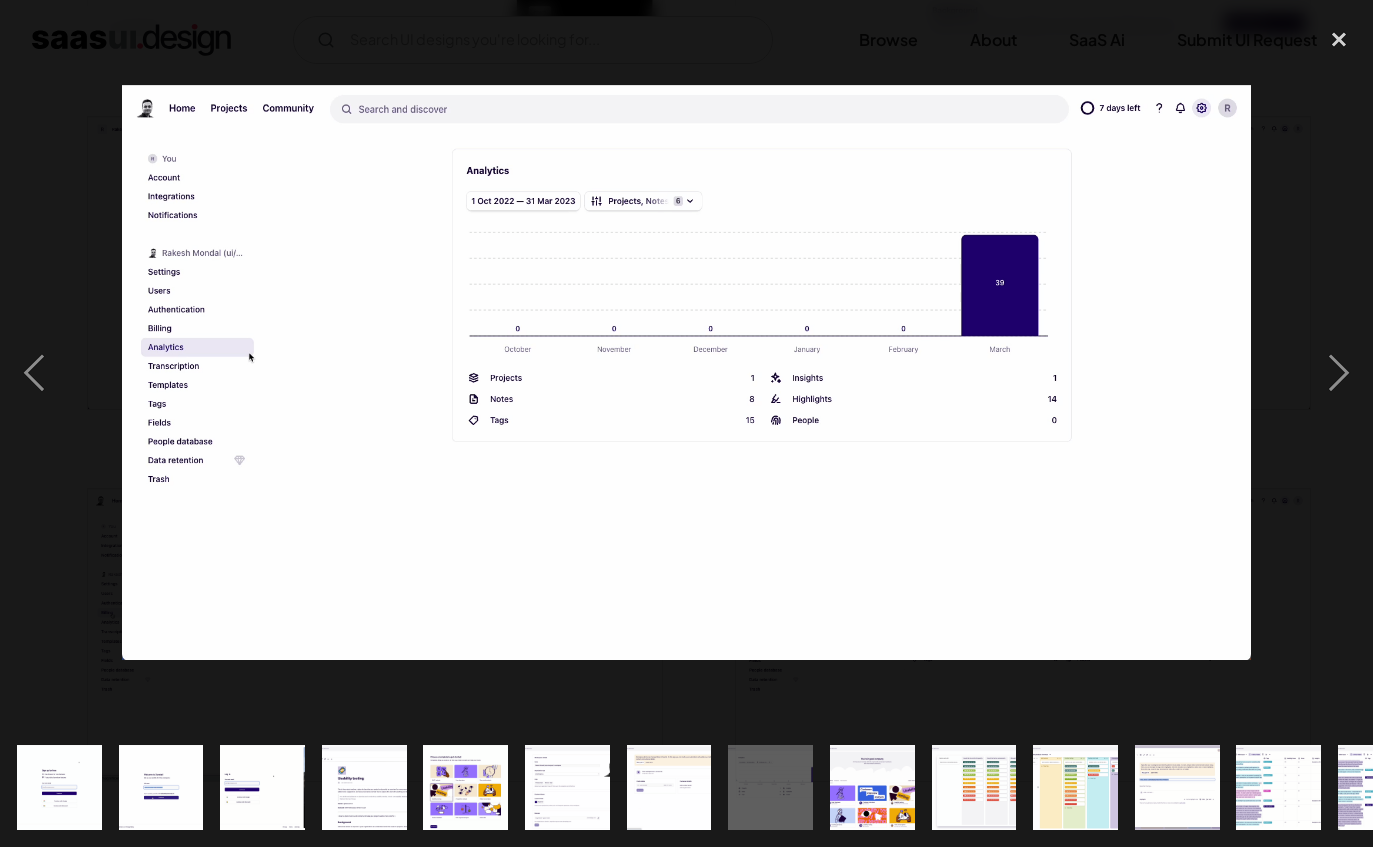 click at bounding box center [1339, 372] 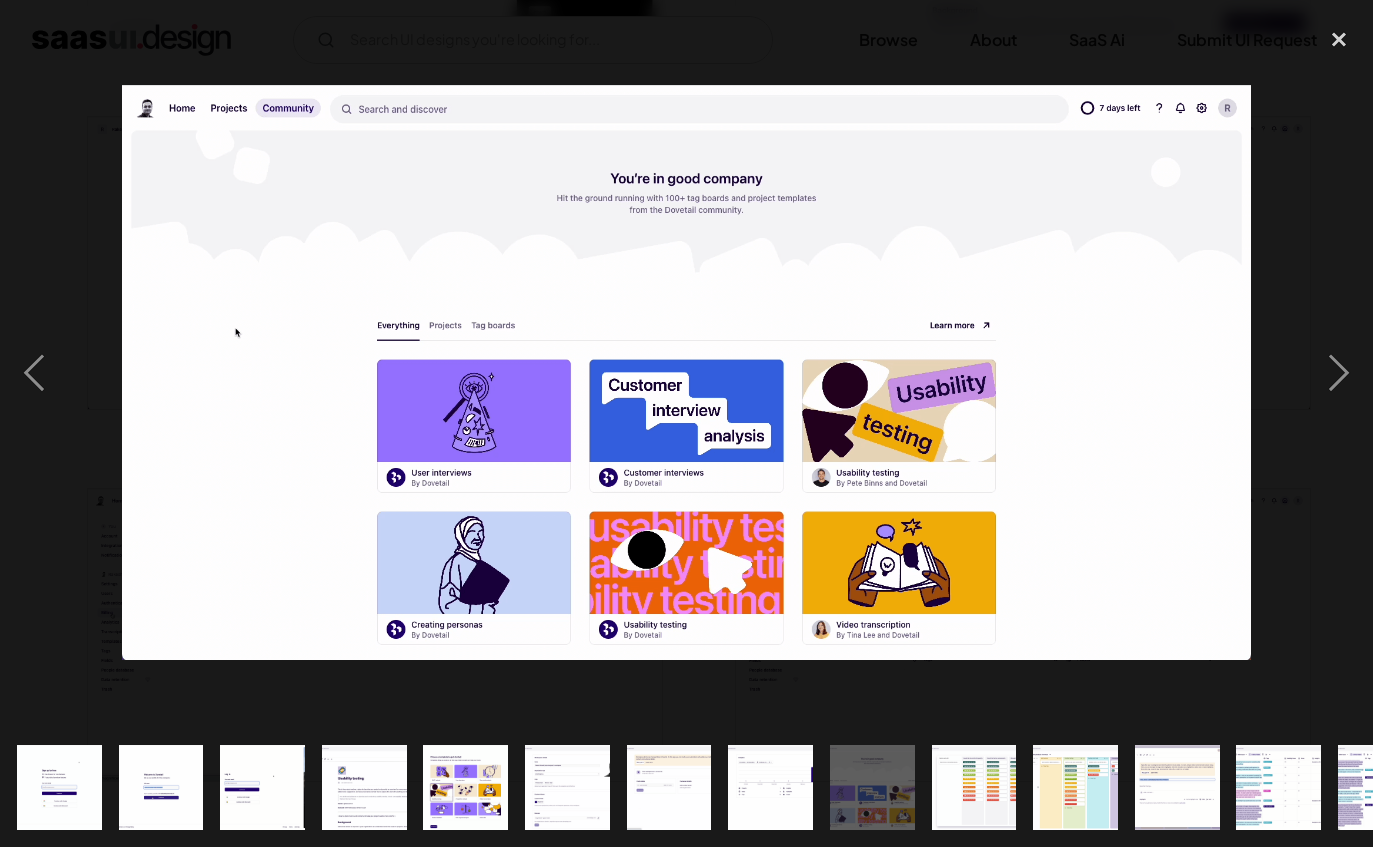 click at bounding box center (1339, 372) 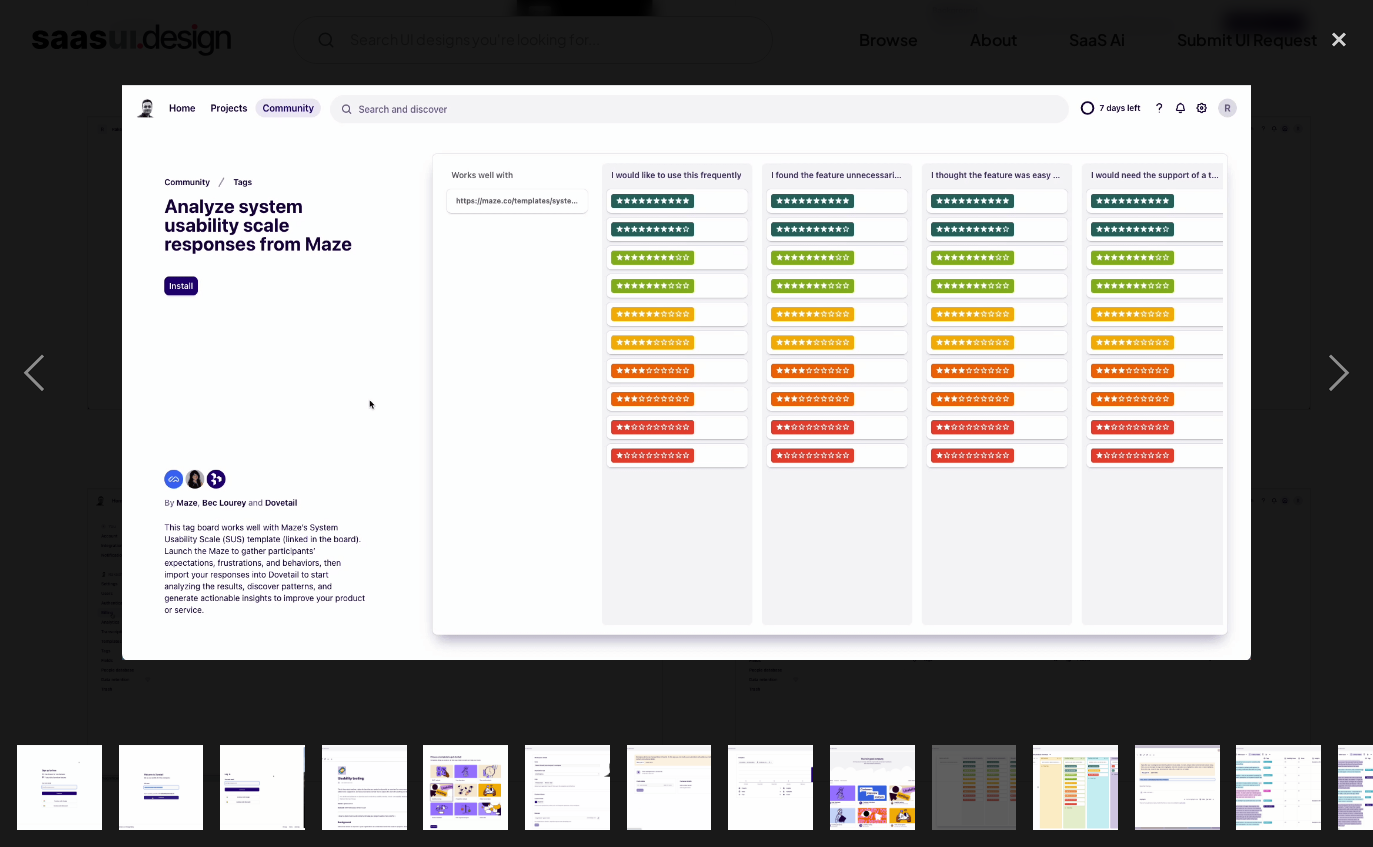 click at bounding box center (1339, 372) 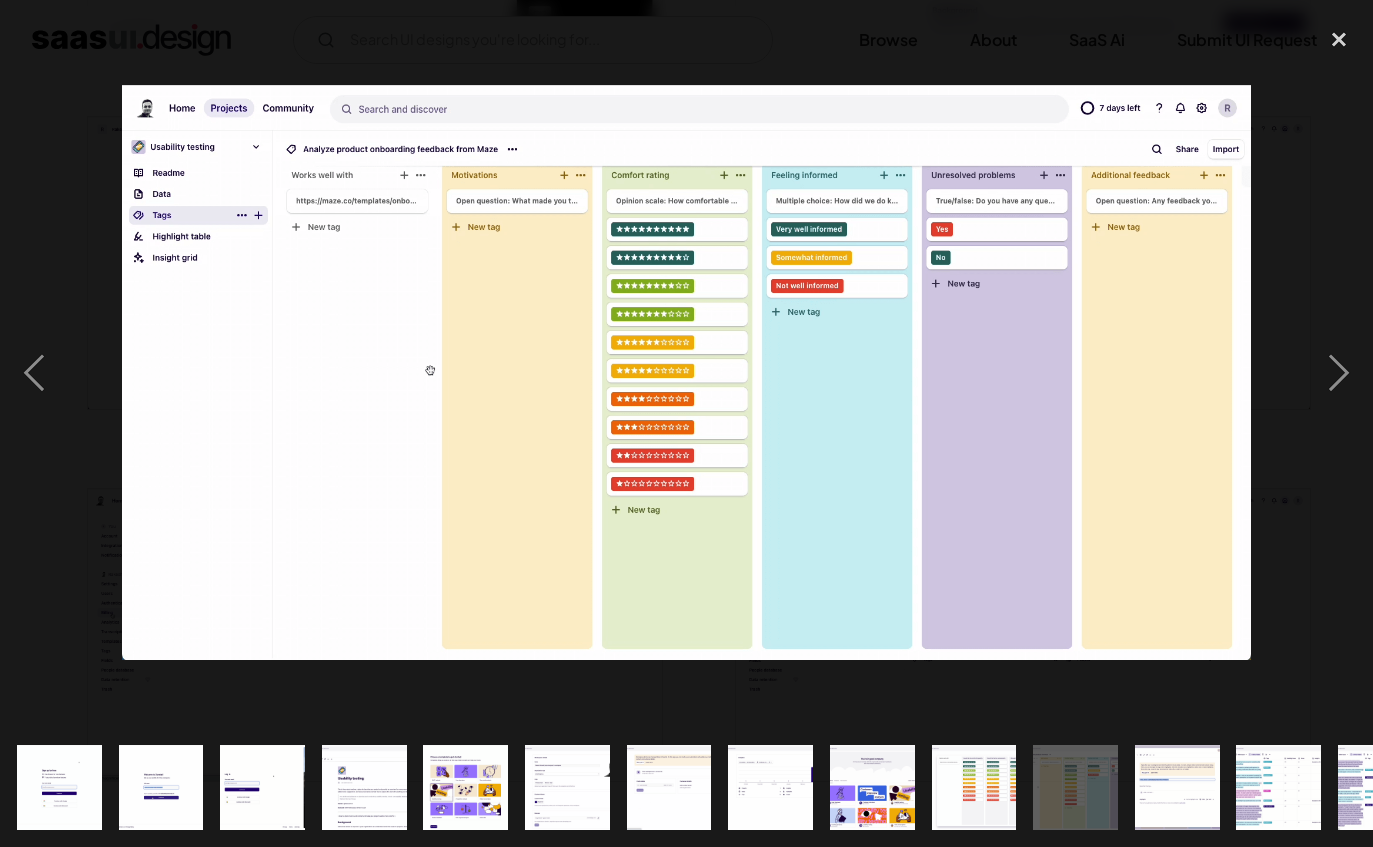 click at bounding box center [1339, 372] 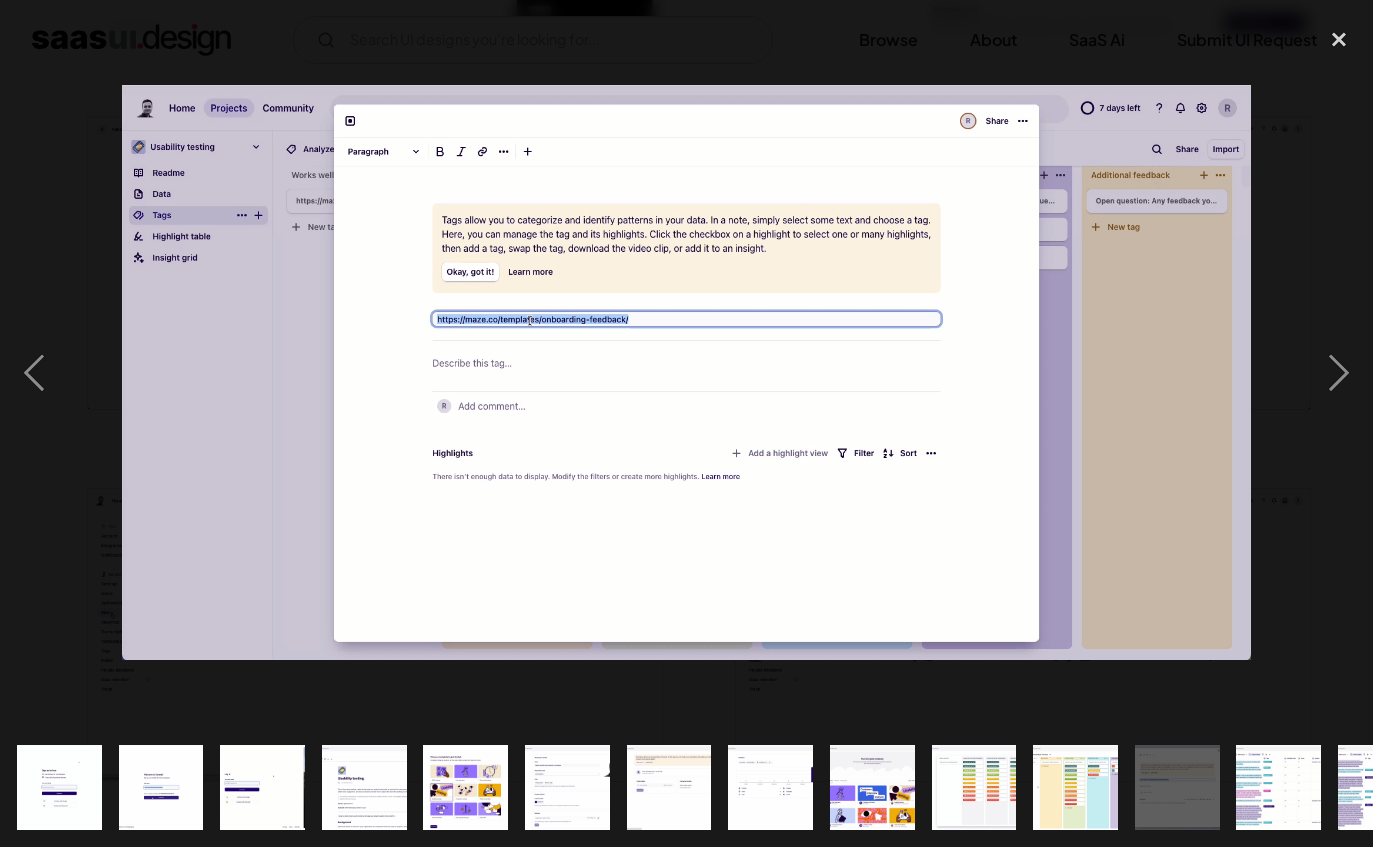 click at bounding box center (1339, 372) 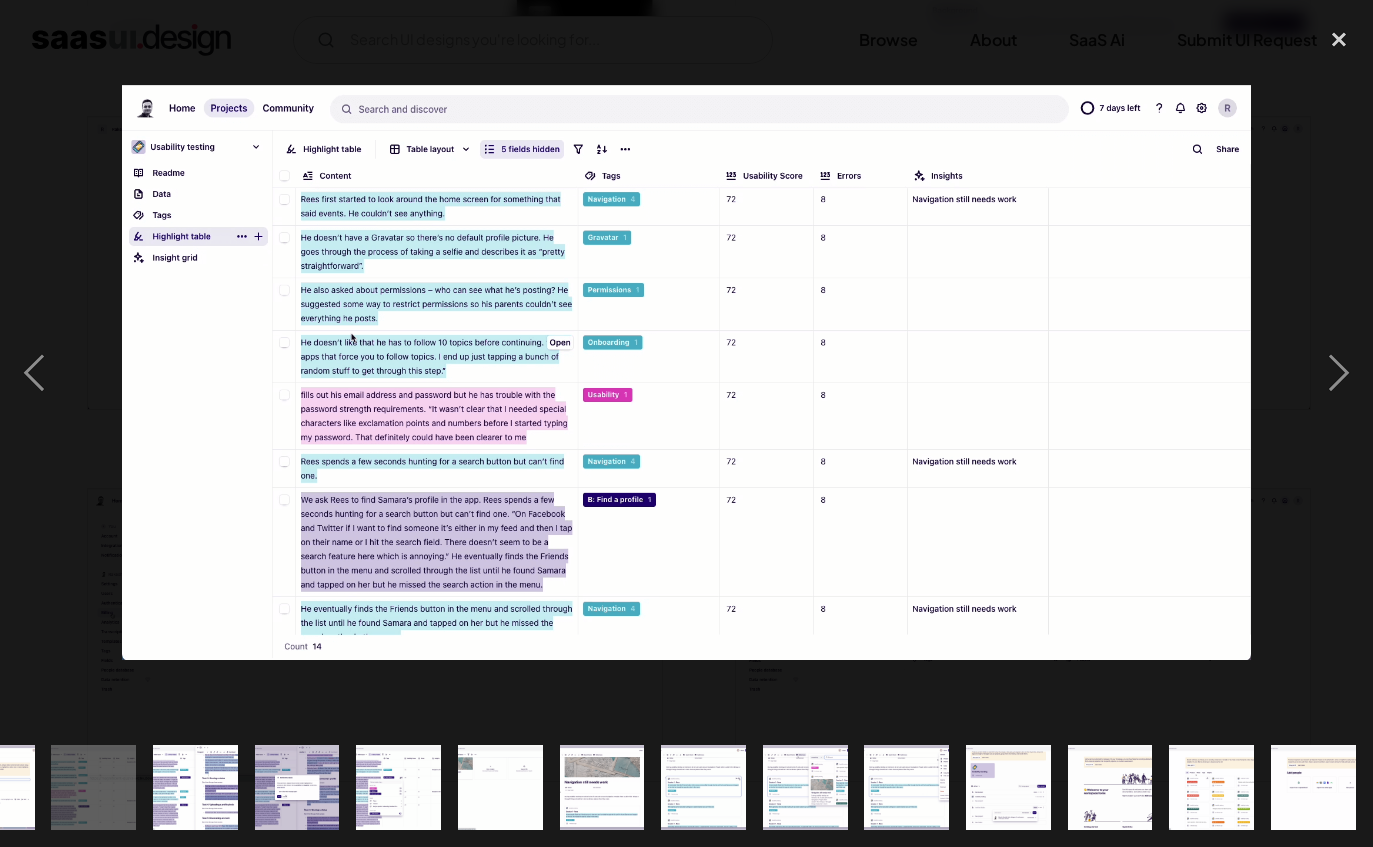 scroll, scrollTop: 0, scrollLeft: 1322, axis: horizontal 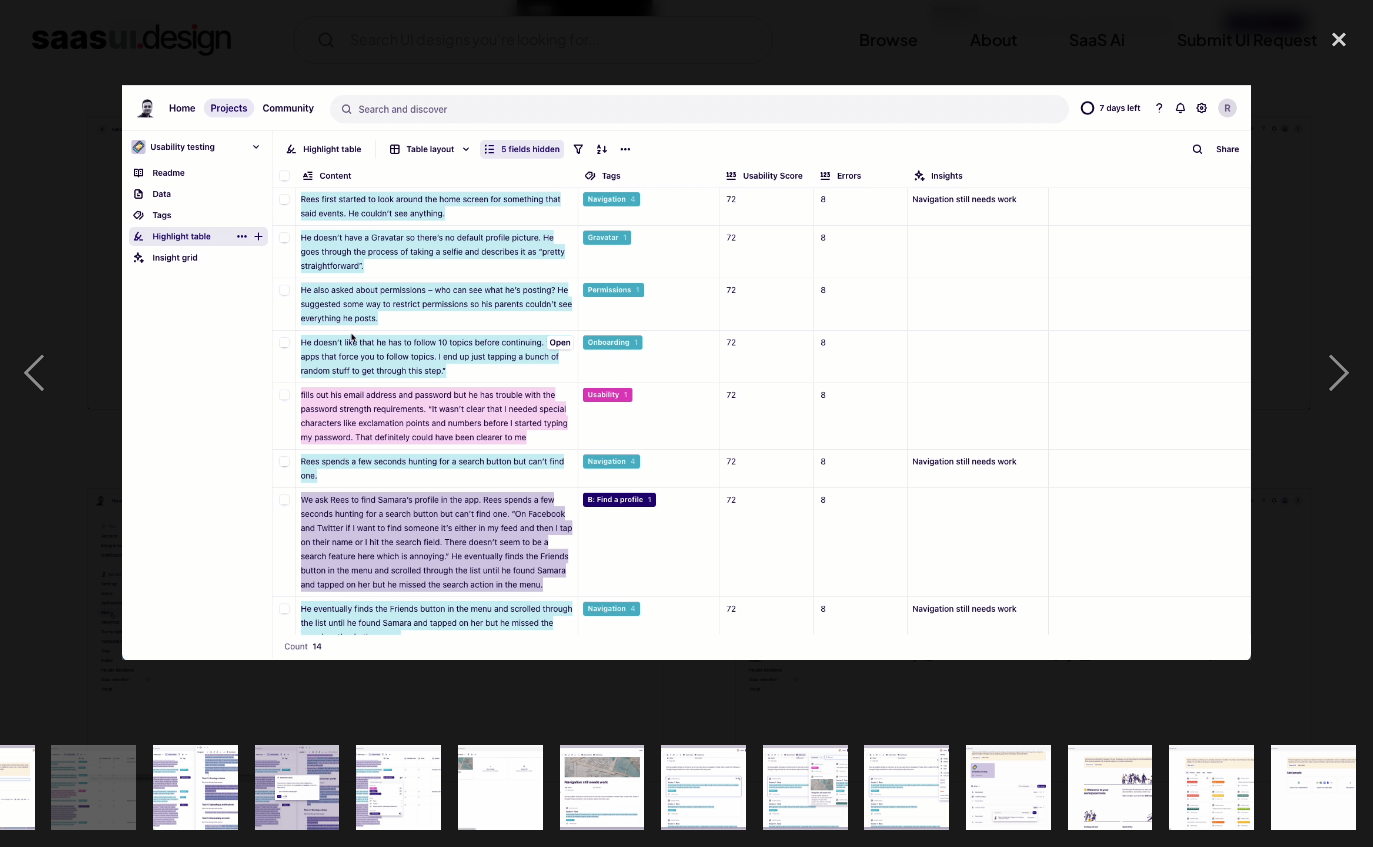 click at bounding box center (1339, 372) 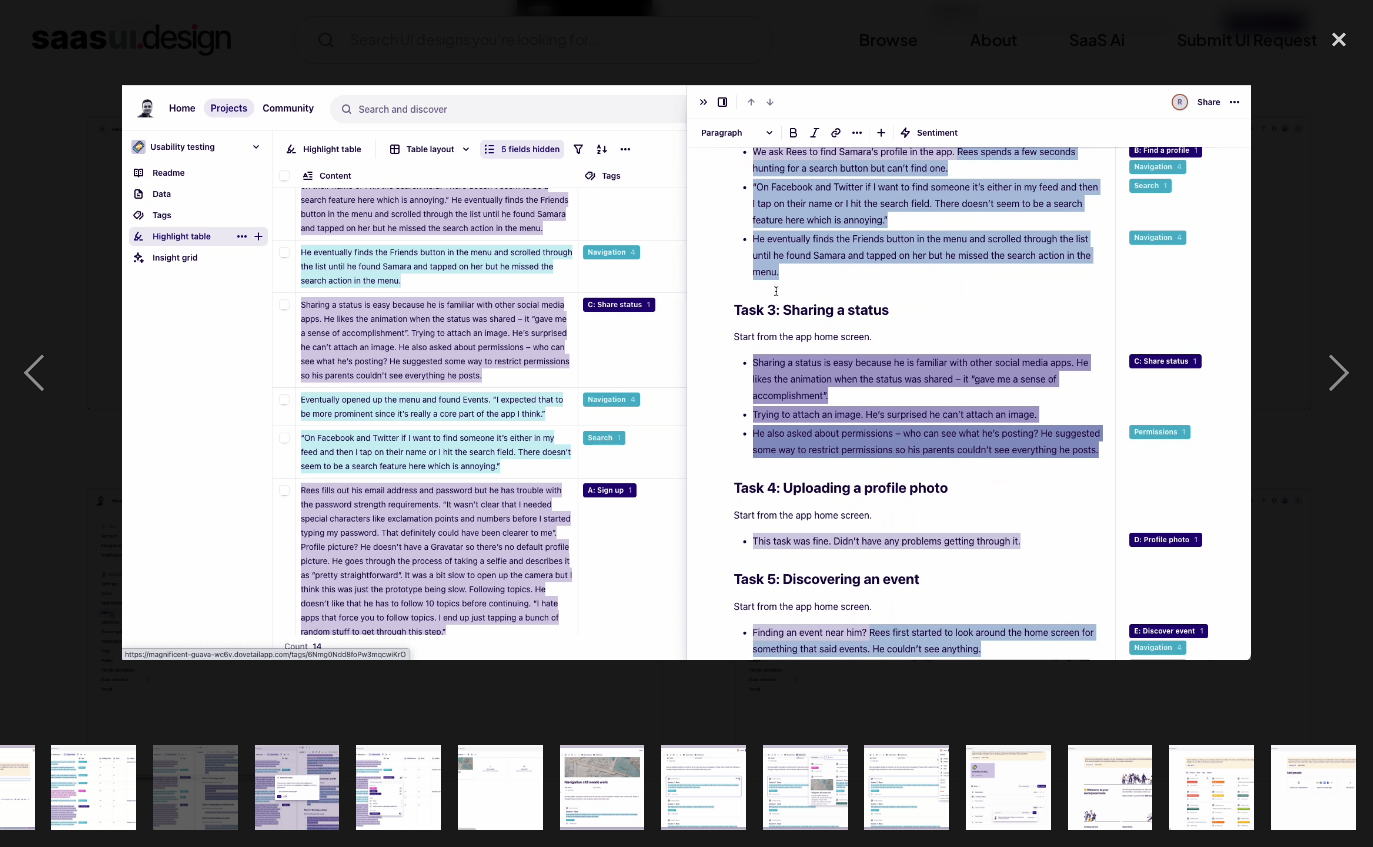 click at bounding box center (1339, 372) 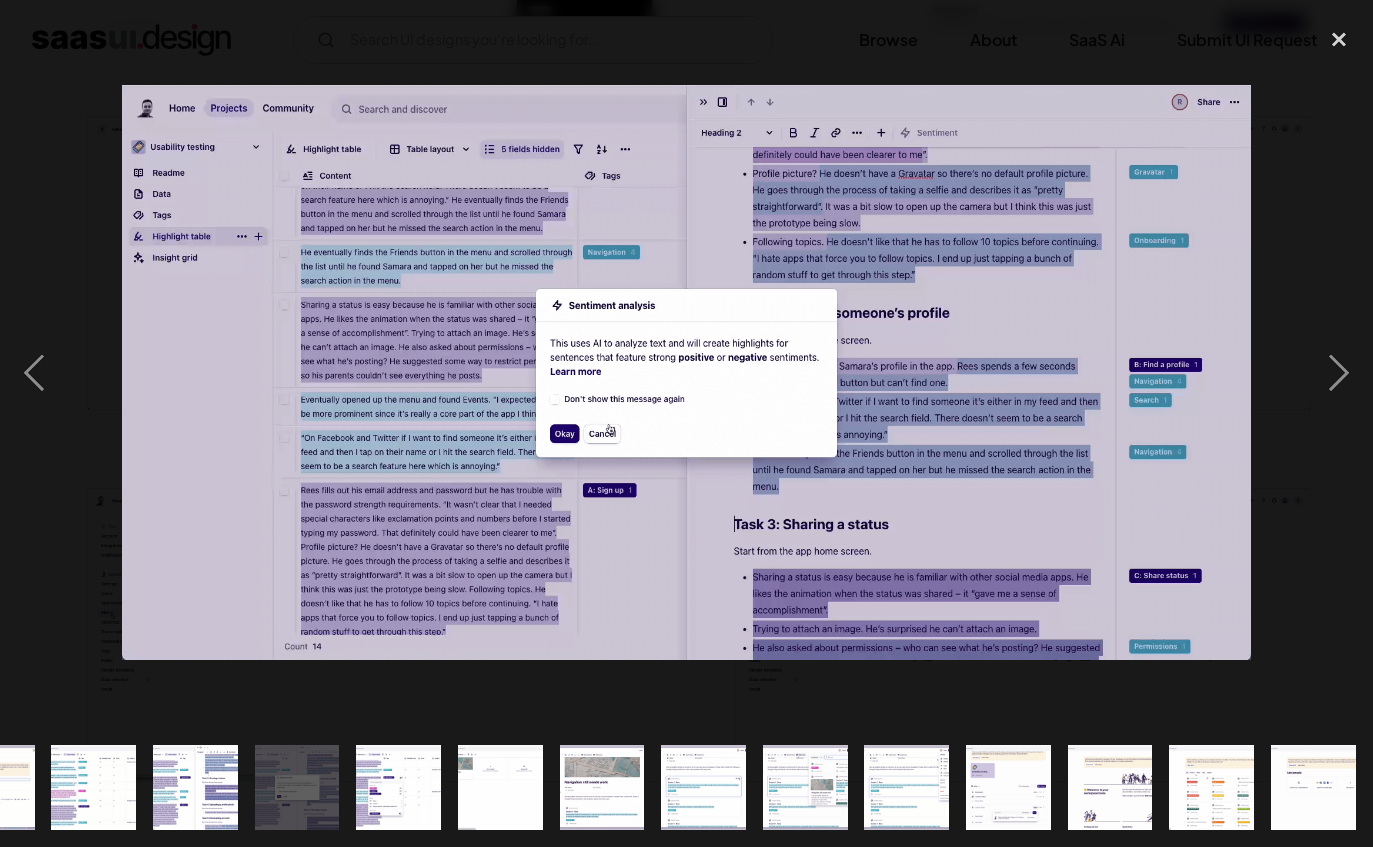 click at bounding box center [1339, 372] 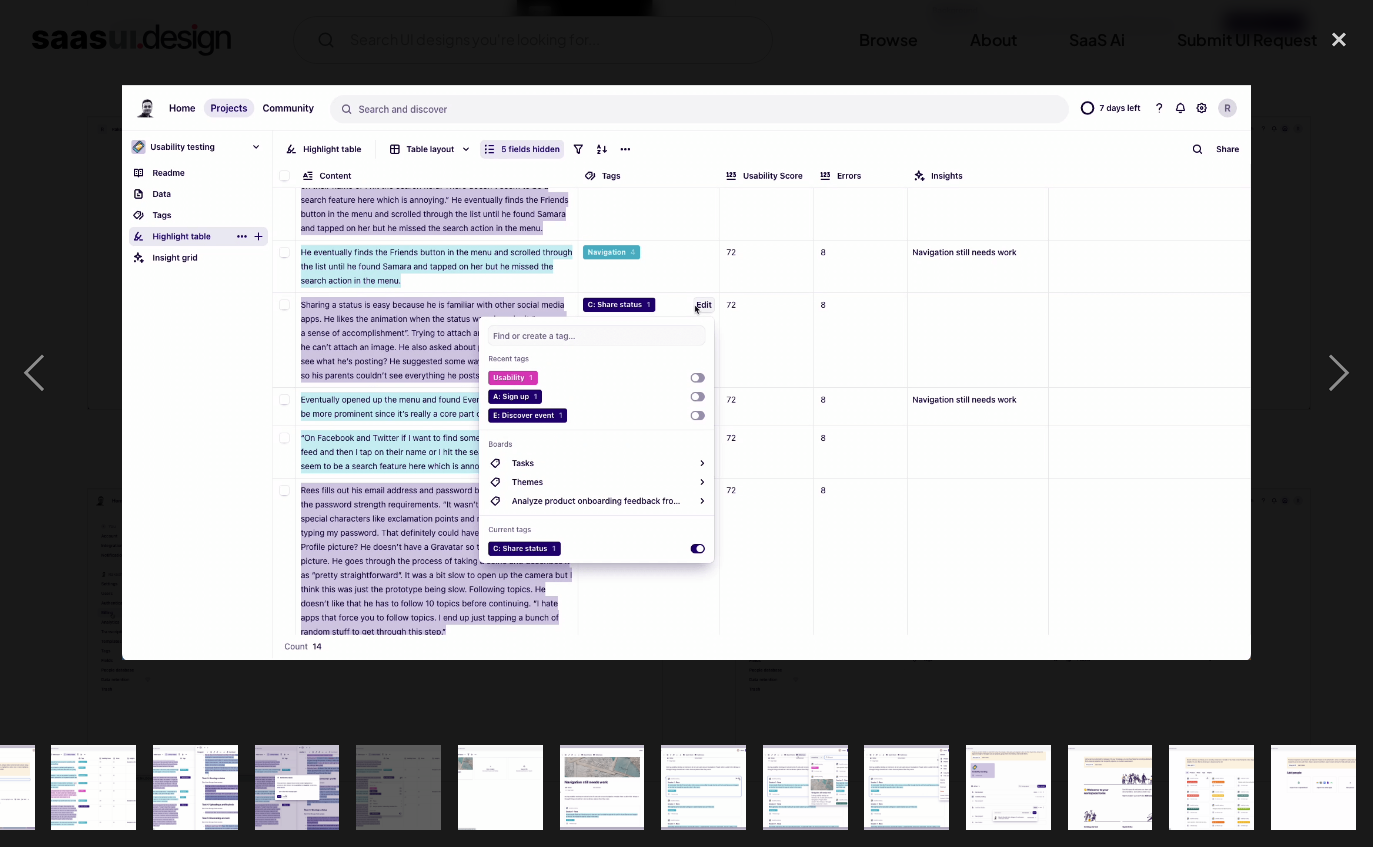 click at bounding box center (1339, 372) 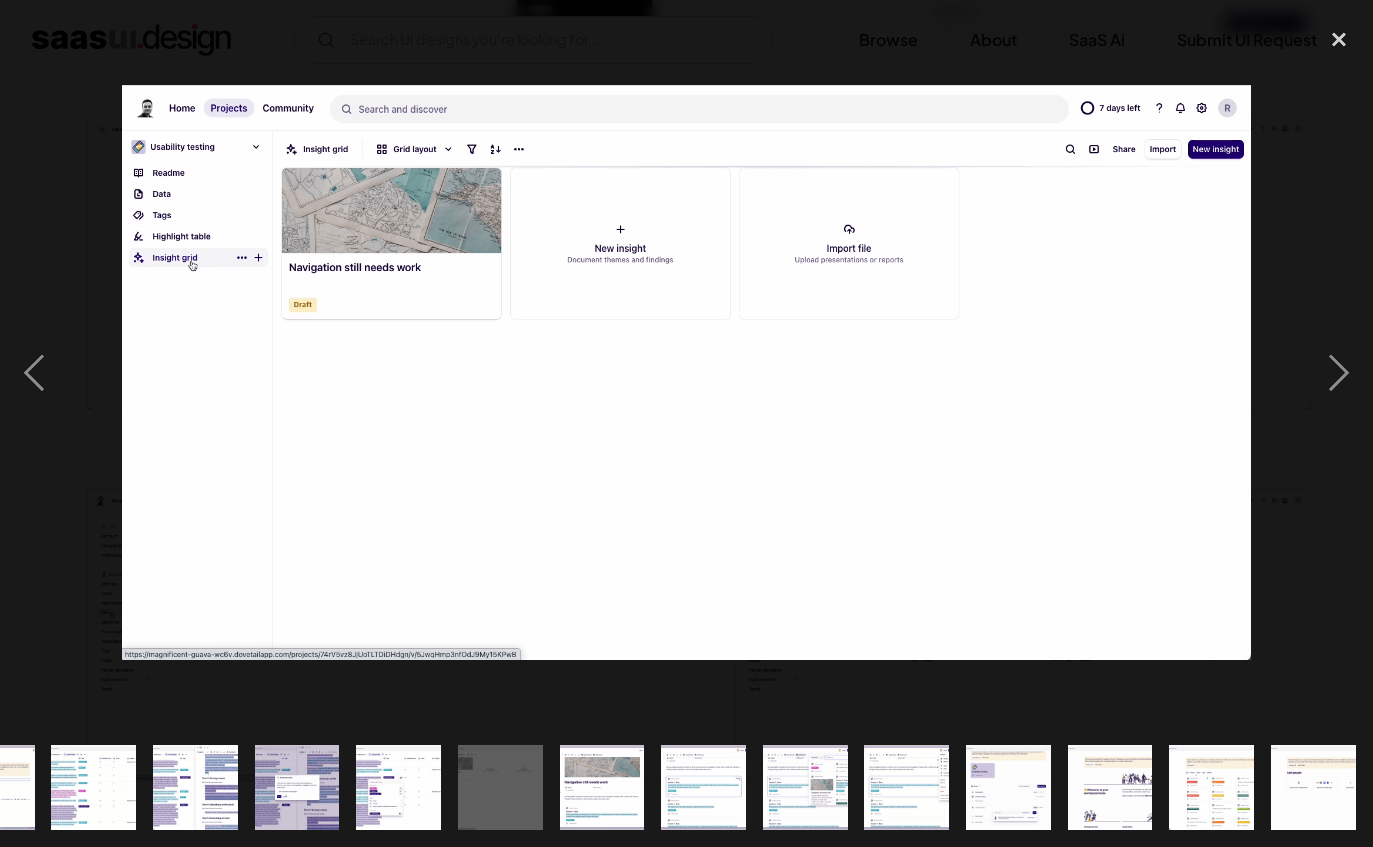click at bounding box center [1339, 372] 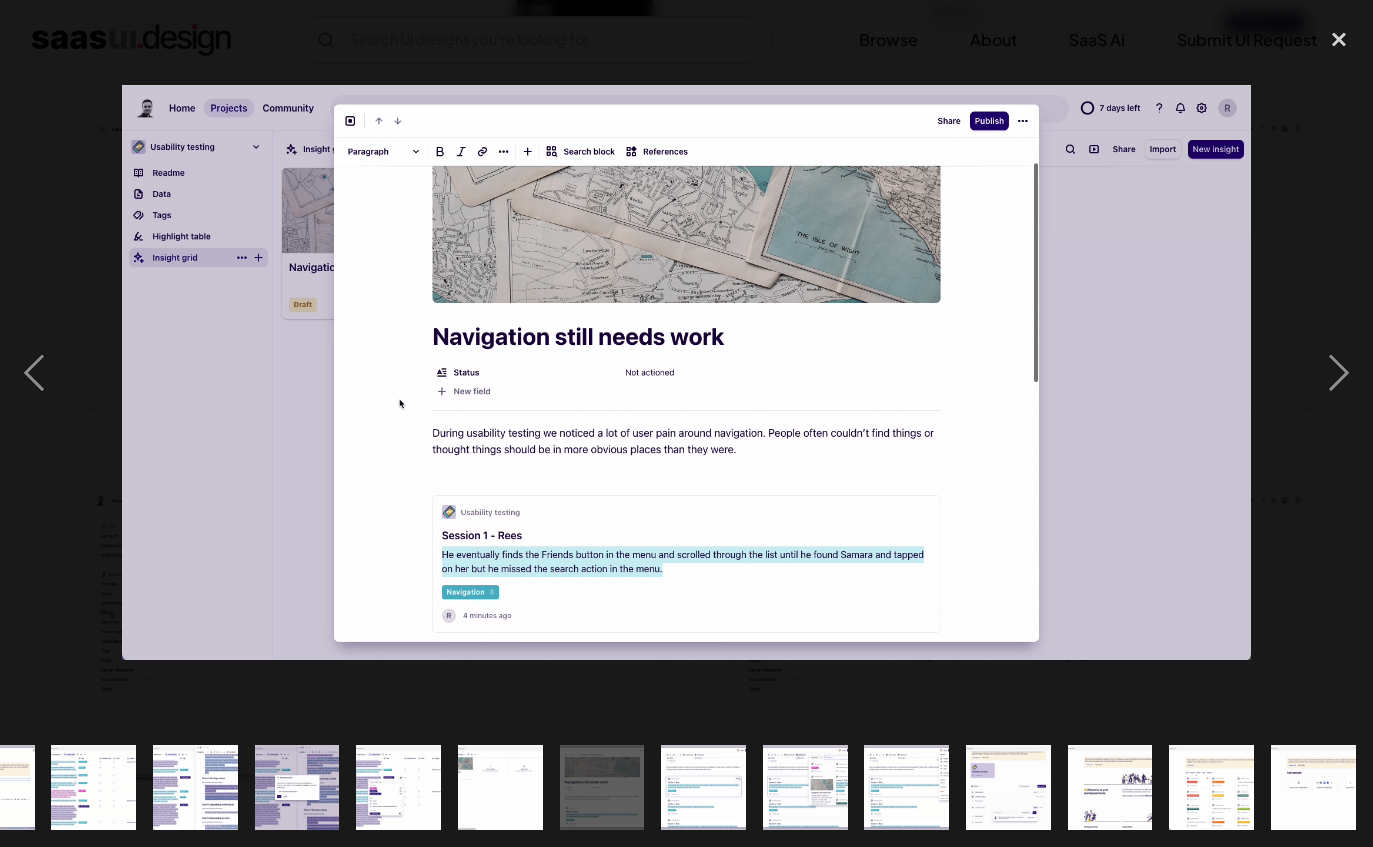 click at bounding box center [1339, 372] 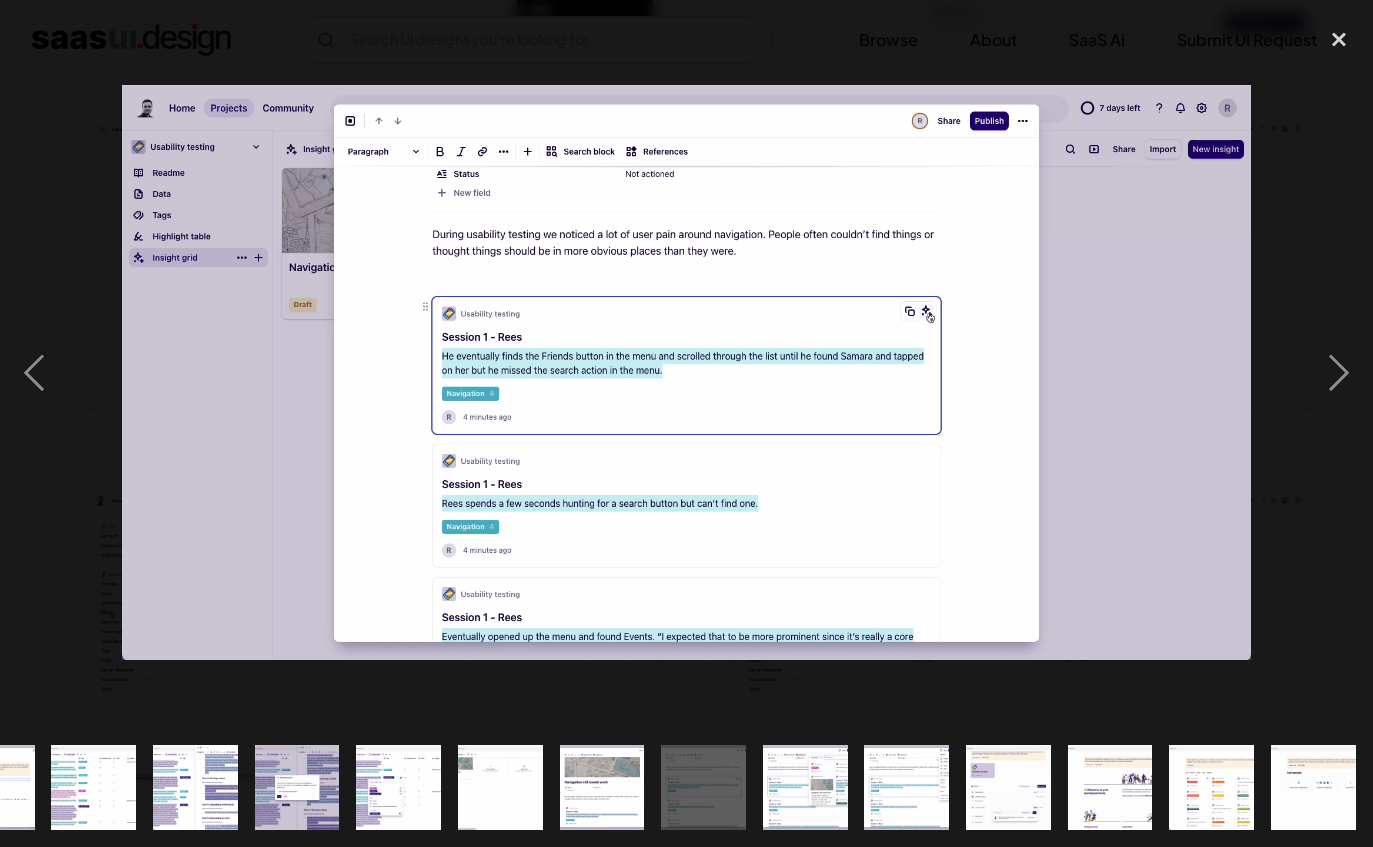 click at bounding box center [1339, 372] 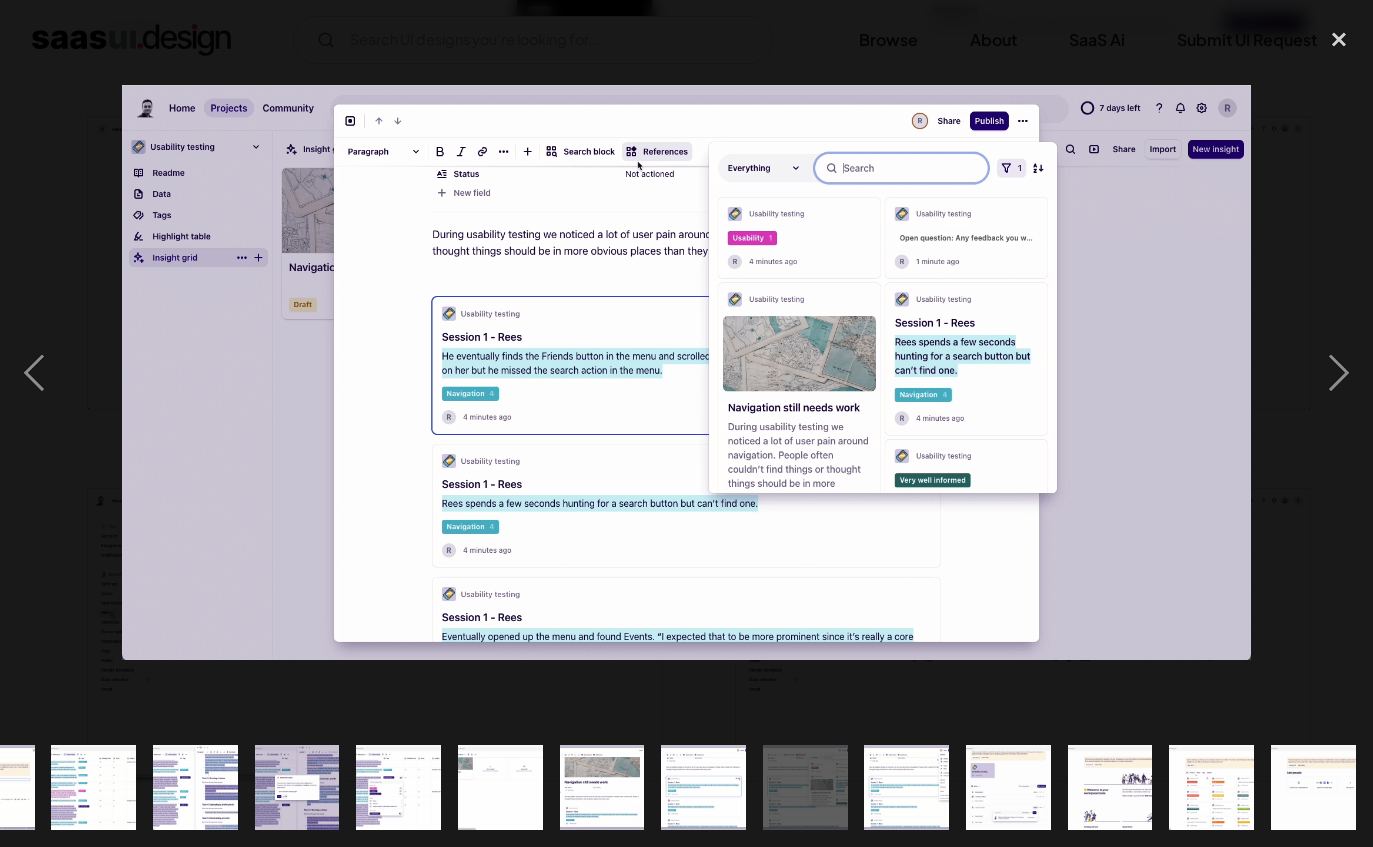 click at bounding box center (1339, 372) 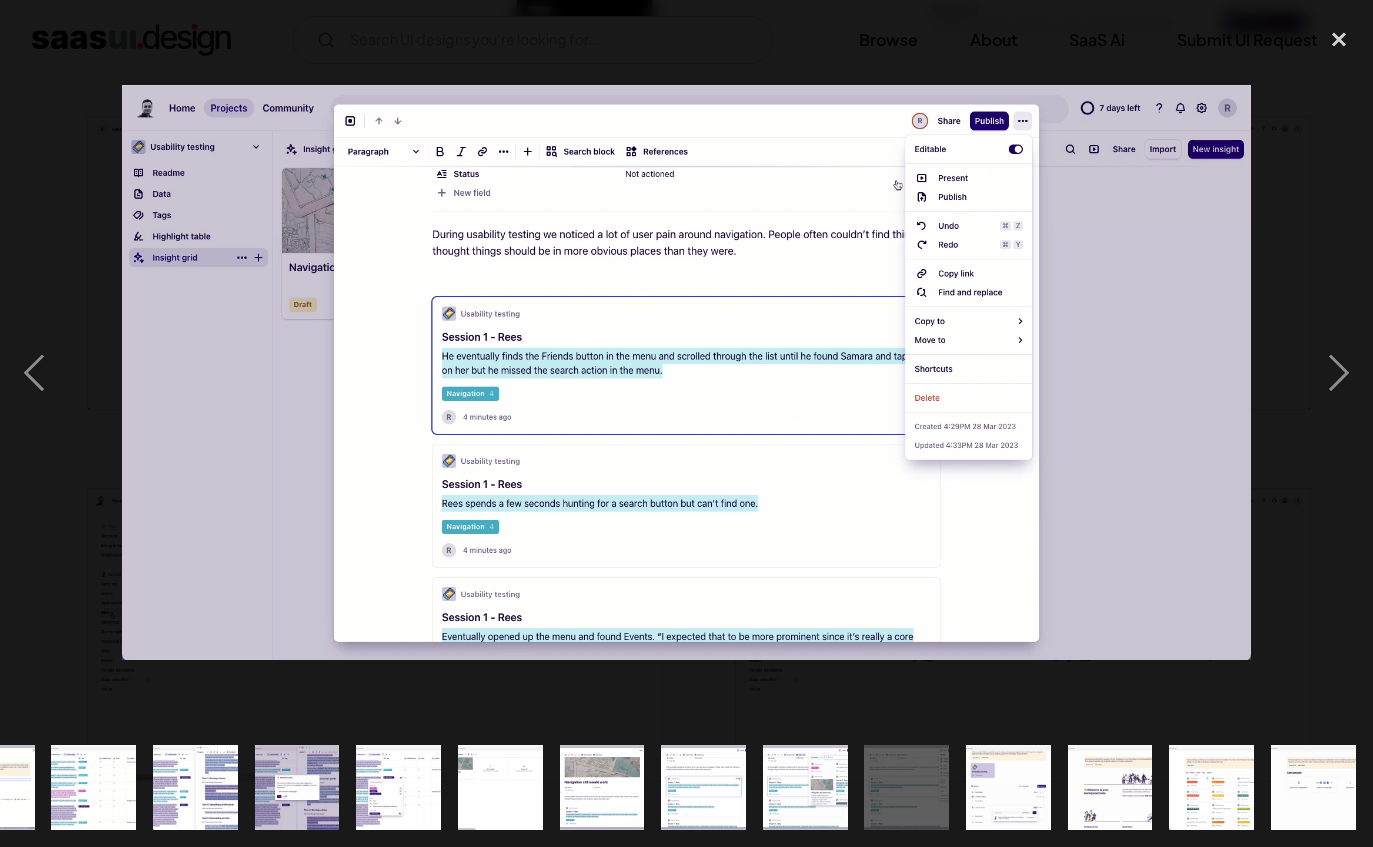 click at bounding box center (1339, 372) 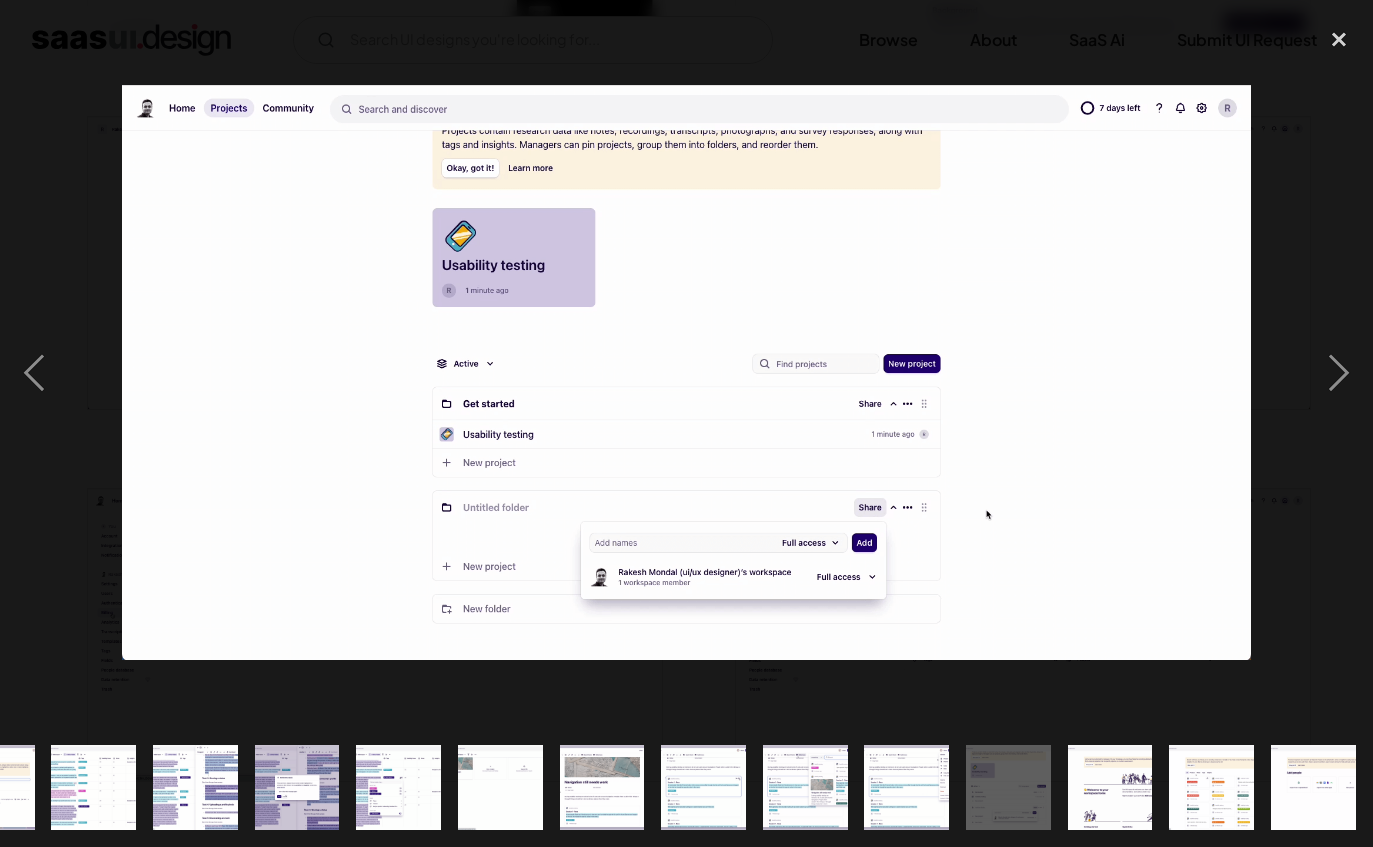 click at bounding box center (1339, 39) 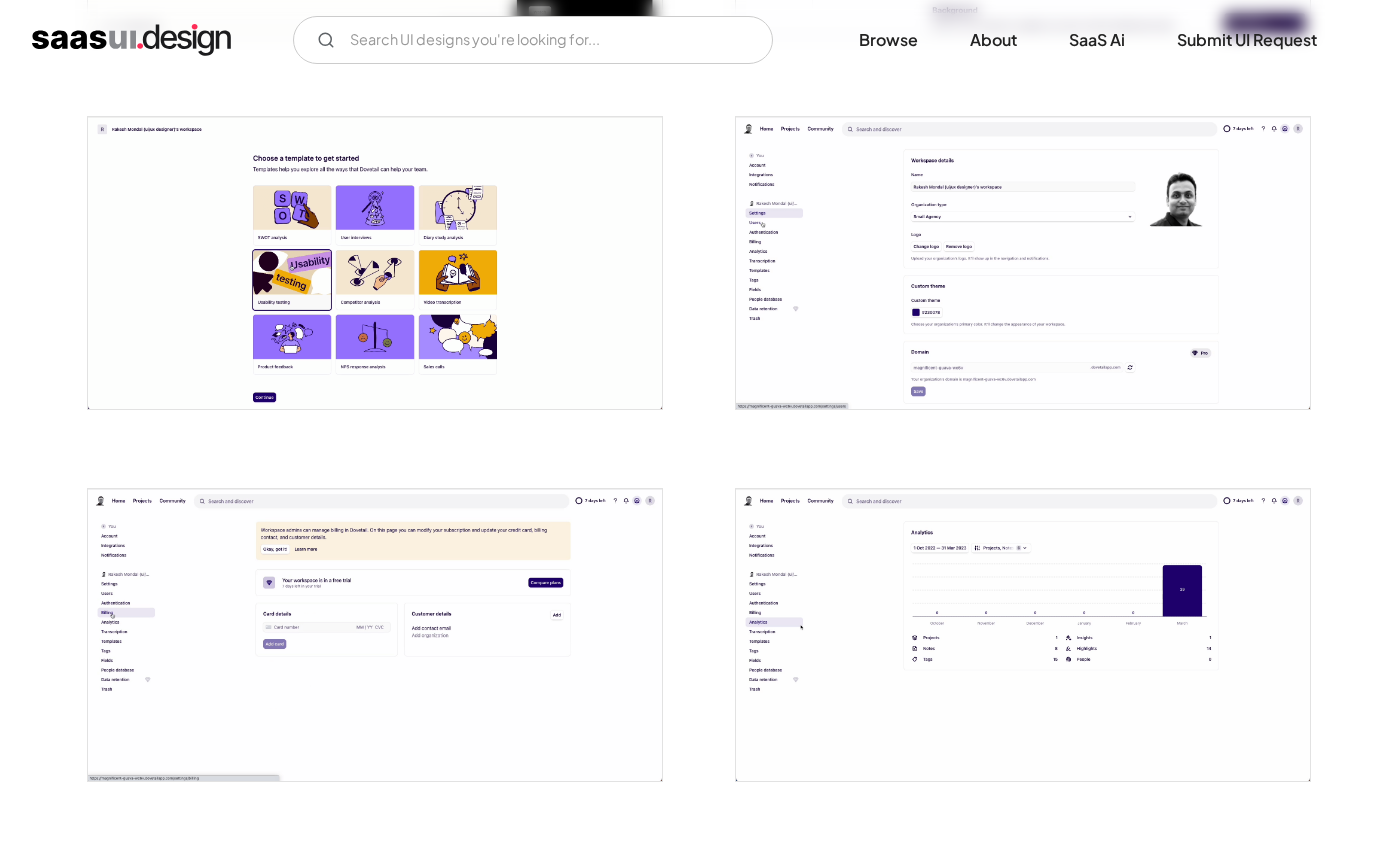 scroll, scrollTop: 0, scrollLeft: 0, axis: both 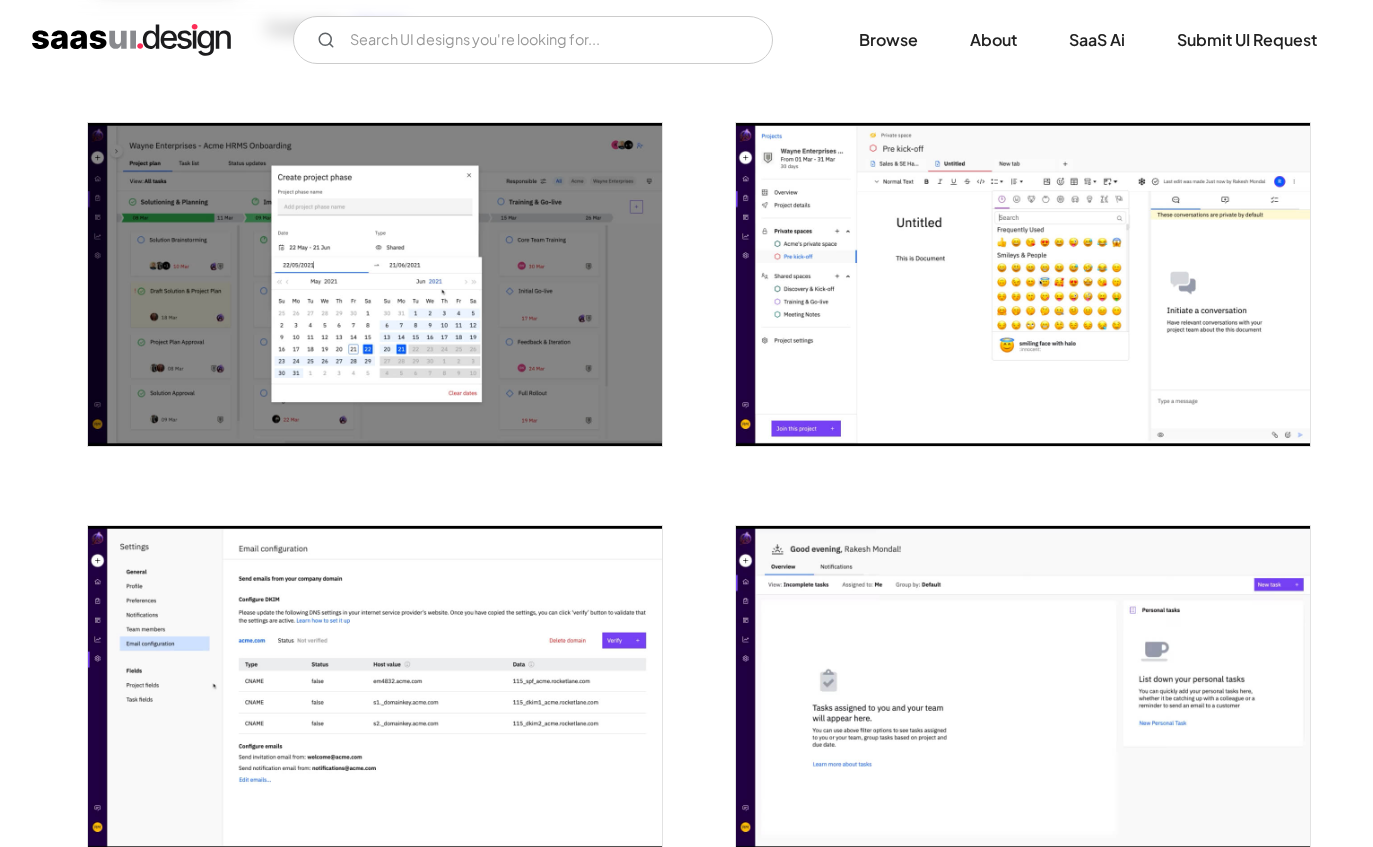 click at bounding box center (375, 284) 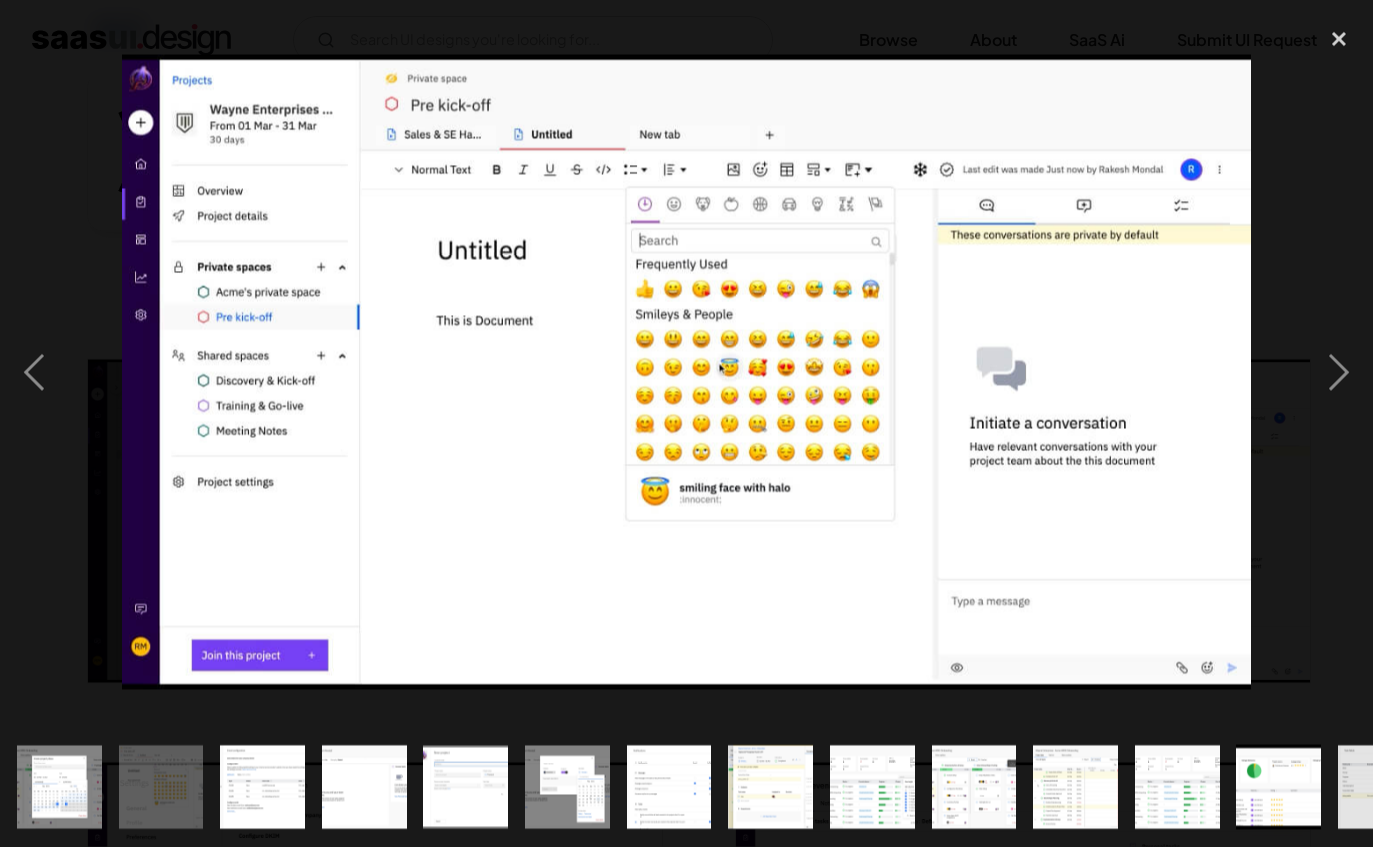 click at bounding box center [1339, 372] 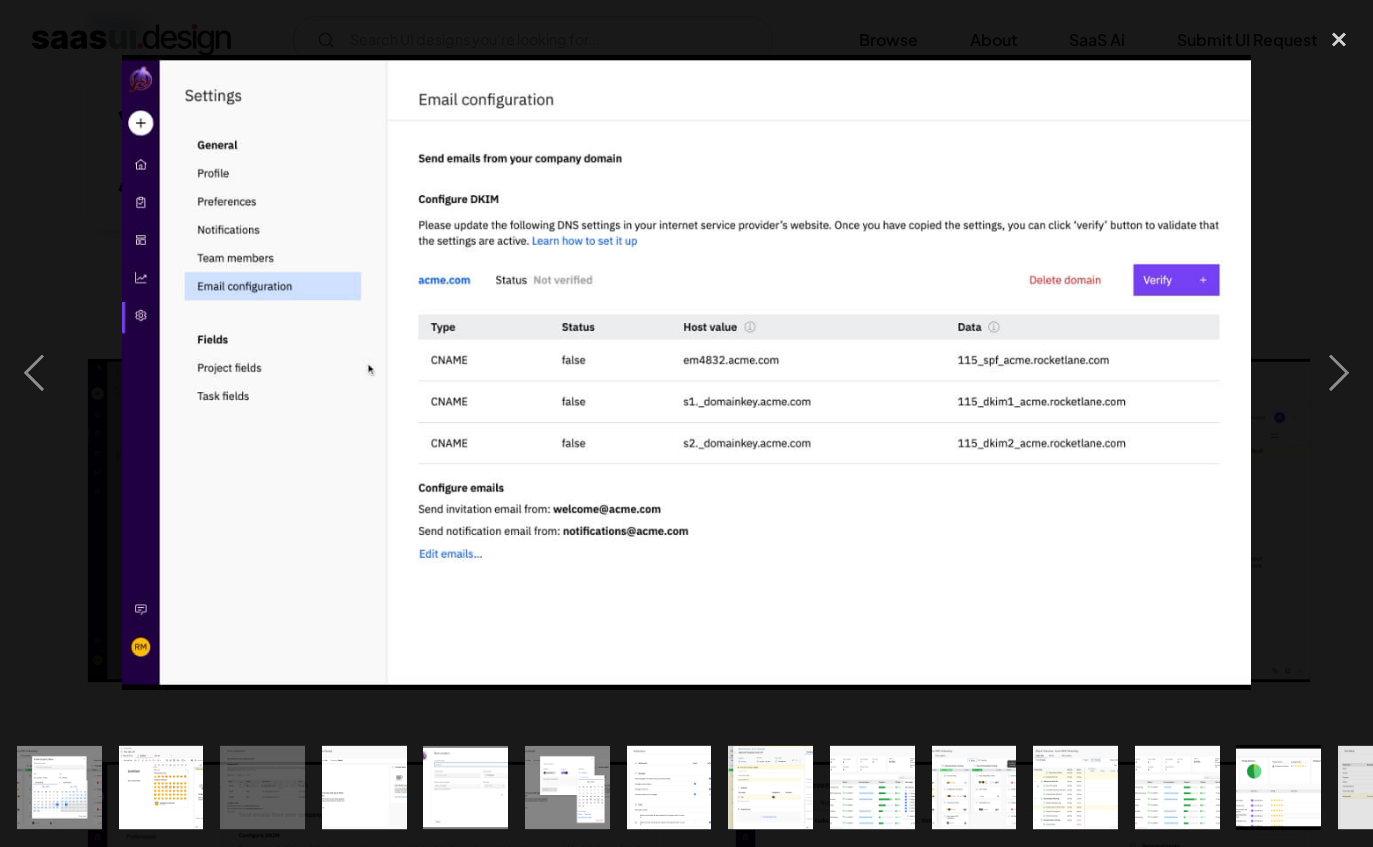 click at bounding box center (1339, 372) 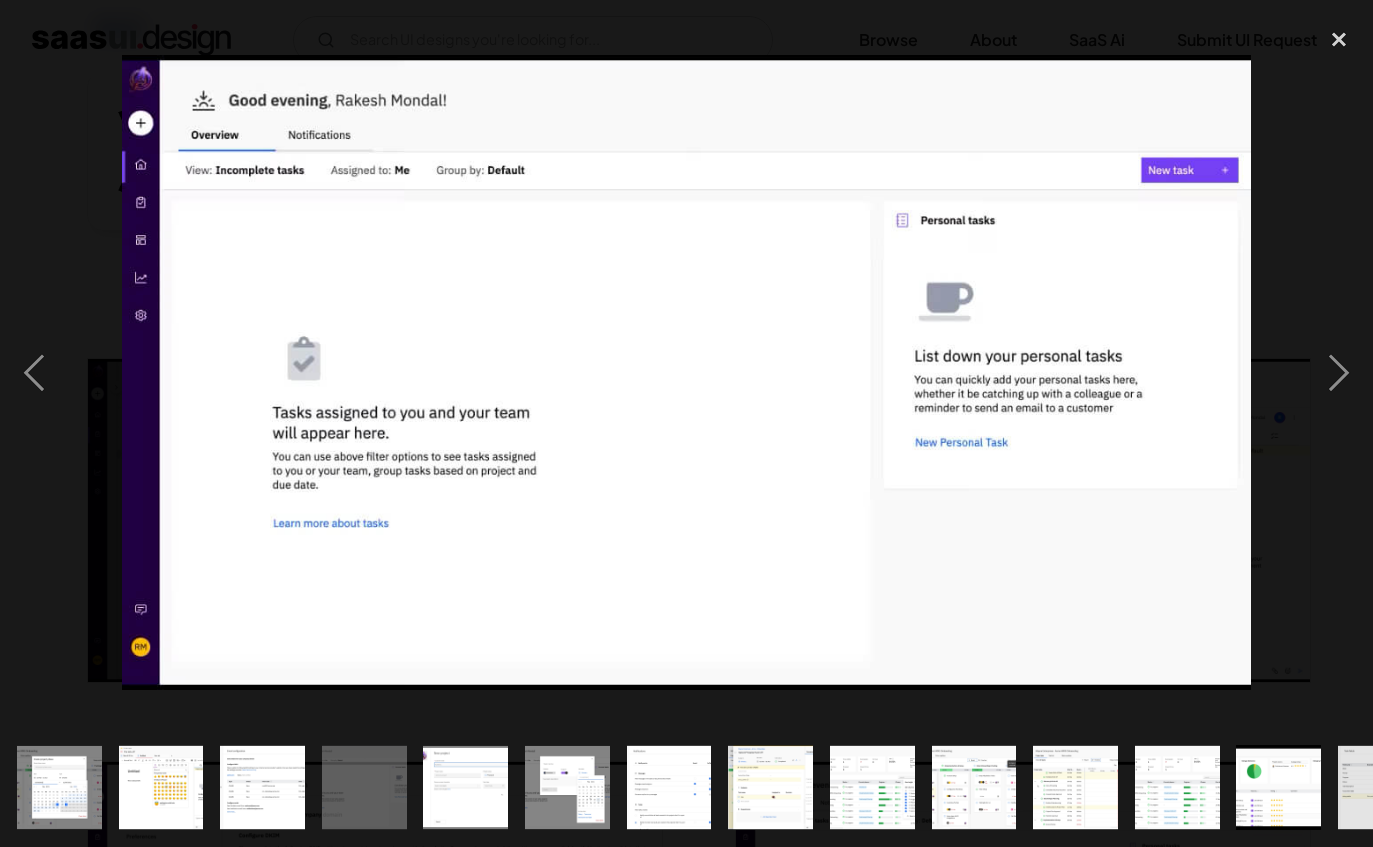 click at bounding box center (1339, 372) 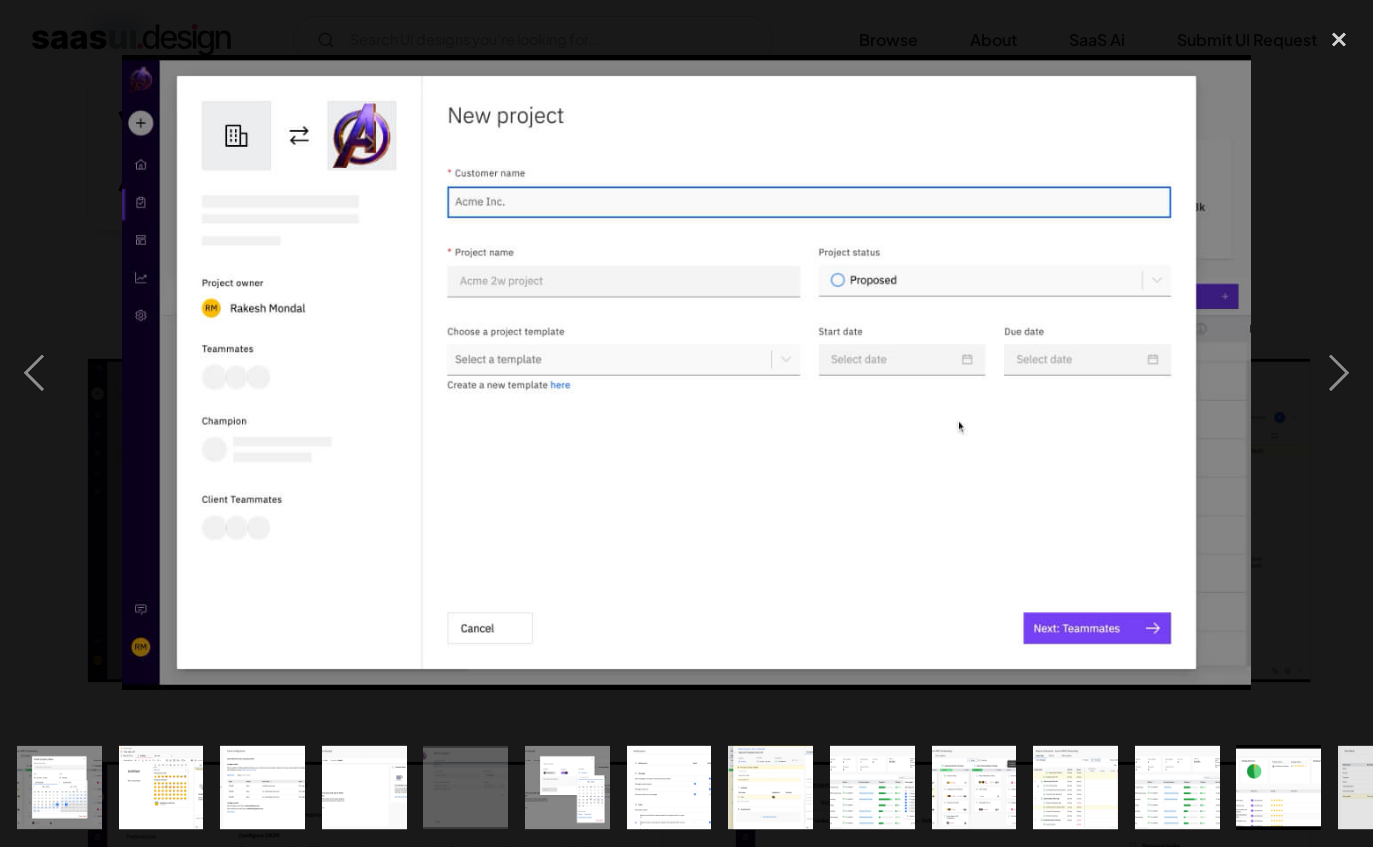 click at bounding box center [1339, 372] 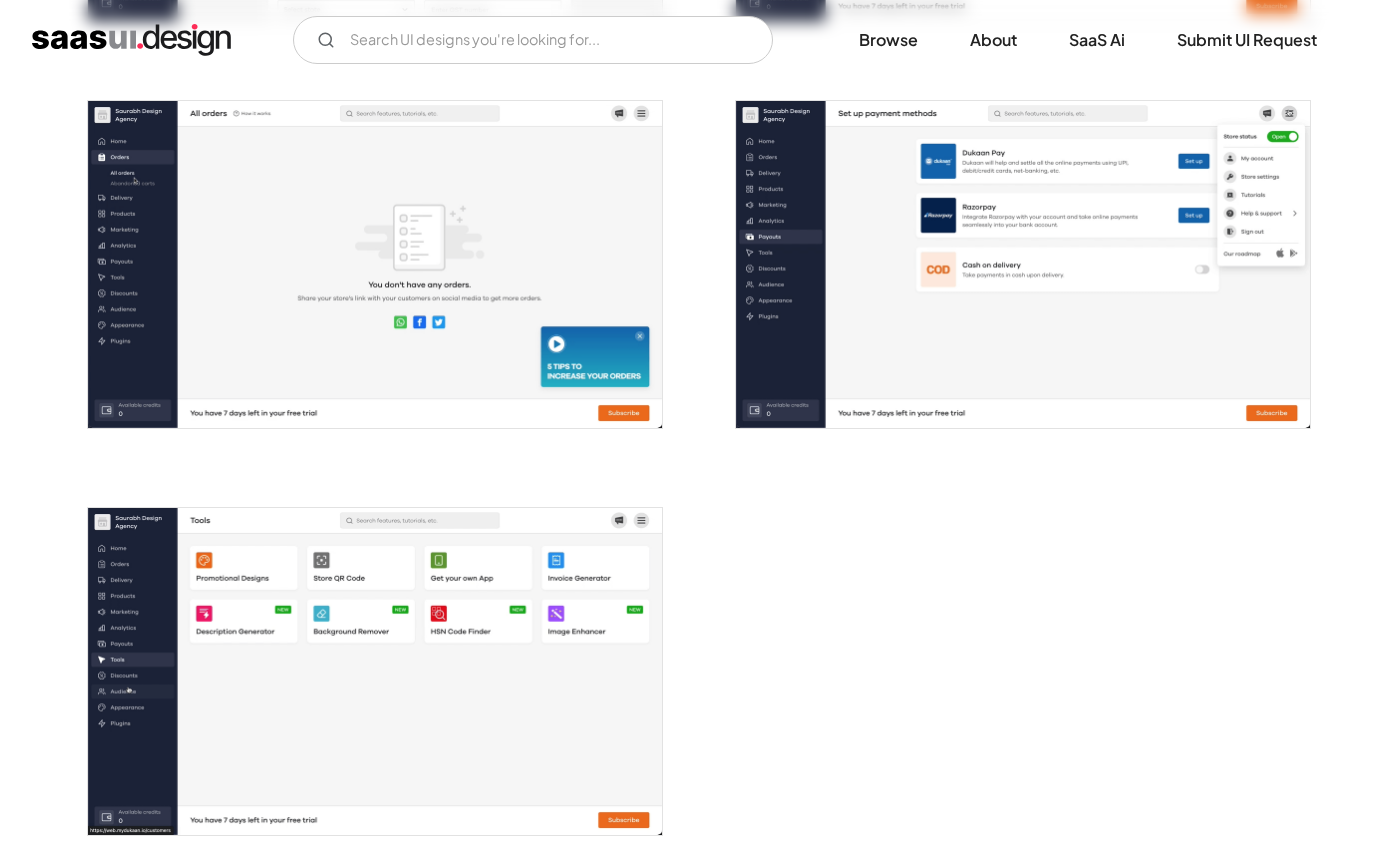 scroll, scrollTop: 3178, scrollLeft: 0, axis: vertical 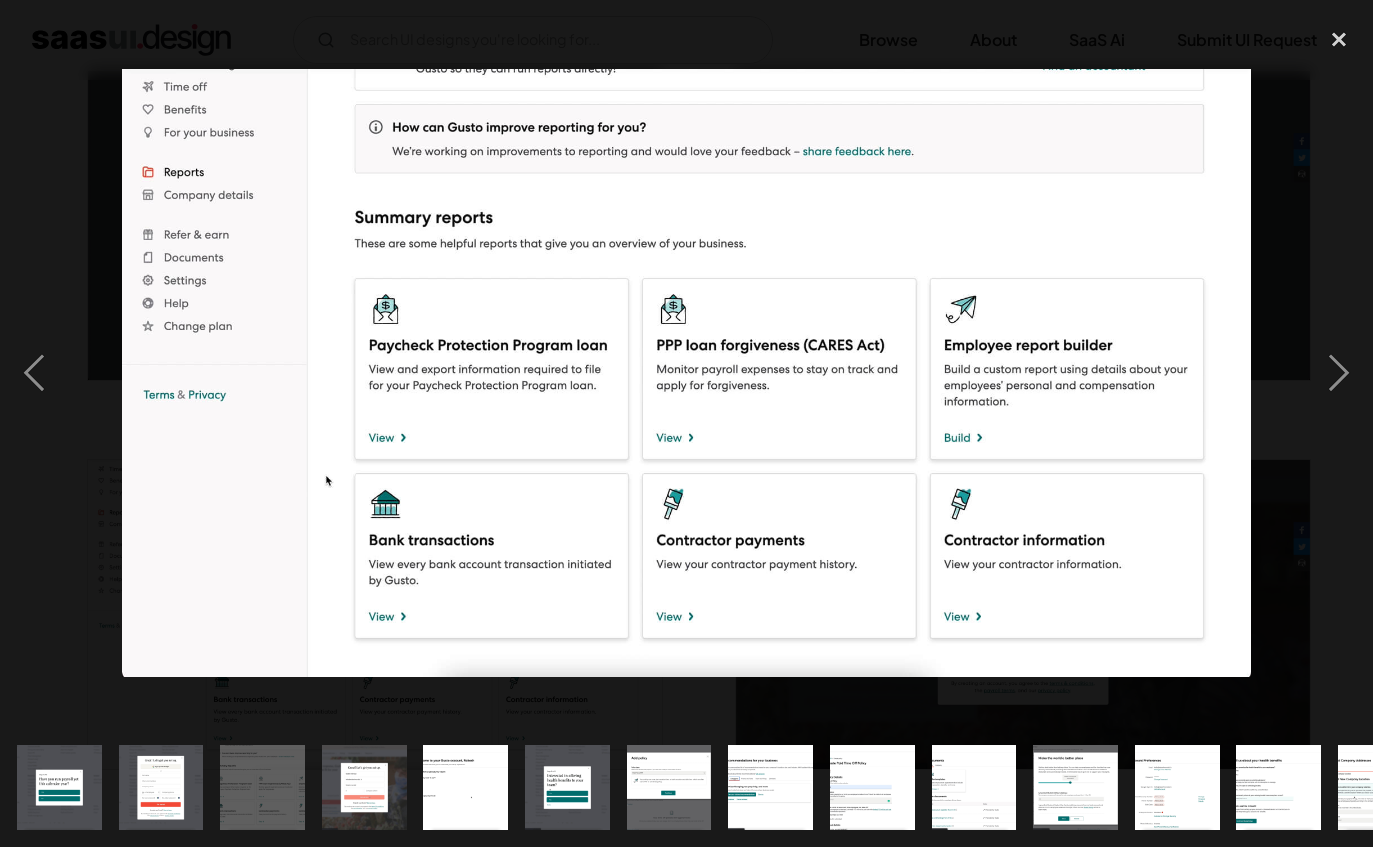 click at bounding box center (1339, 372) 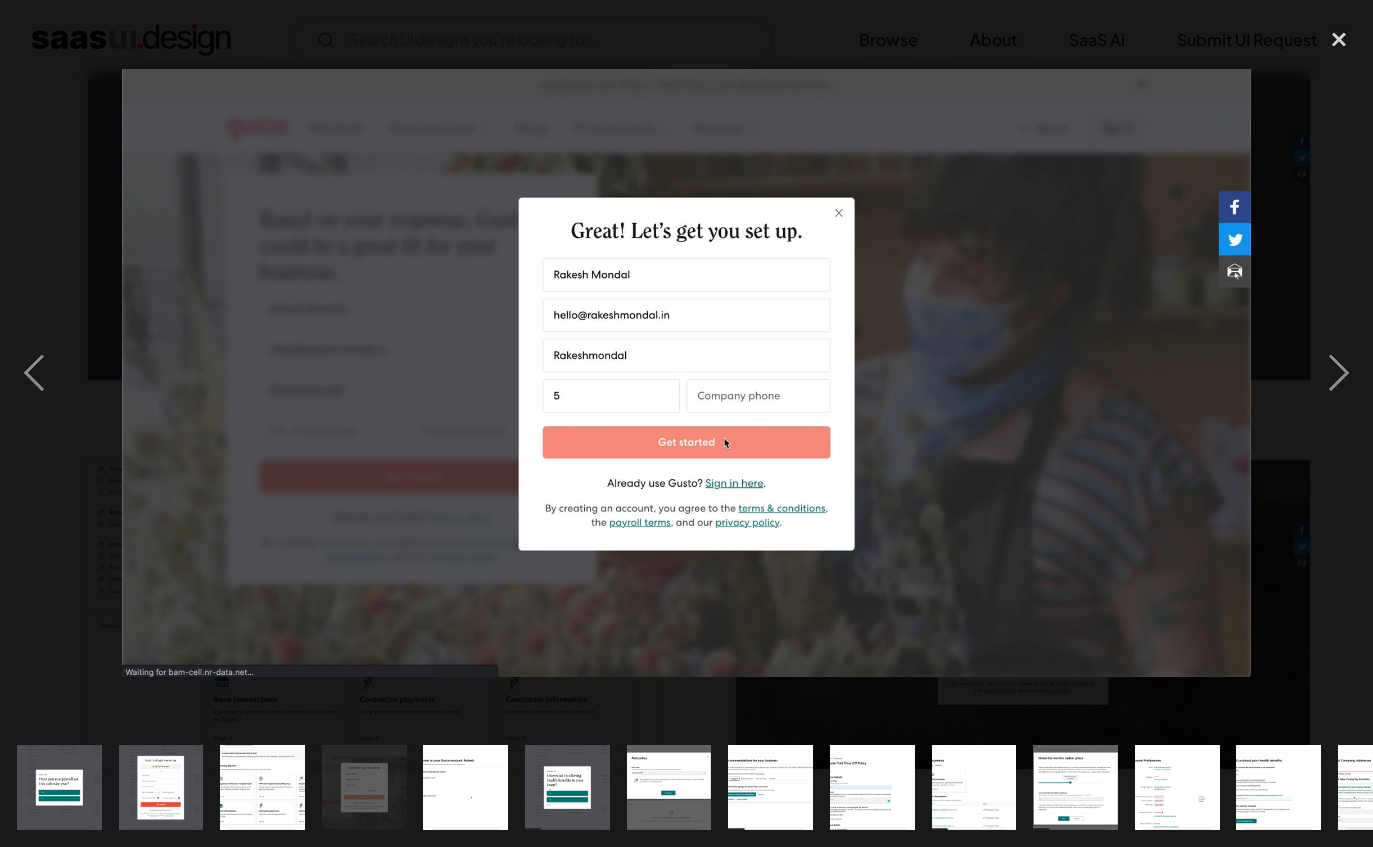 click at bounding box center (1339, 372) 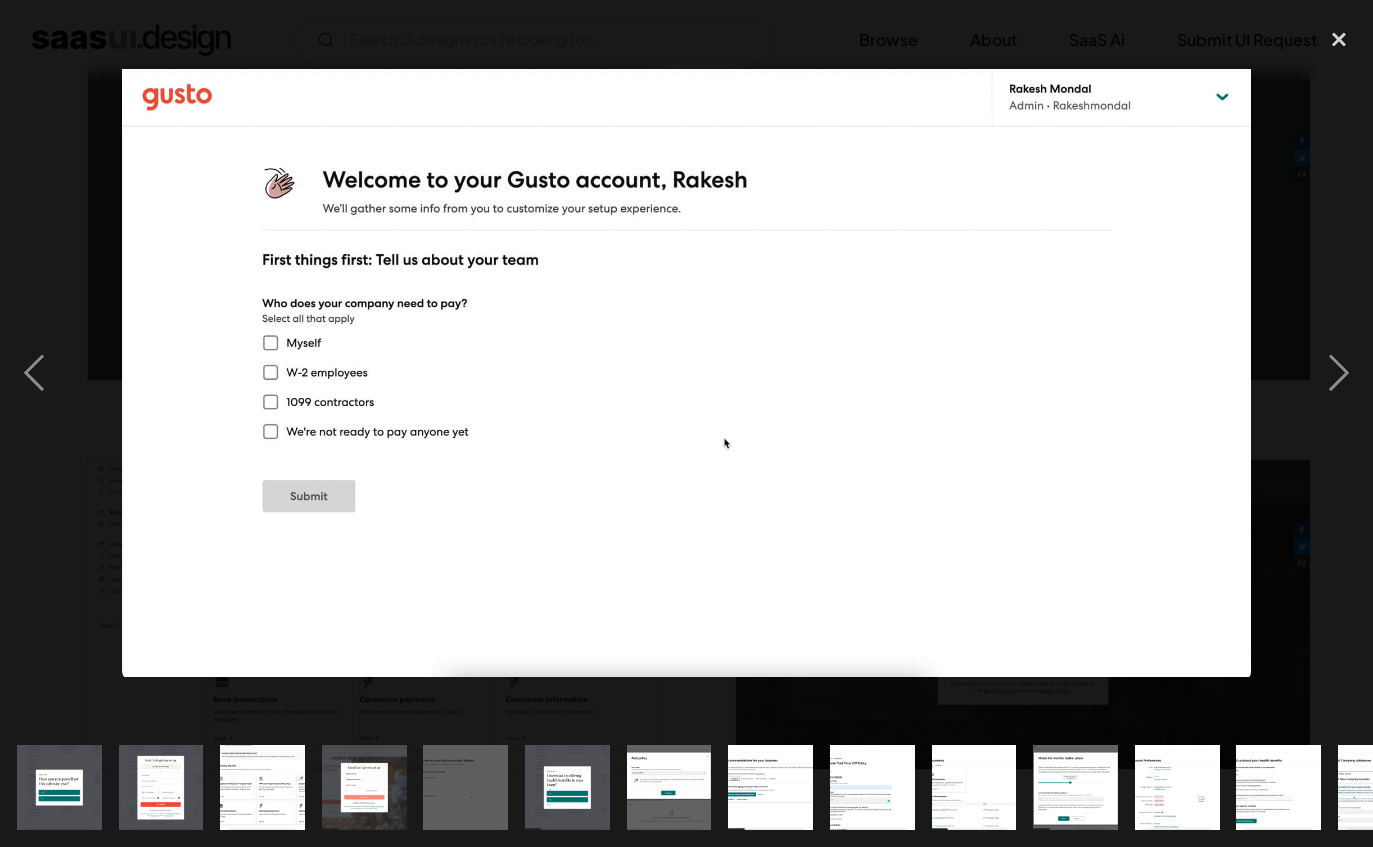 click at bounding box center (686, 372) 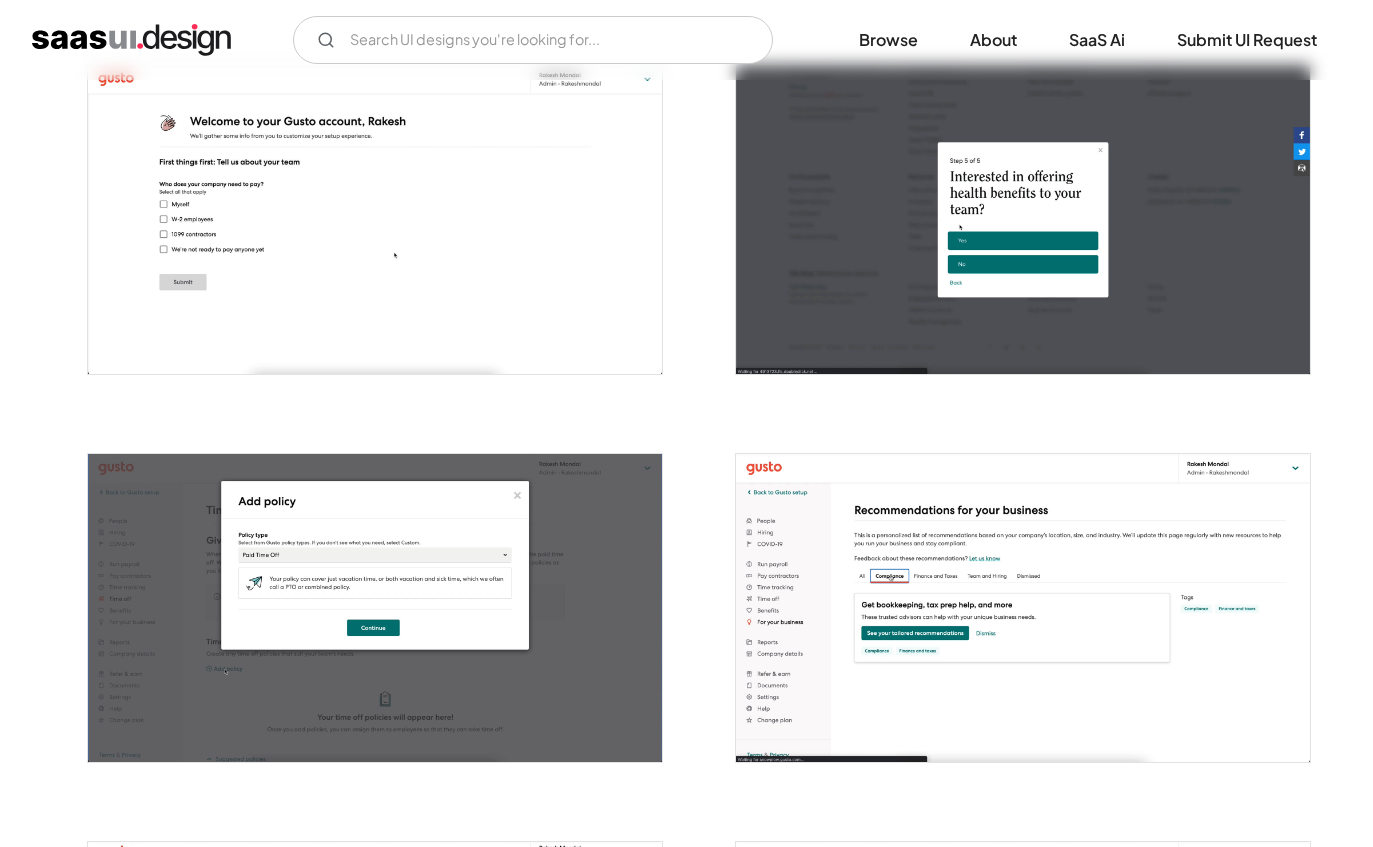click at bounding box center [1023, 609] 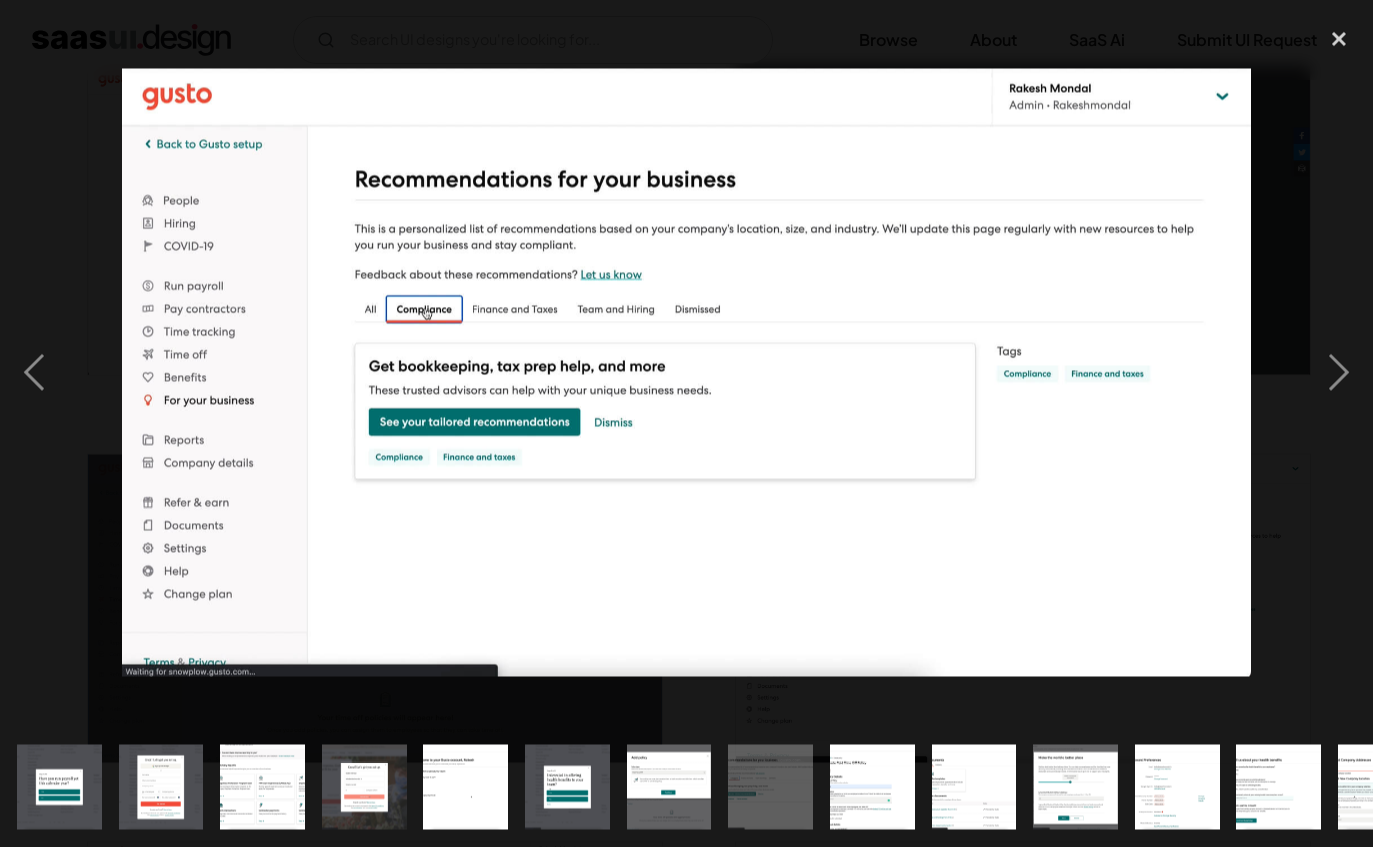 scroll, scrollTop: 1181, scrollLeft: 0, axis: vertical 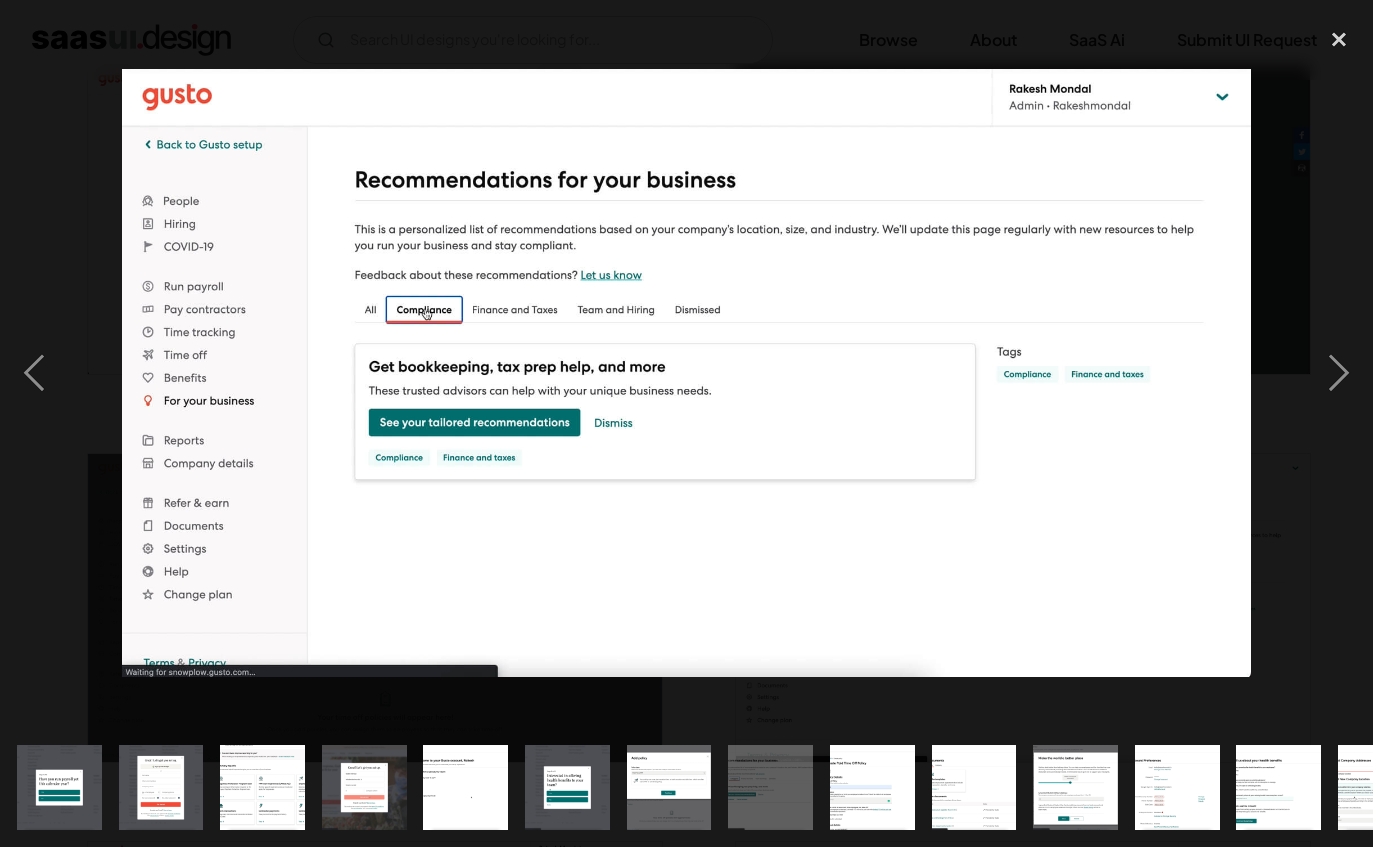click at bounding box center [1339, 372] 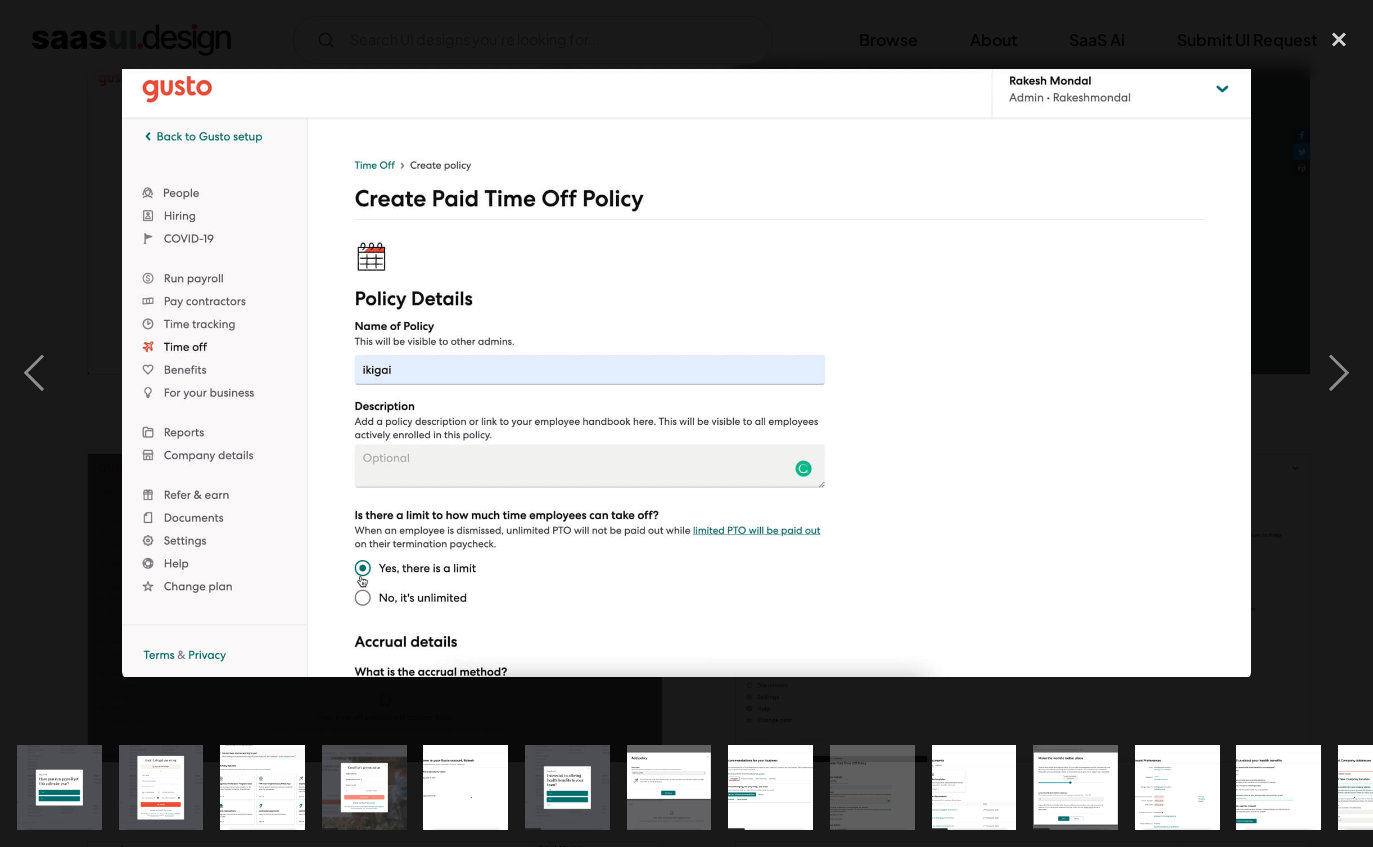click at bounding box center [1339, 372] 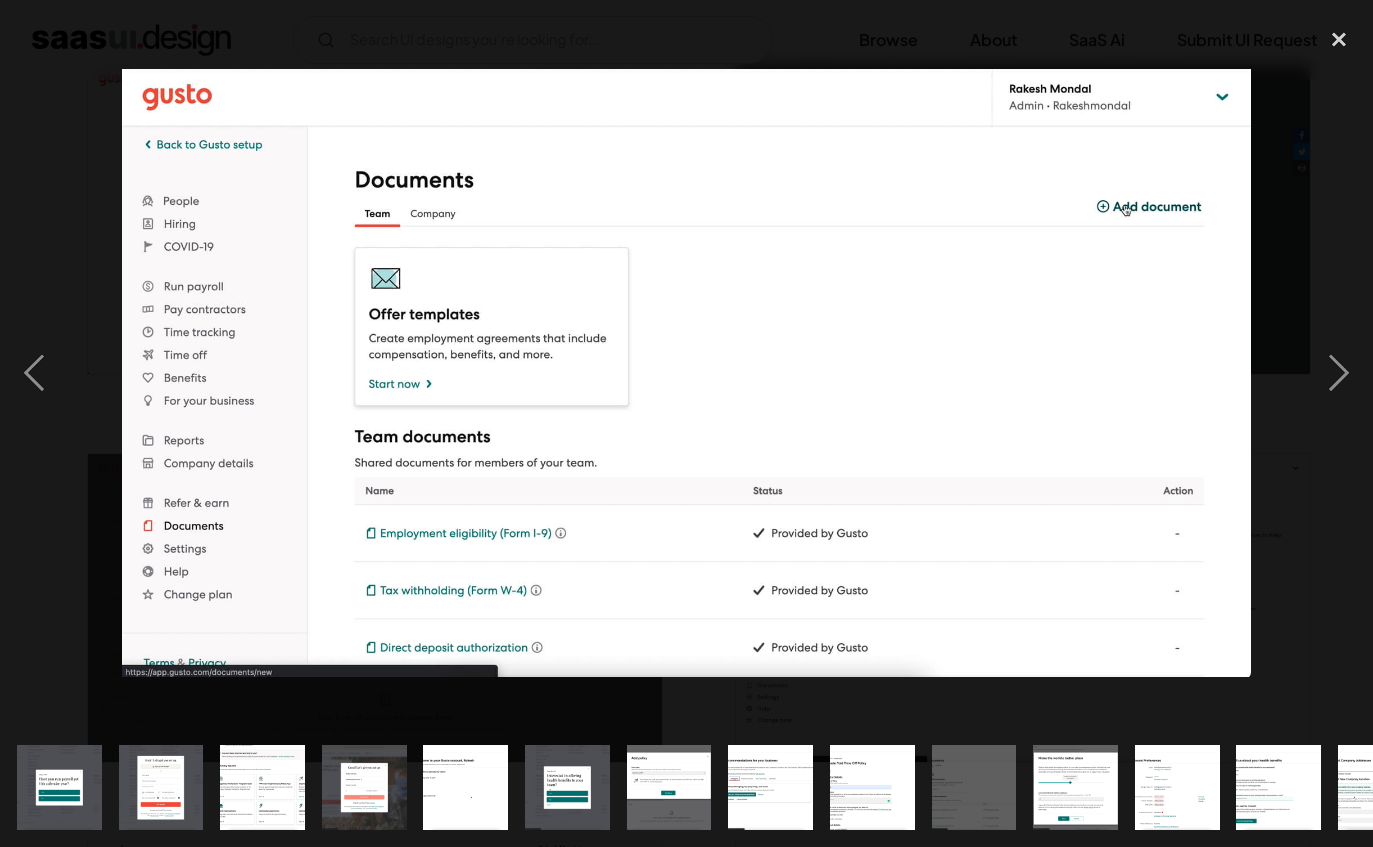 click at bounding box center (1339, 372) 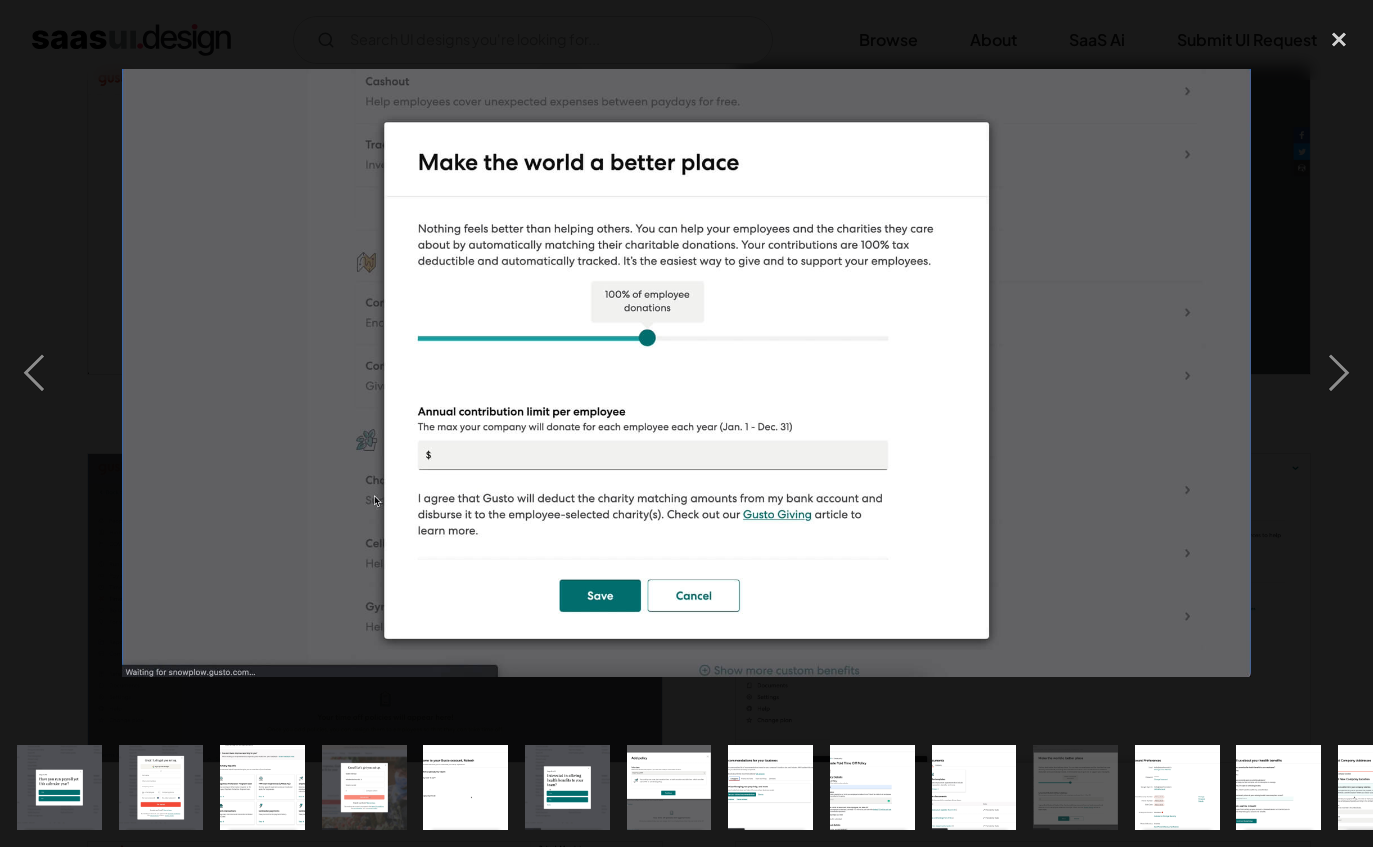 click at bounding box center (1339, 372) 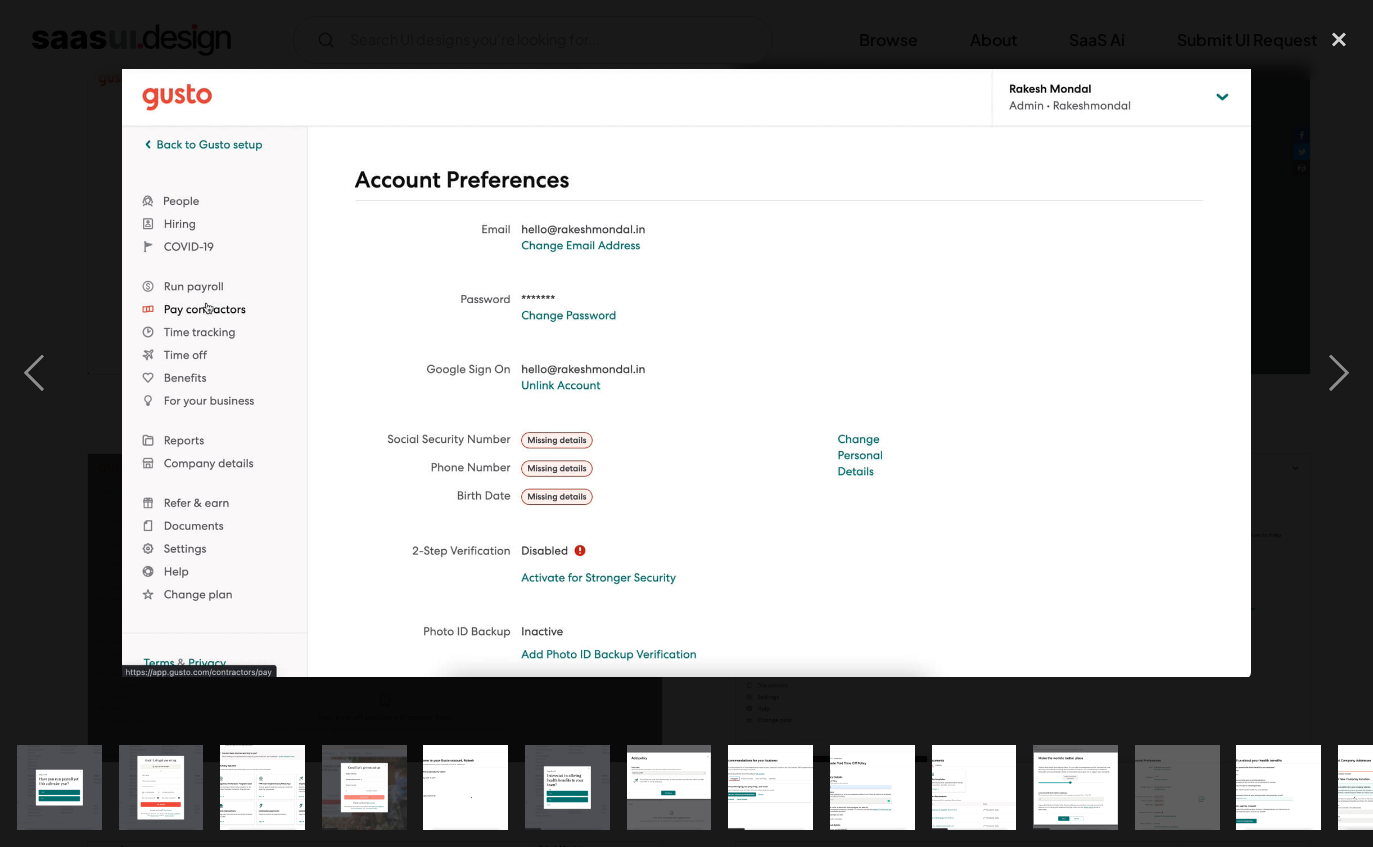 click at bounding box center (1339, 372) 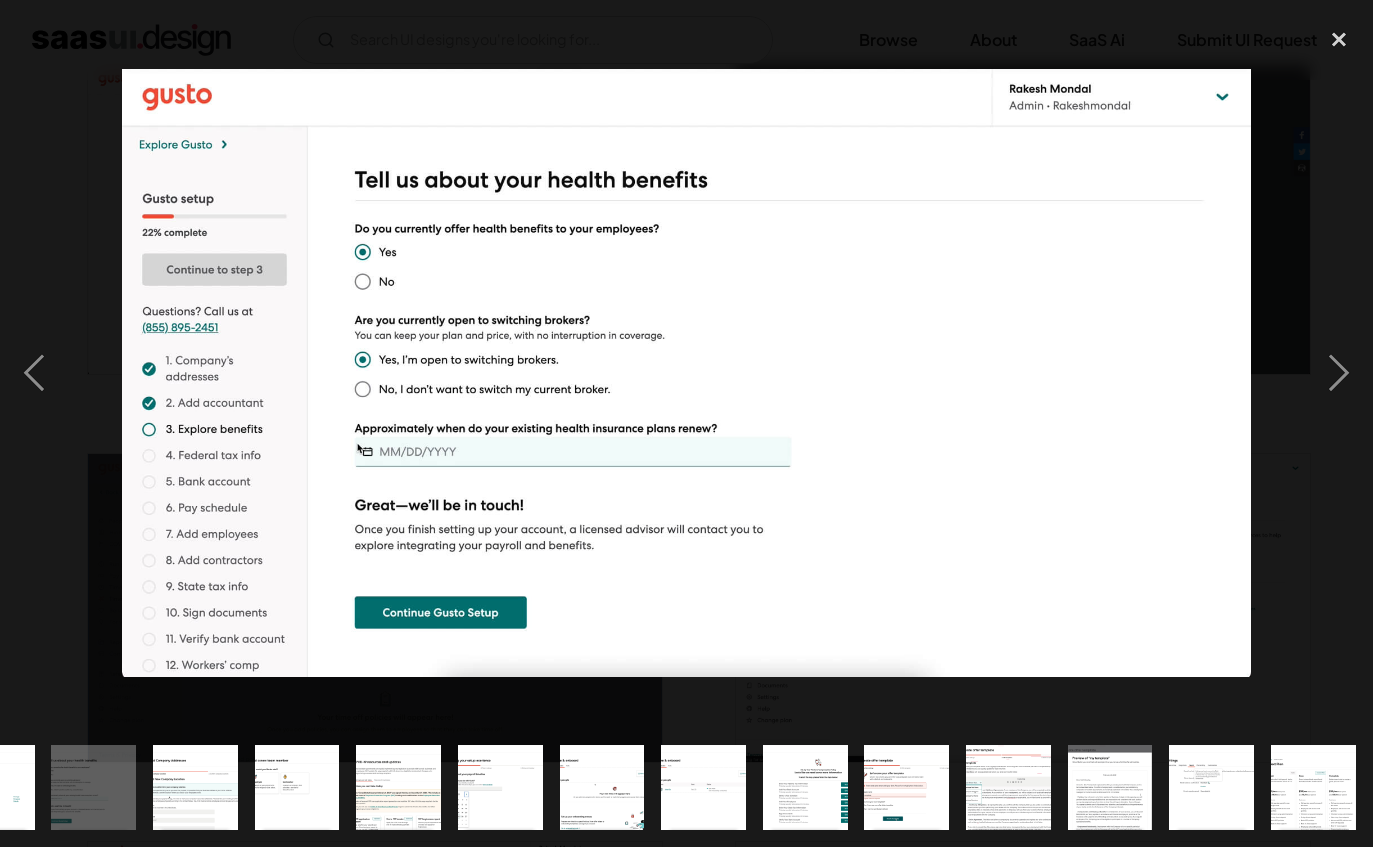scroll, scrollTop: 0, scrollLeft: 1322, axis: horizontal 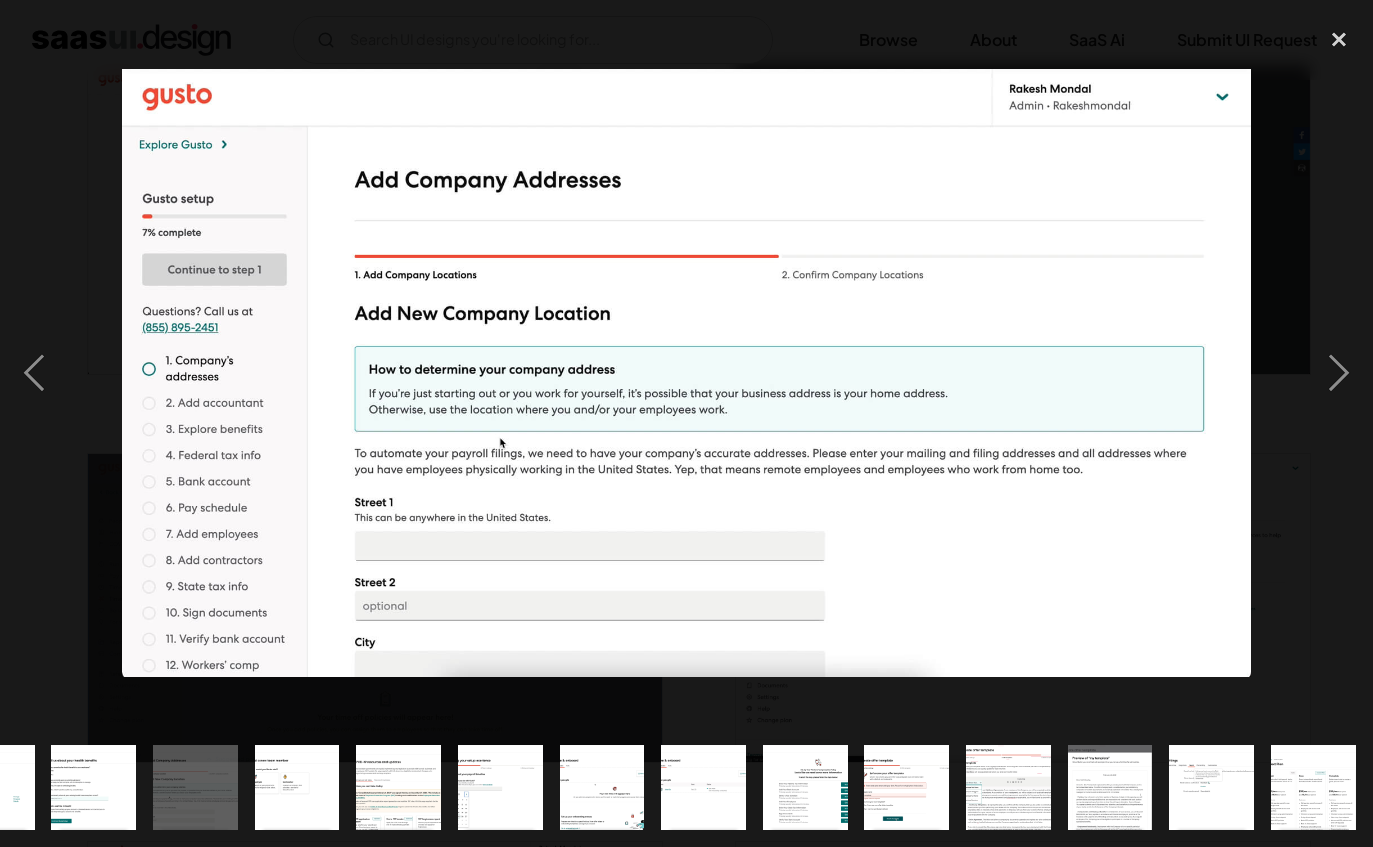 click at bounding box center [1339, 372] 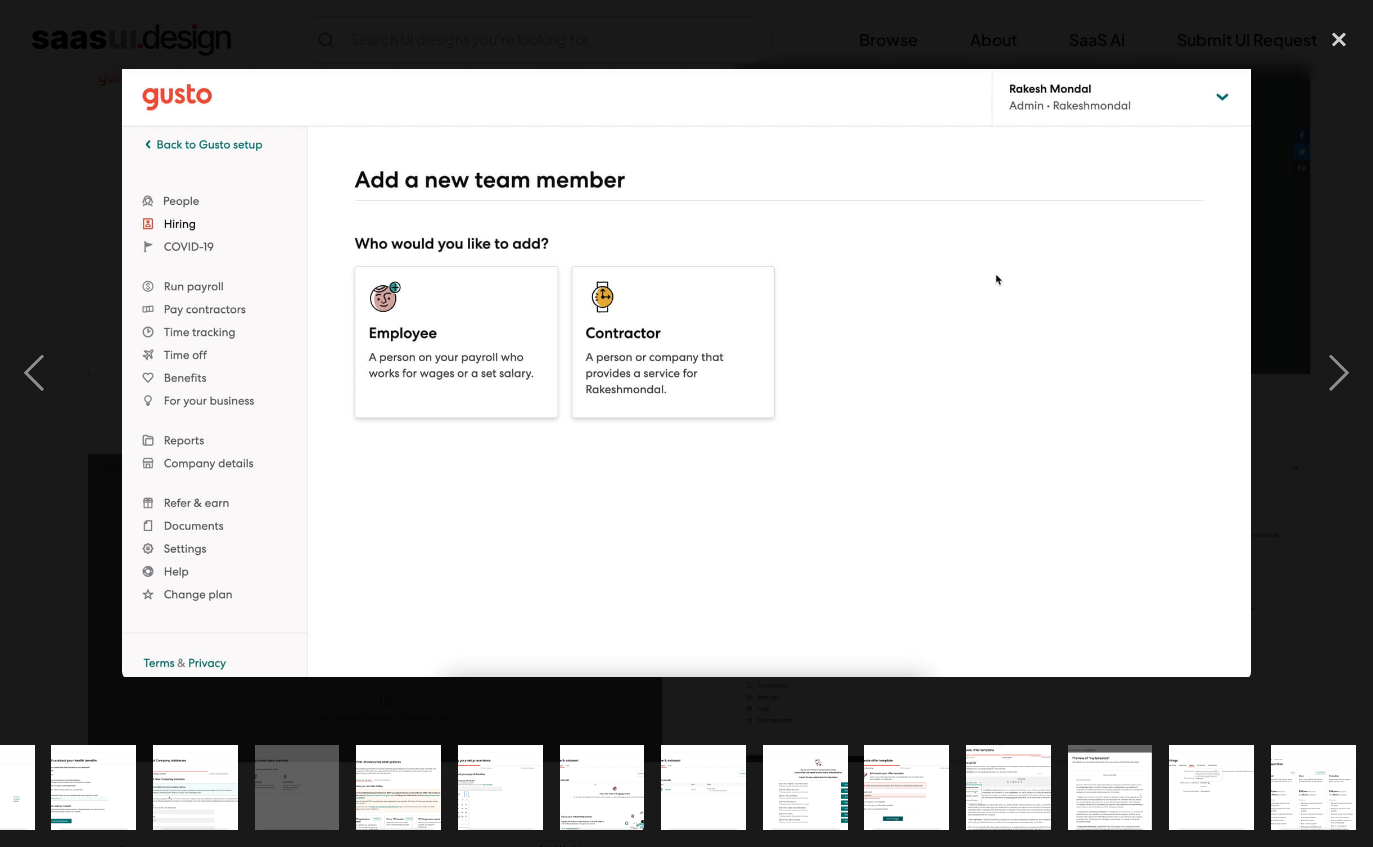 click at bounding box center [1339, 372] 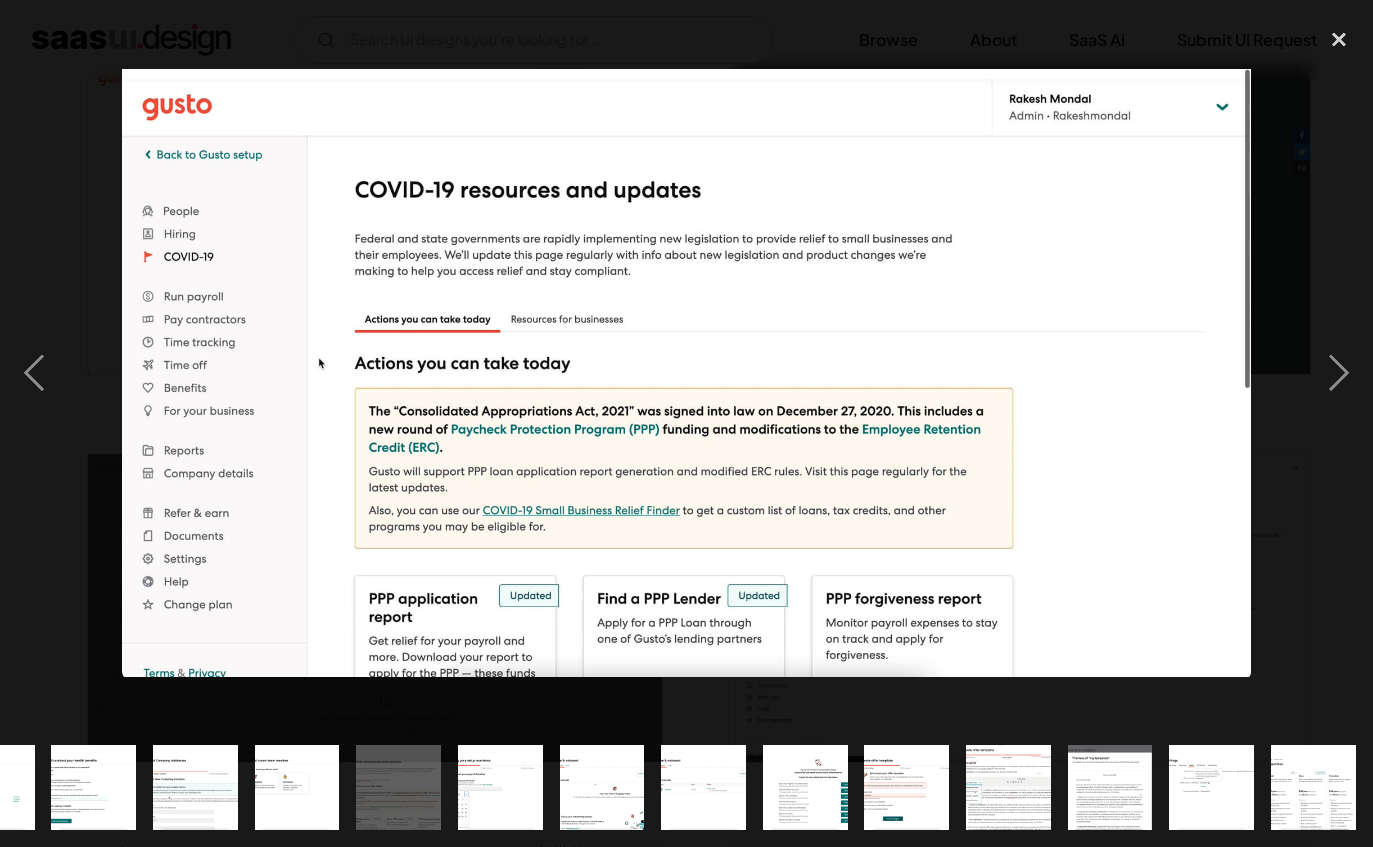 click at bounding box center (1339, 372) 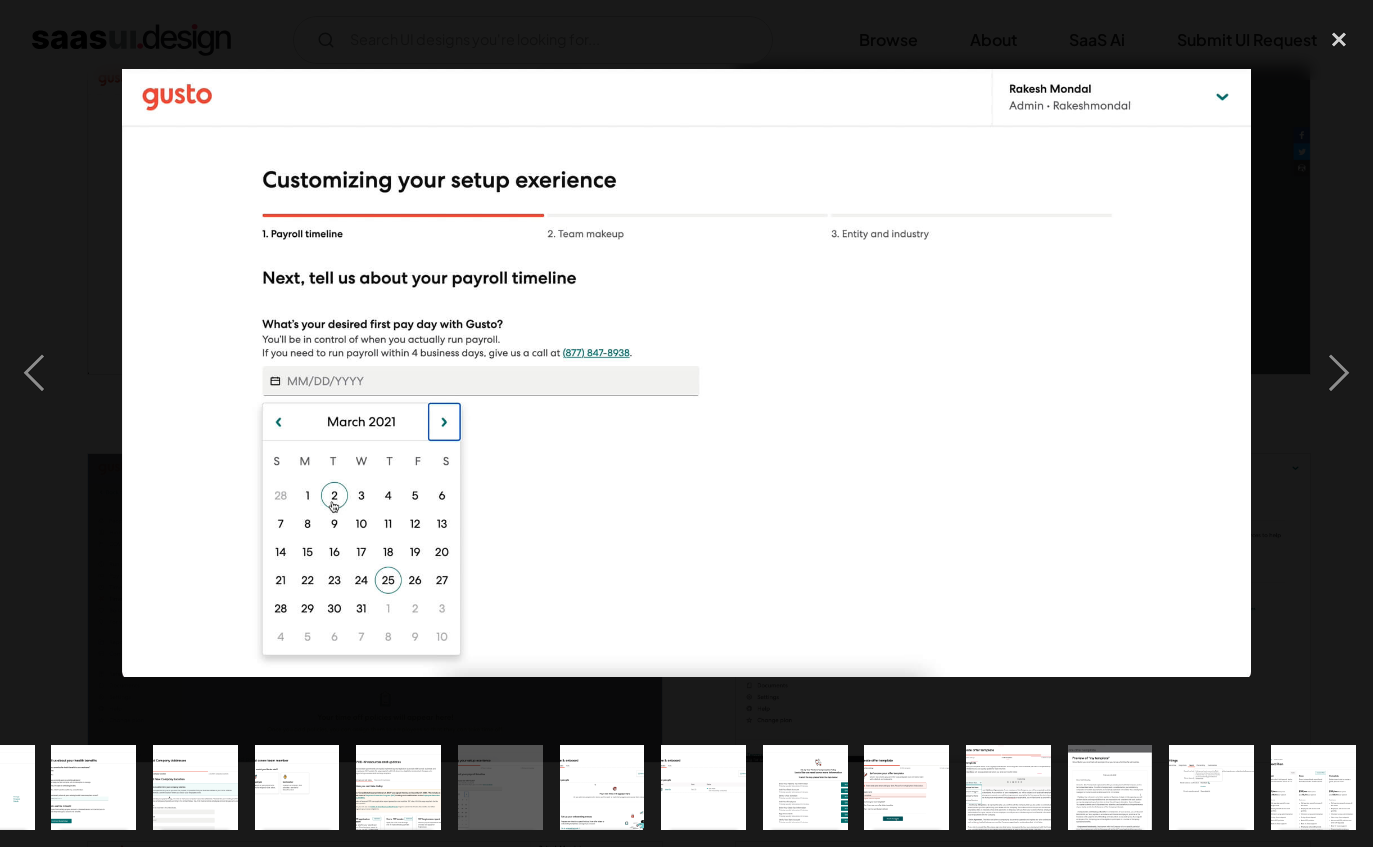 click at bounding box center (1339, 372) 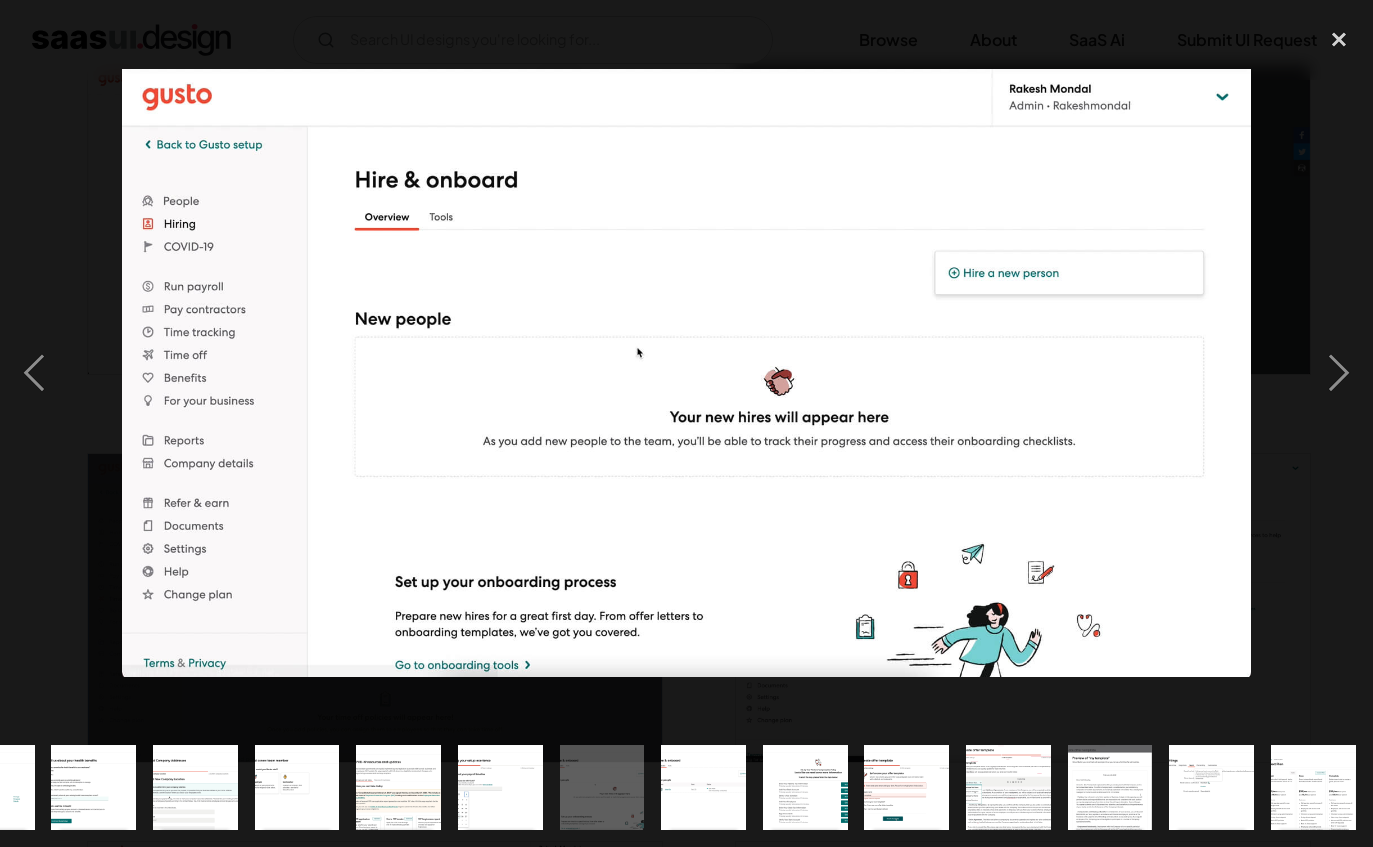click at bounding box center (1339, 372) 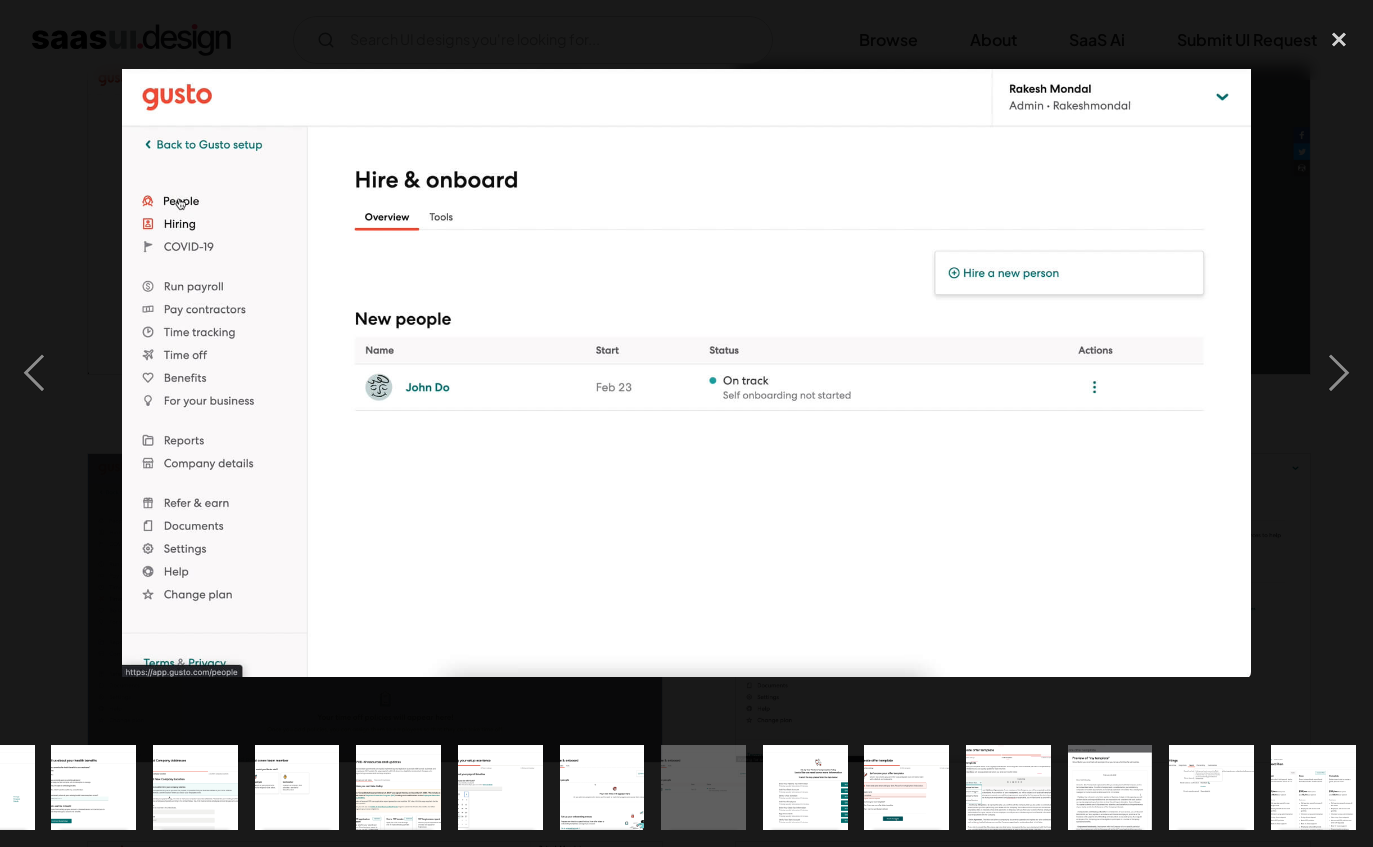 click at bounding box center (1339, 372) 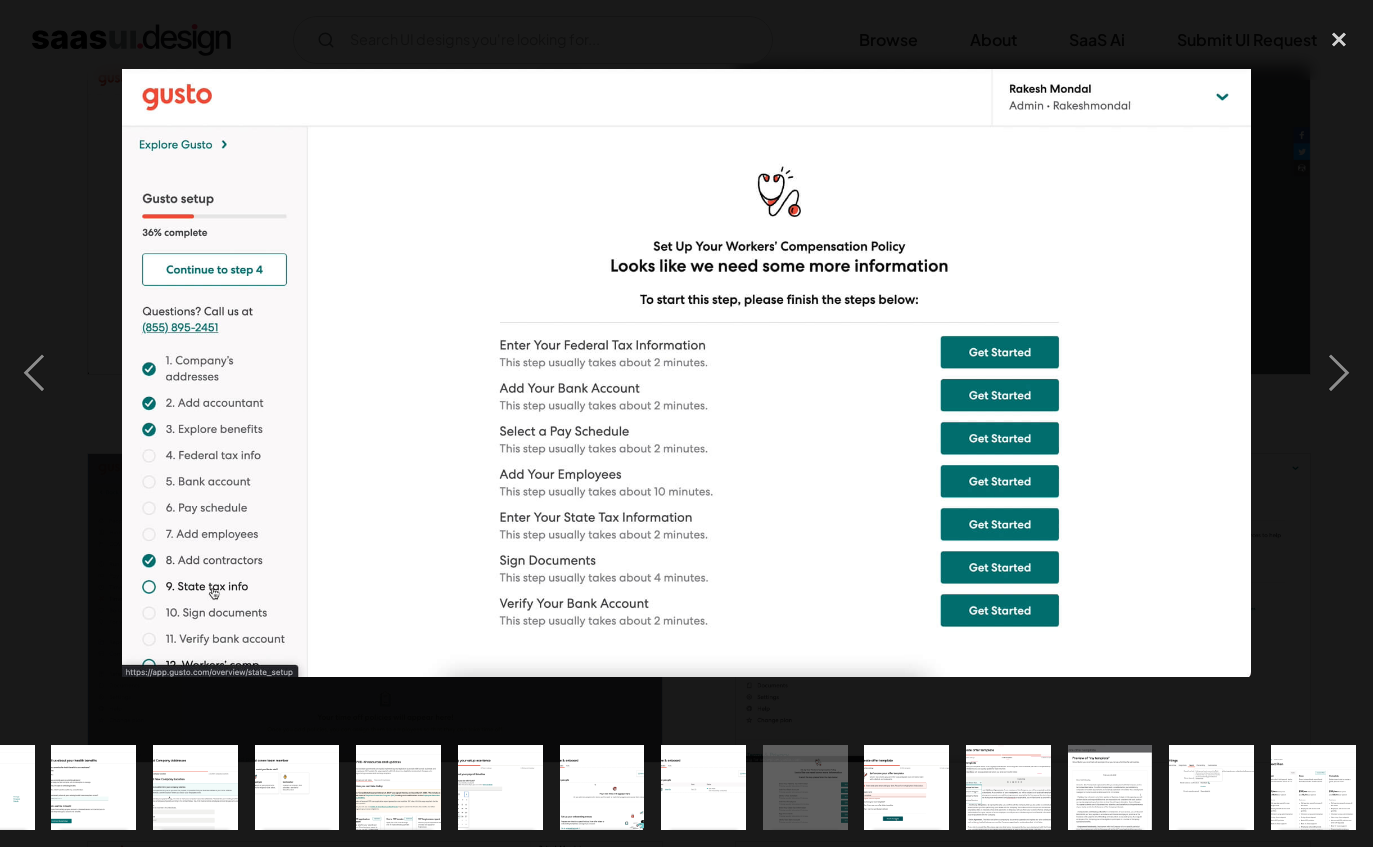 click at bounding box center [1339, 372] 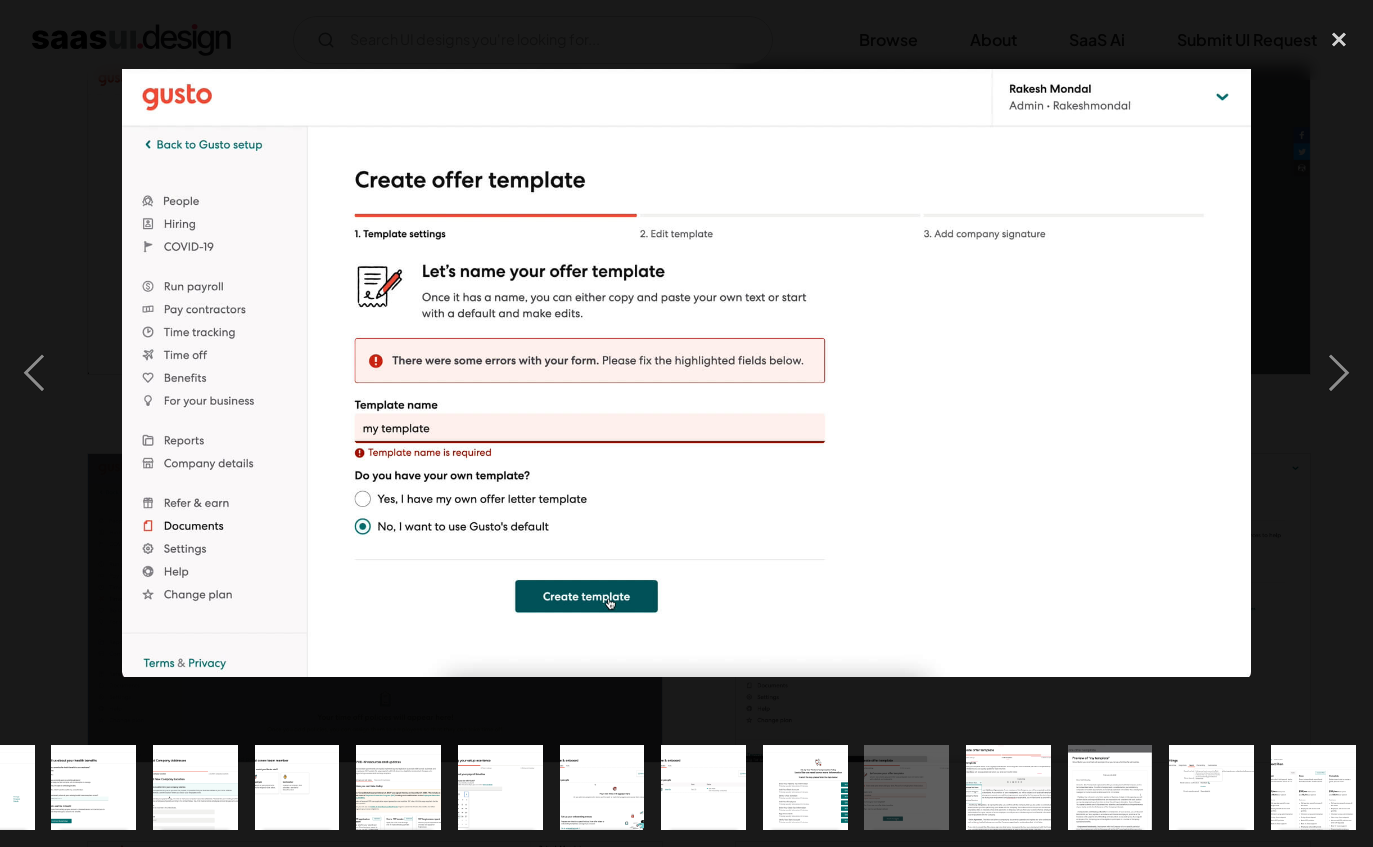 click at bounding box center [1339, 372] 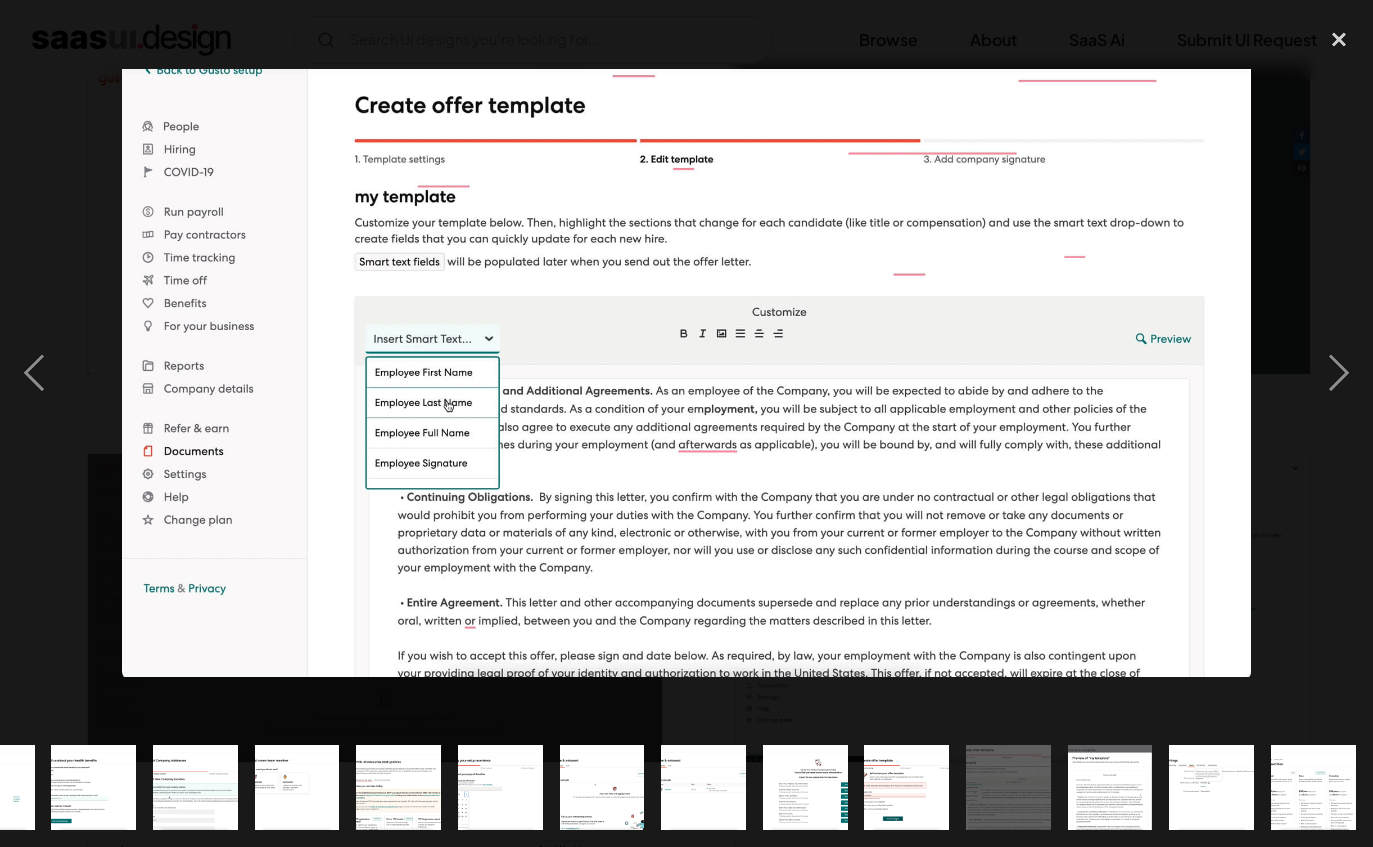 click at bounding box center [1339, 372] 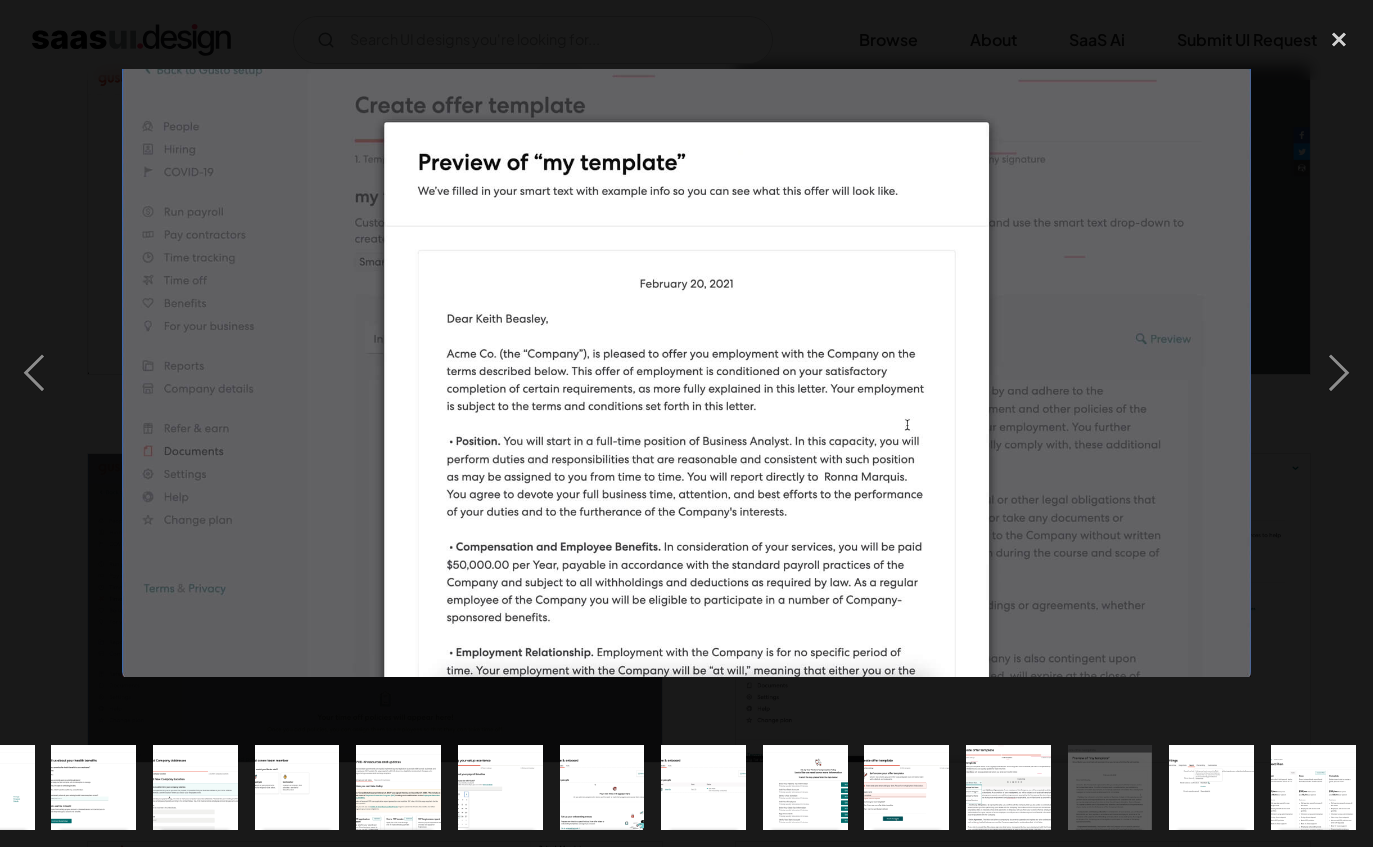 click at bounding box center (1339, 372) 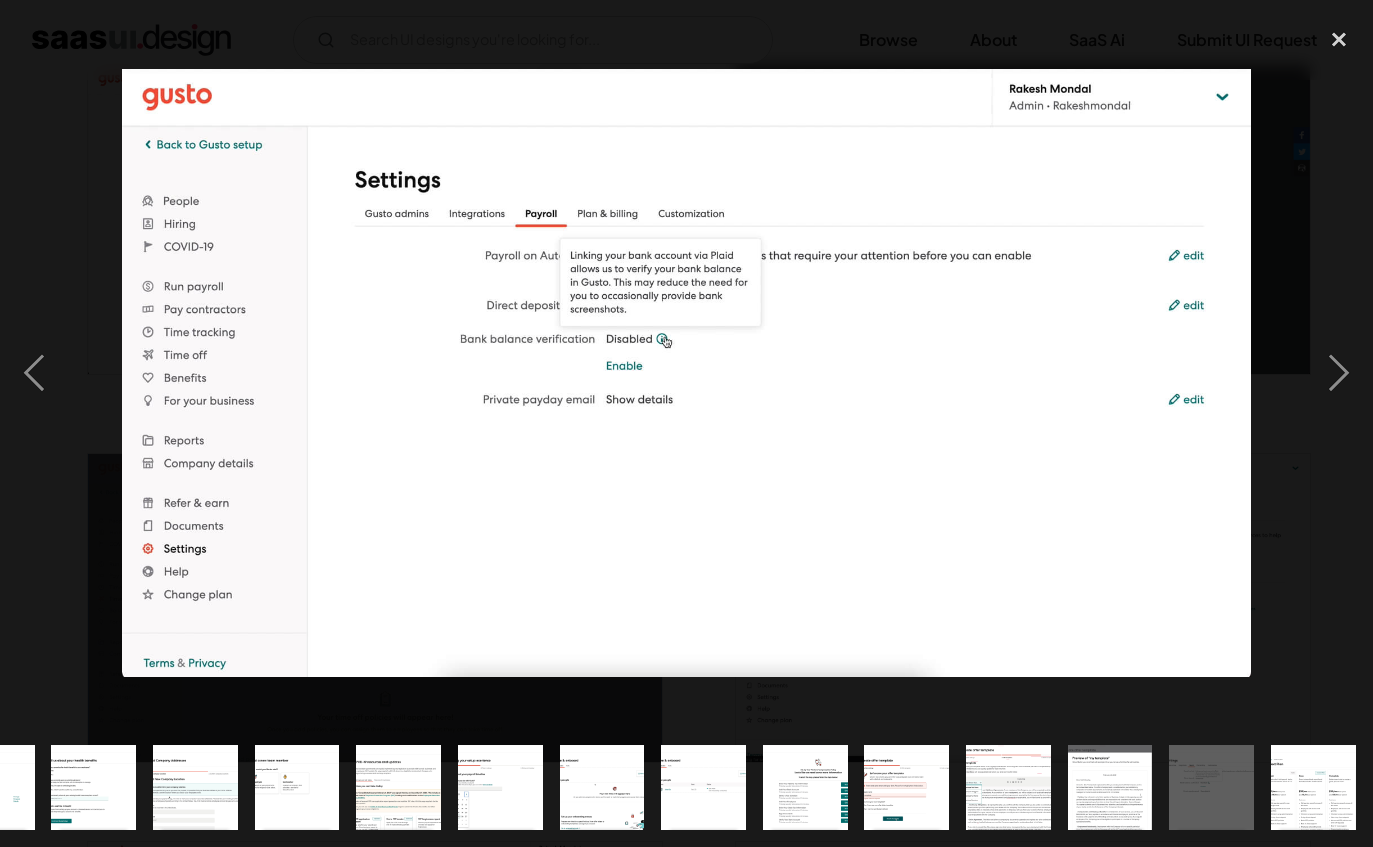click at bounding box center [1339, 372] 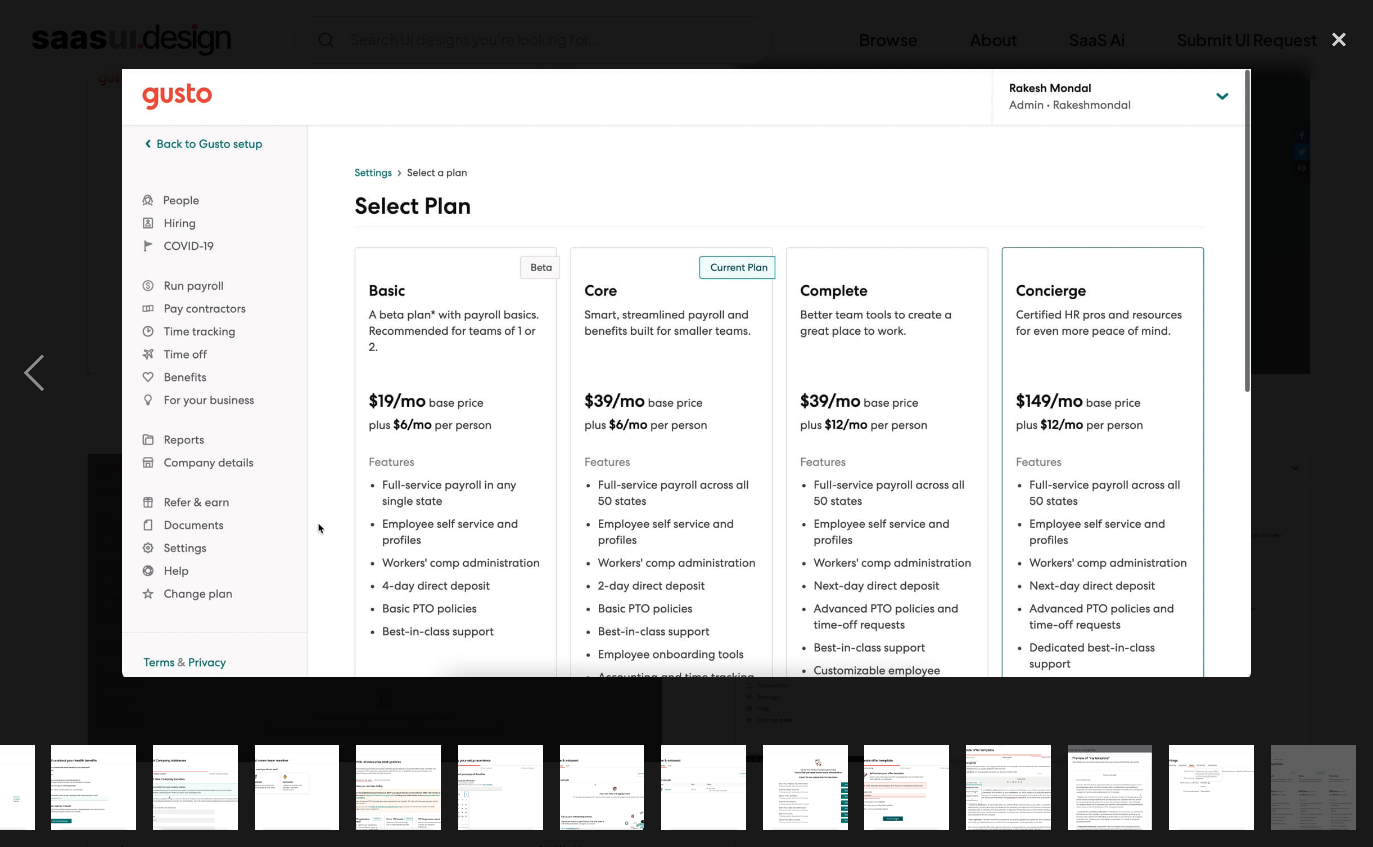scroll, scrollTop: 0, scrollLeft: 1380, axis: horizontal 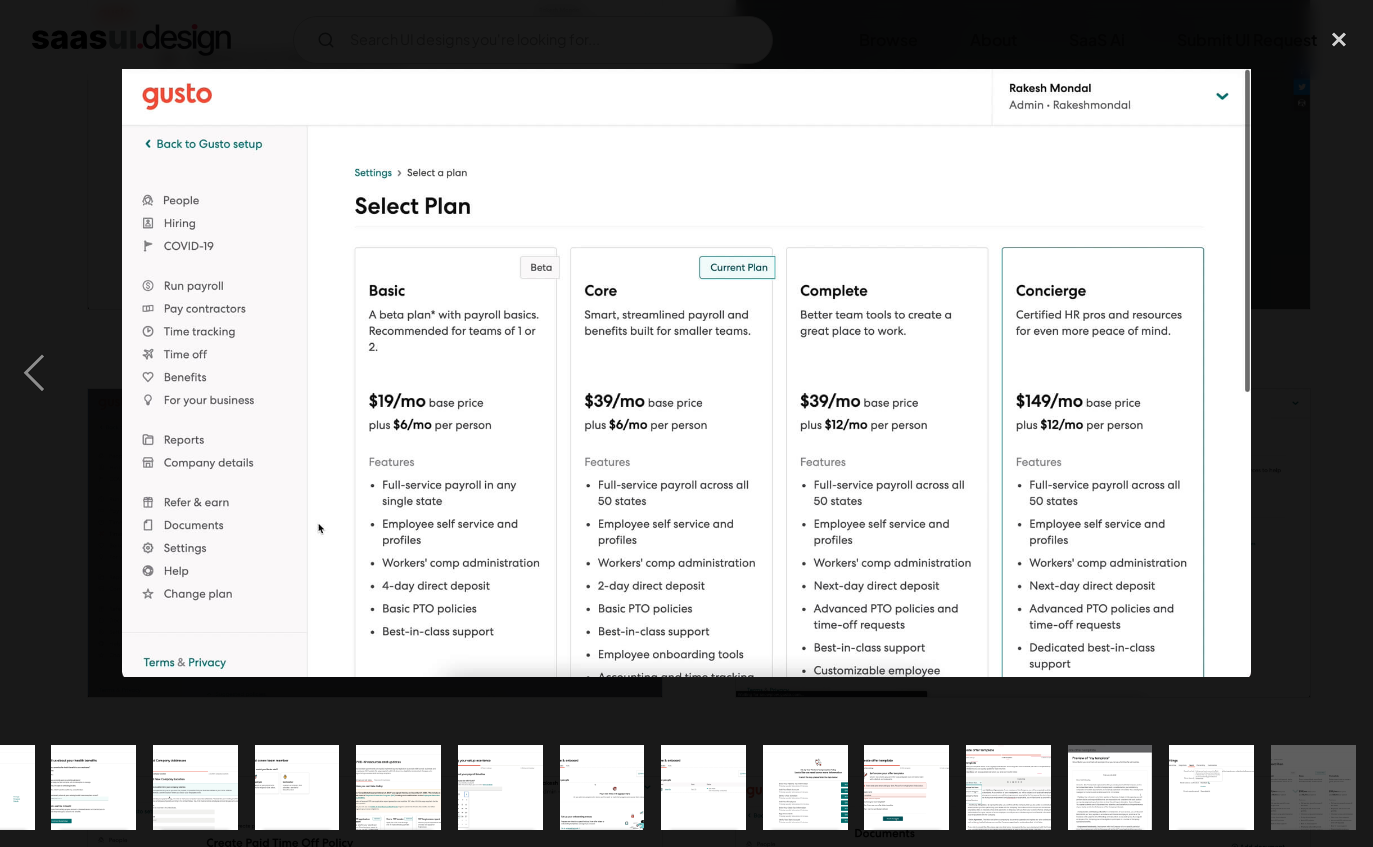 click at bounding box center [34, 372] 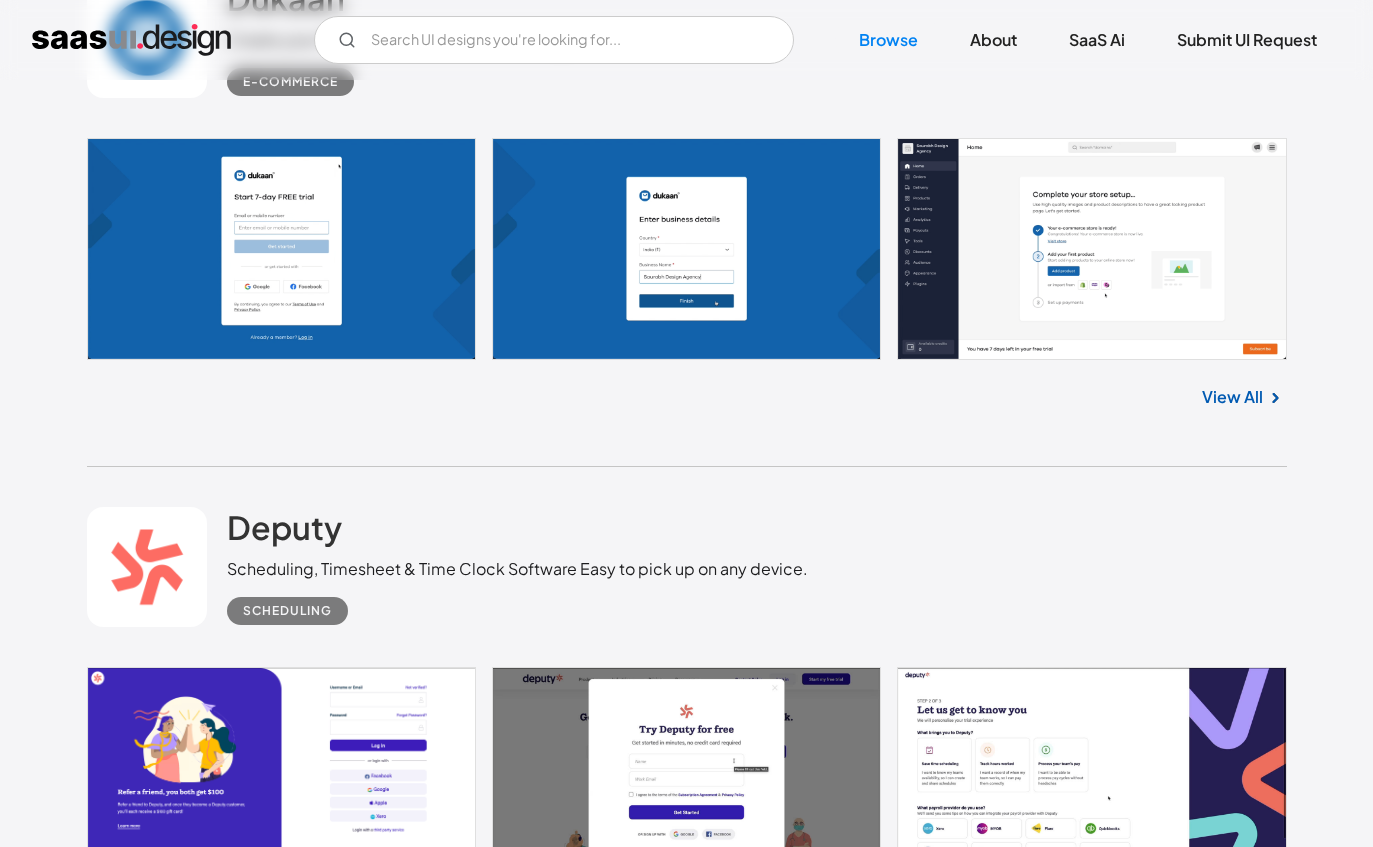scroll, scrollTop: 33014, scrollLeft: 0, axis: vertical 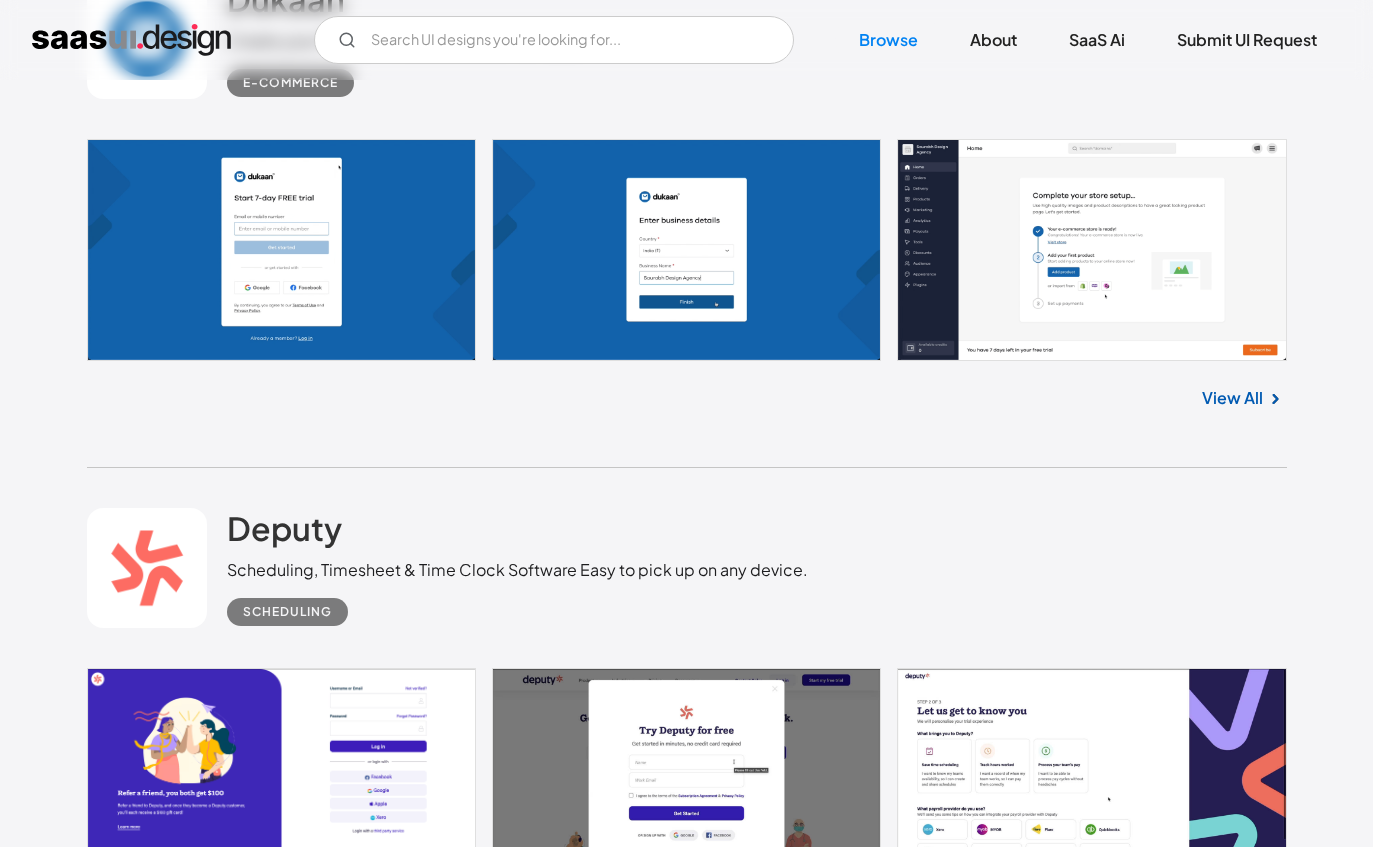 click on "View All" at bounding box center [1232, 15911] 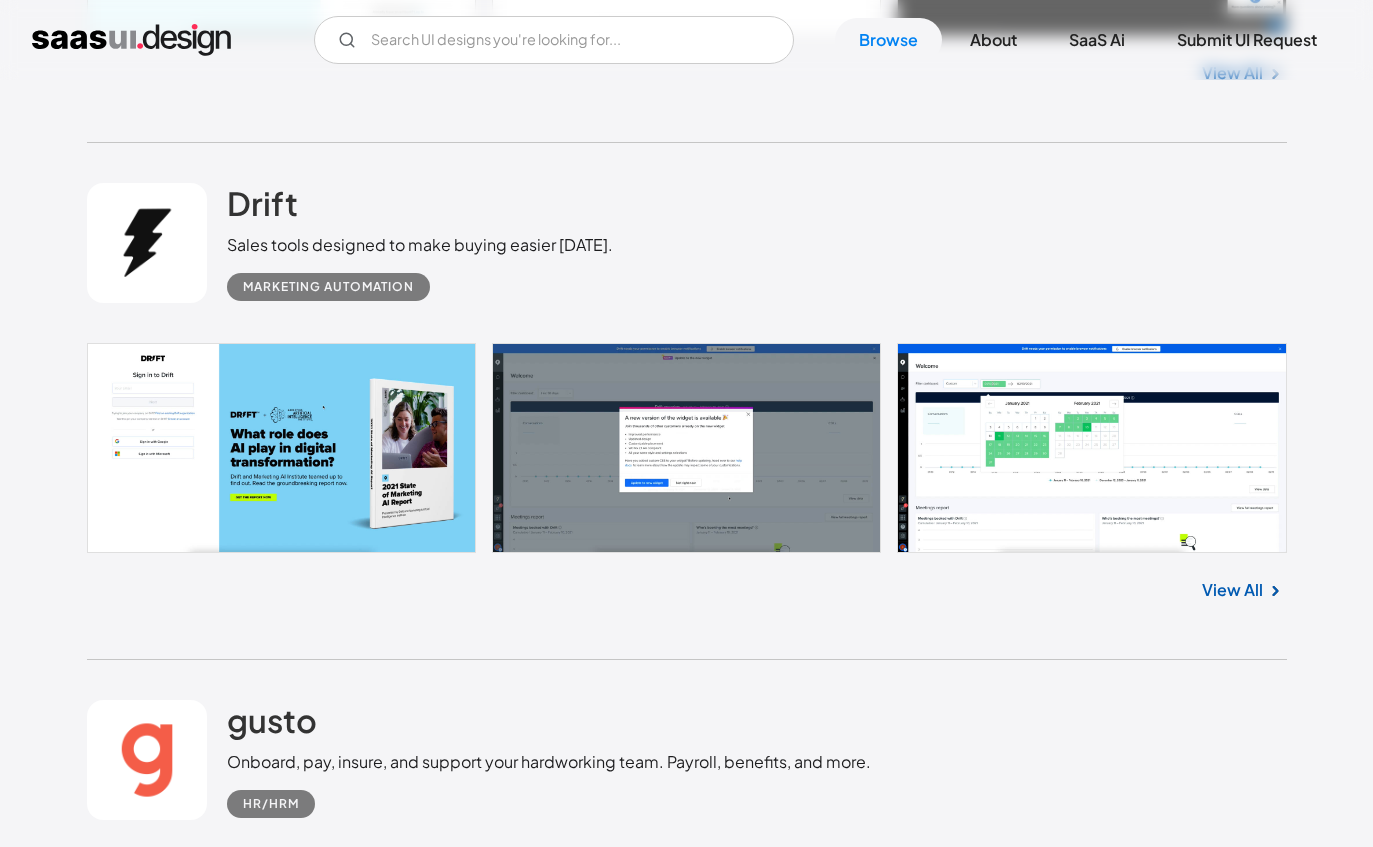 scroll, scrollTop: 37085, scrollLeft: 0, axis: vertical 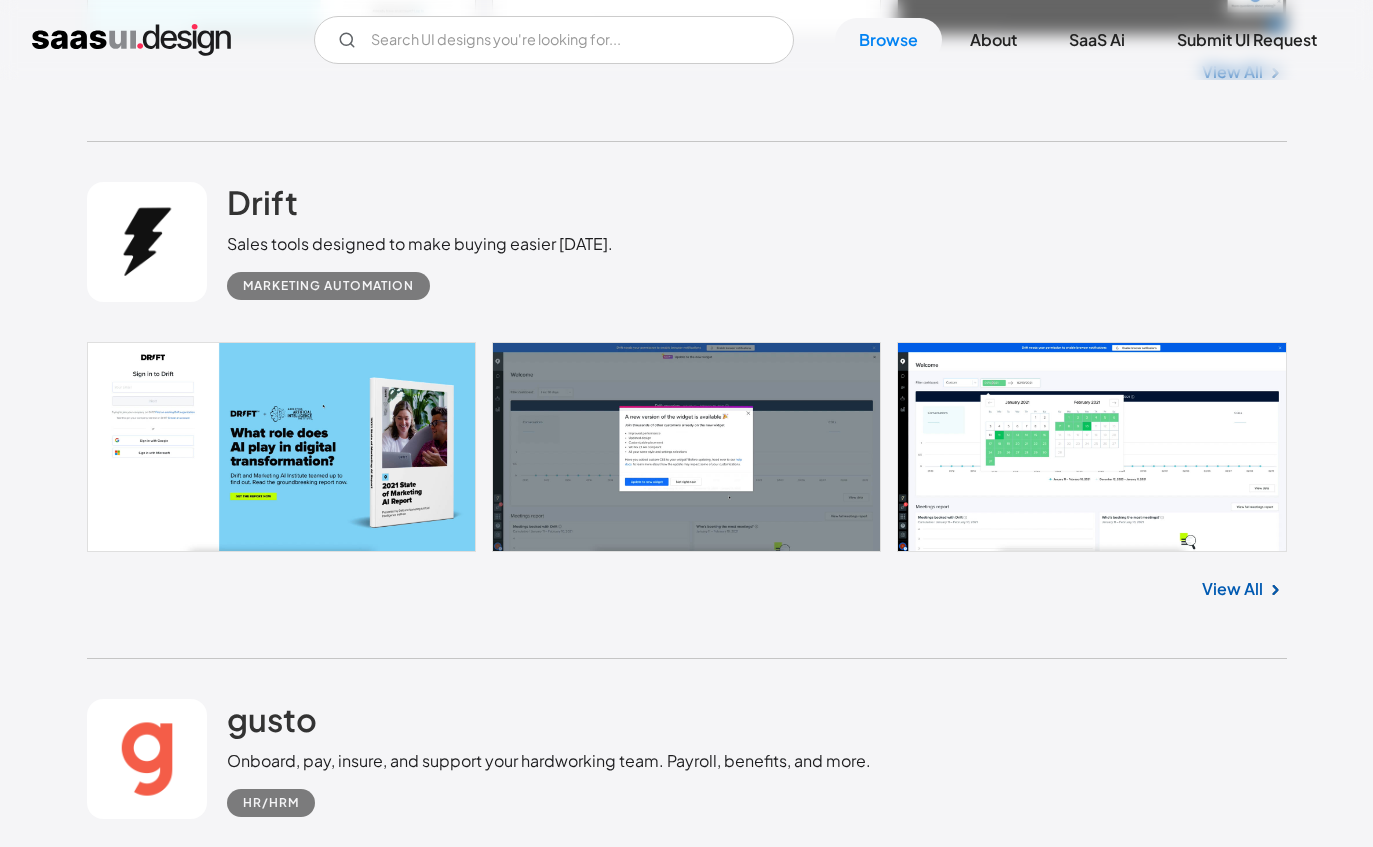 click on "View All" at bounding box center (1232, 16042) 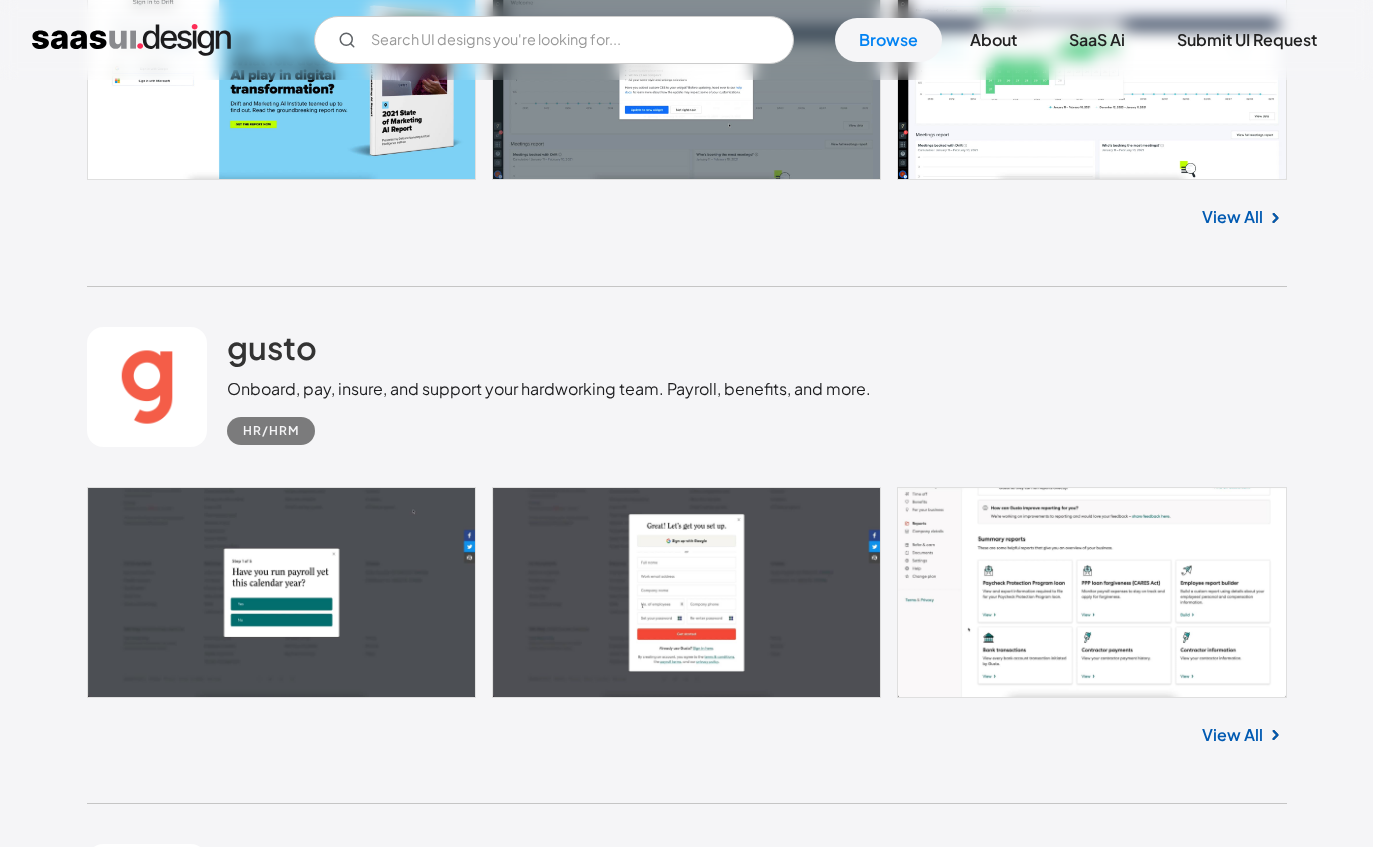 scroll, scrollTop: 37449, scrollLeft: 0, axis: vertical 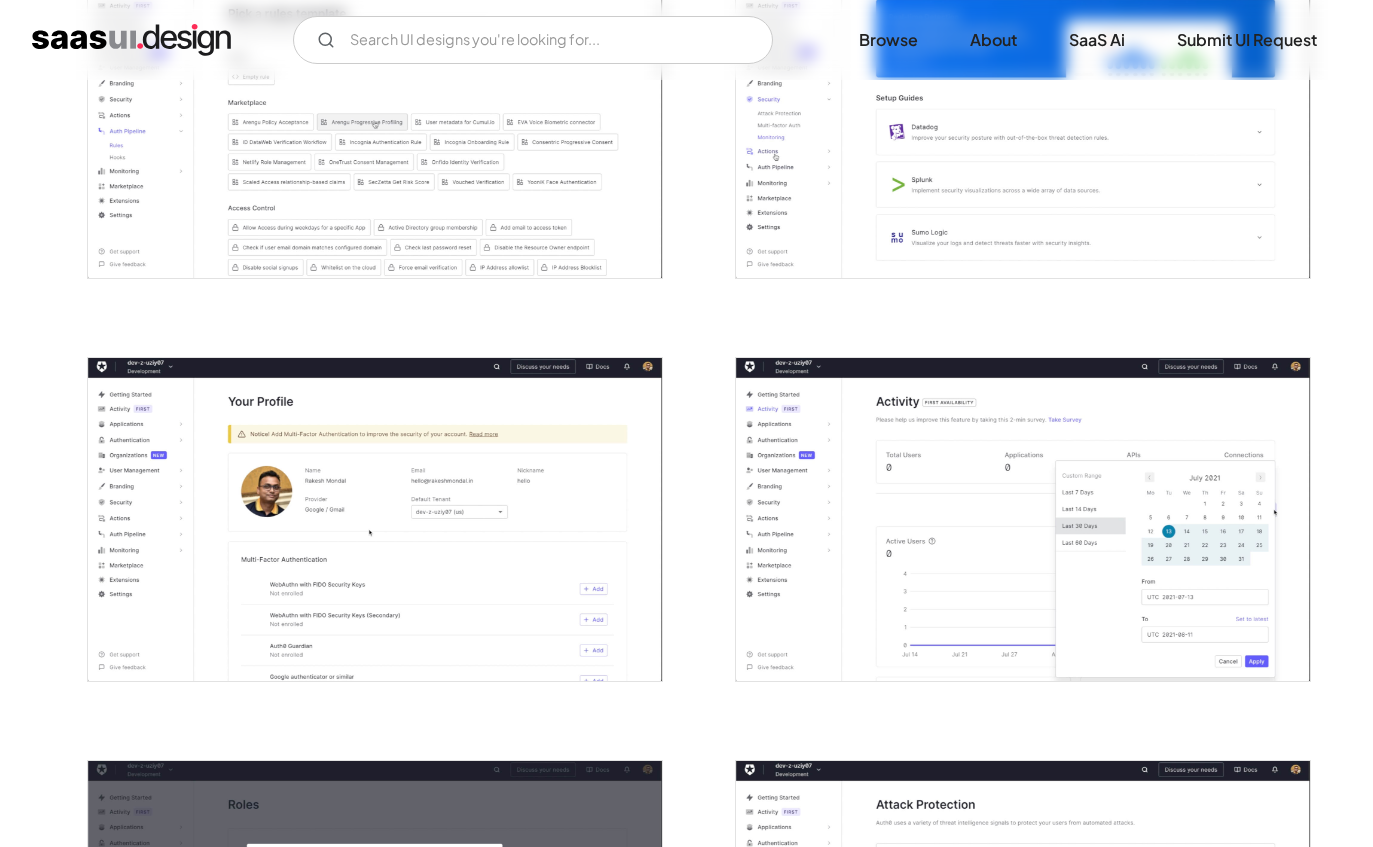 click at bounding box center (375, 520) 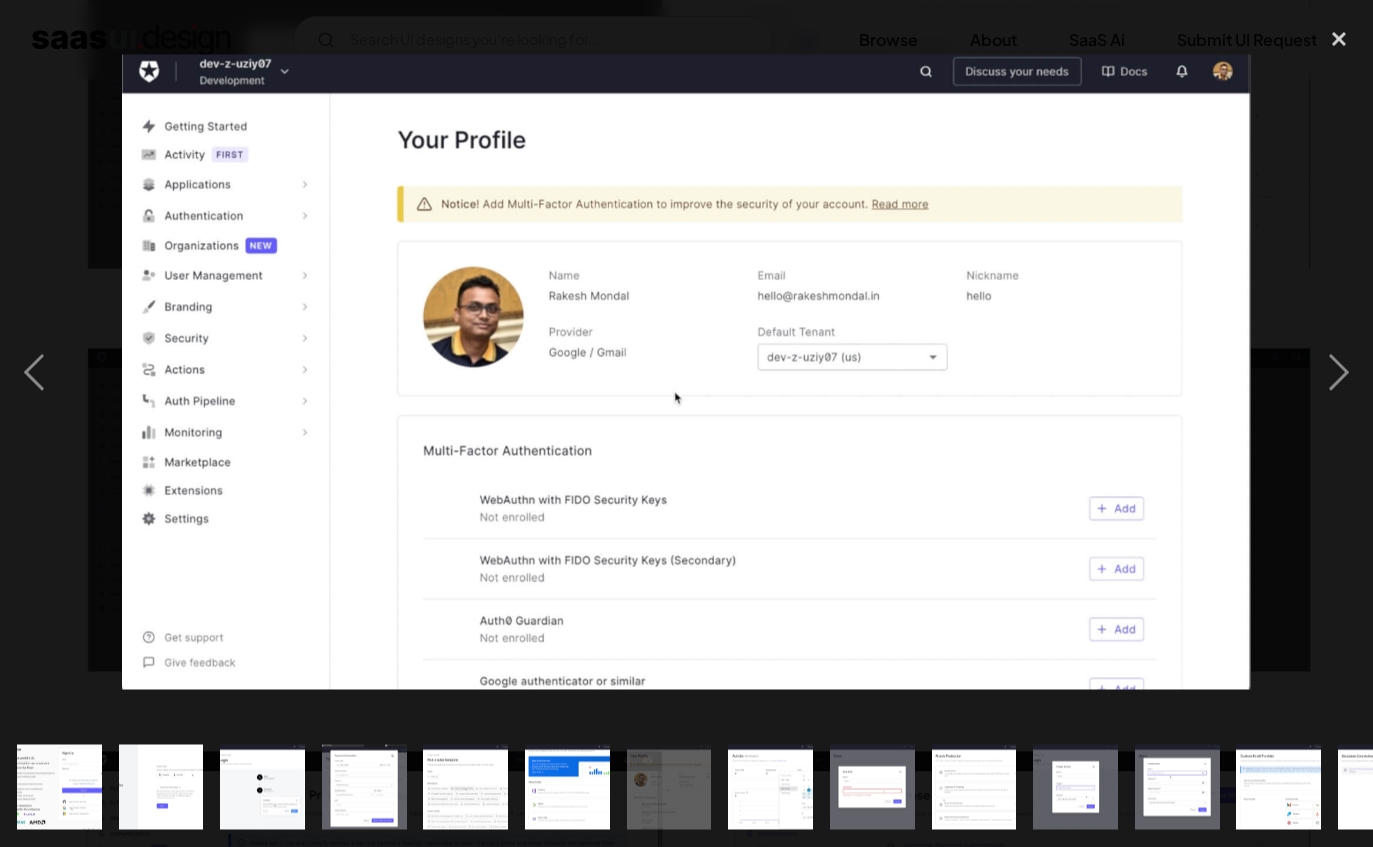 scroll, scrollTop: 2174, scrollLeft: 0, axis: vertical 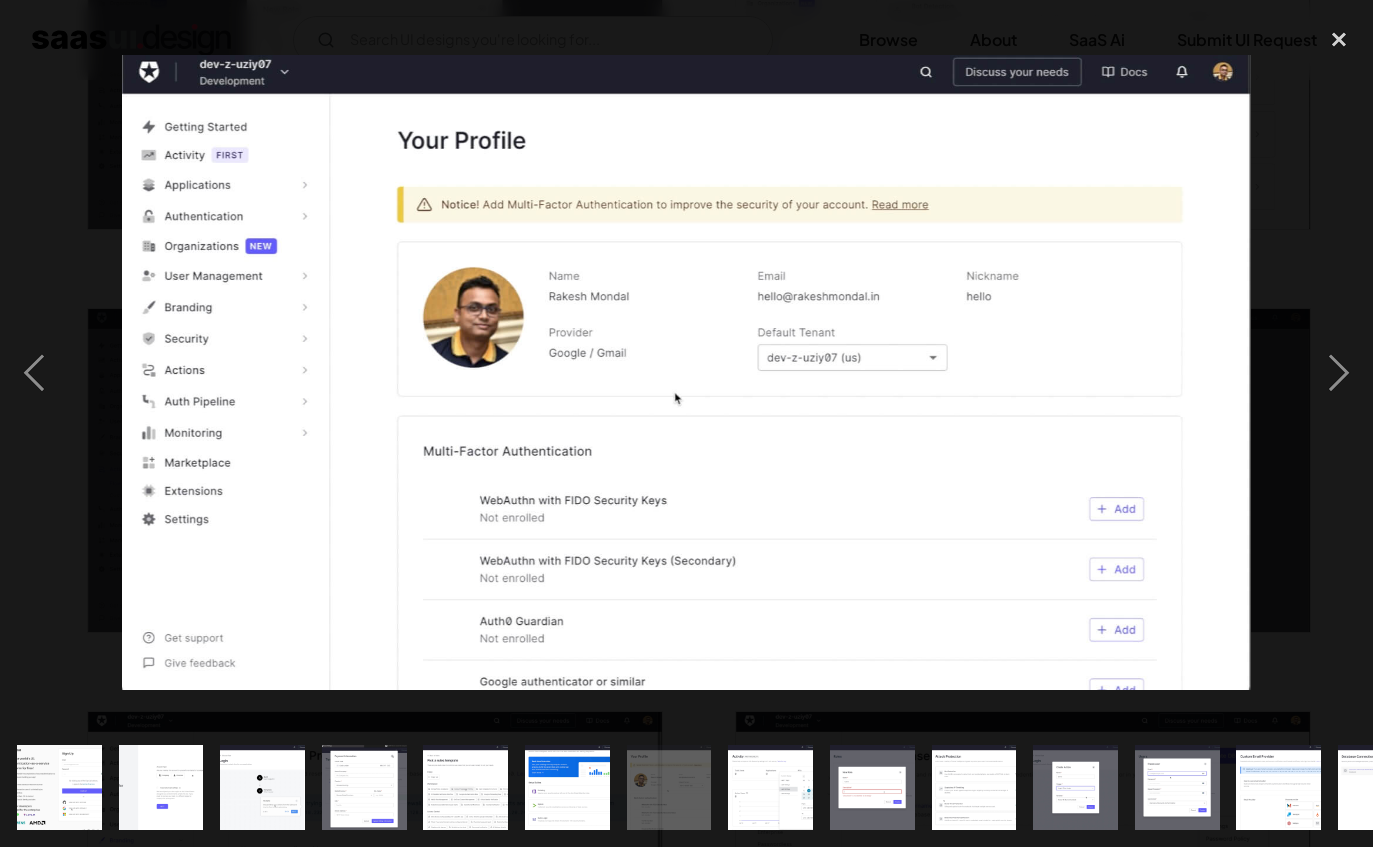 click at bounding box center [687, 373] 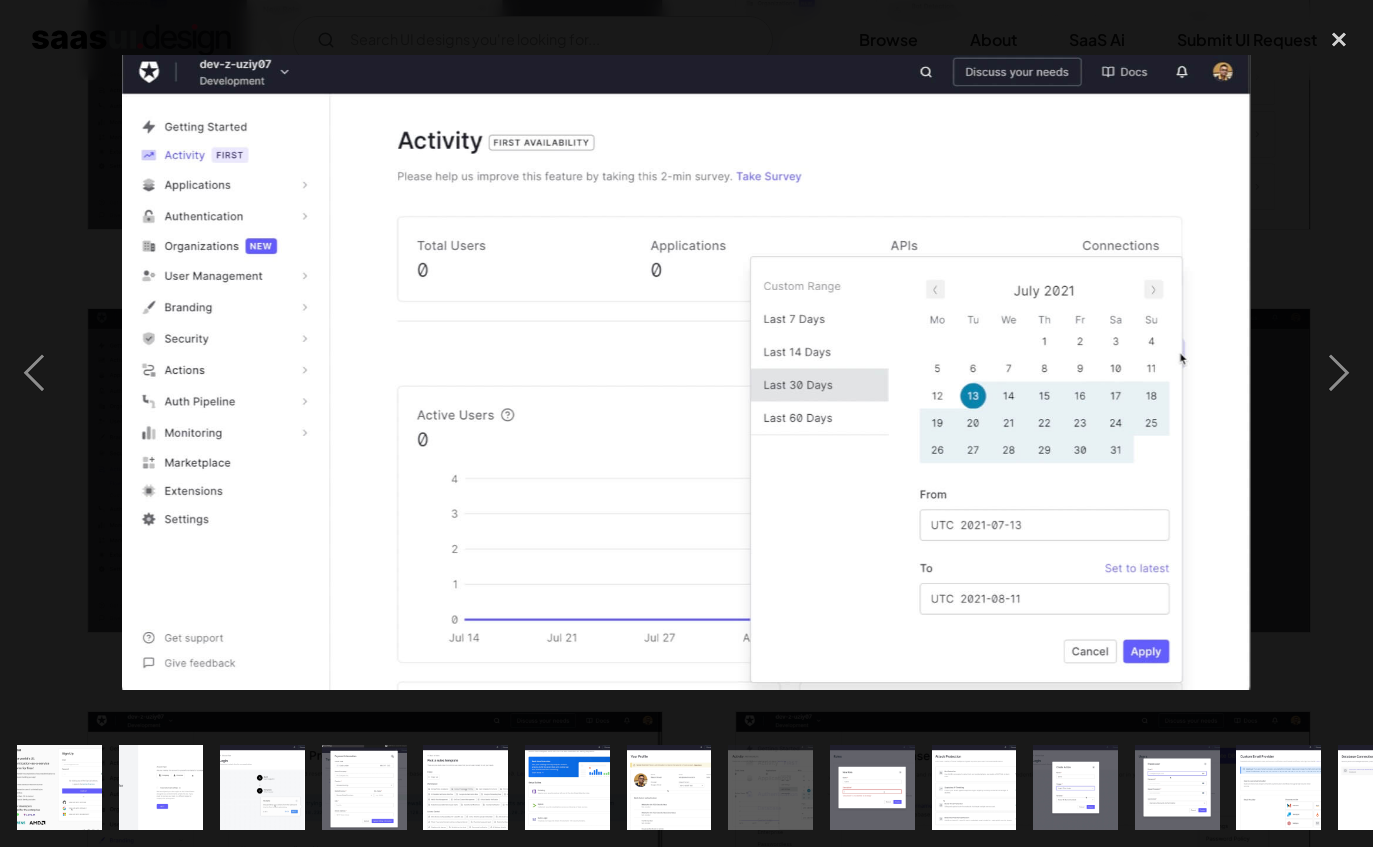 click at bounding box center (687, 373) 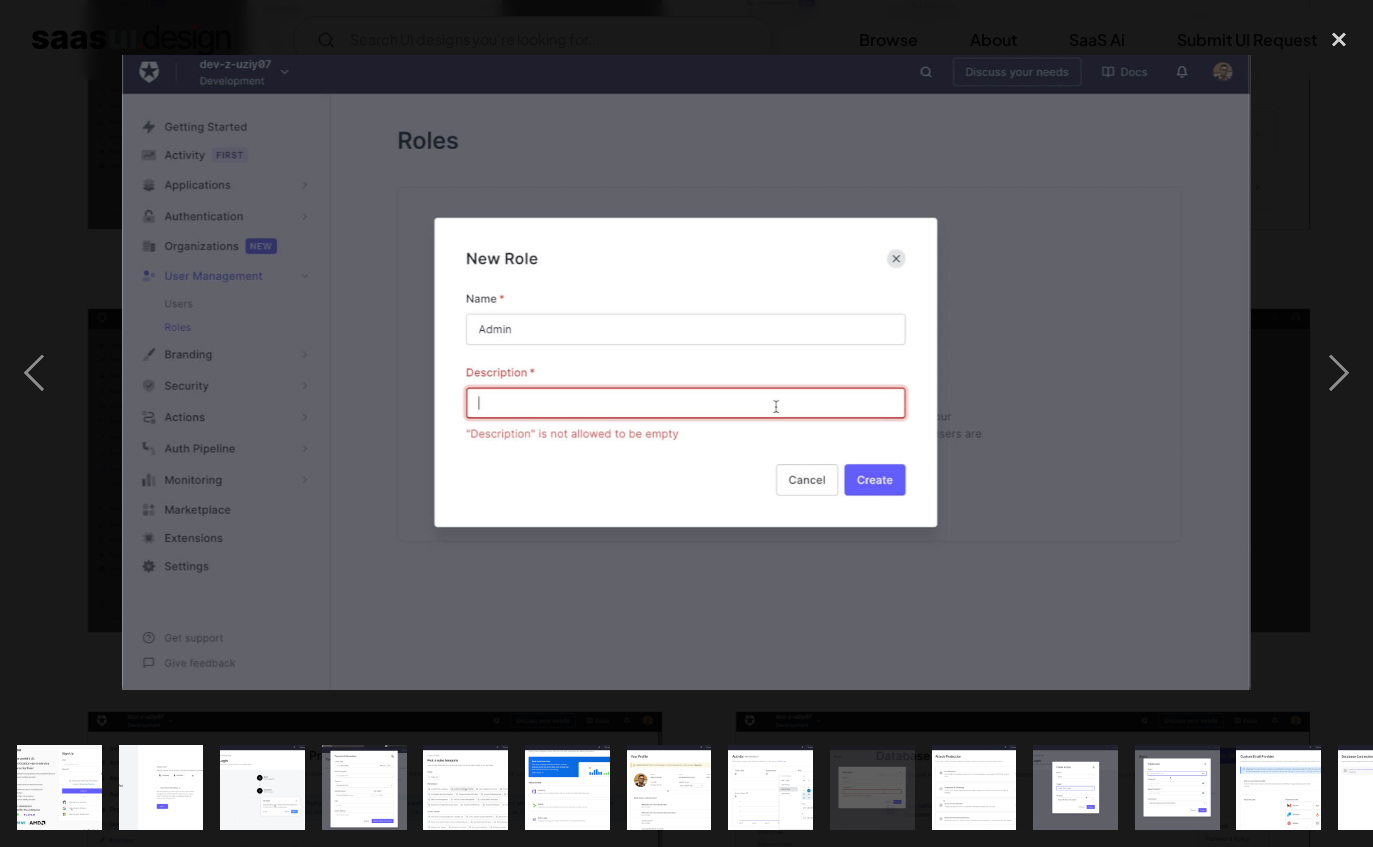 click at bounding box center (687, 373) 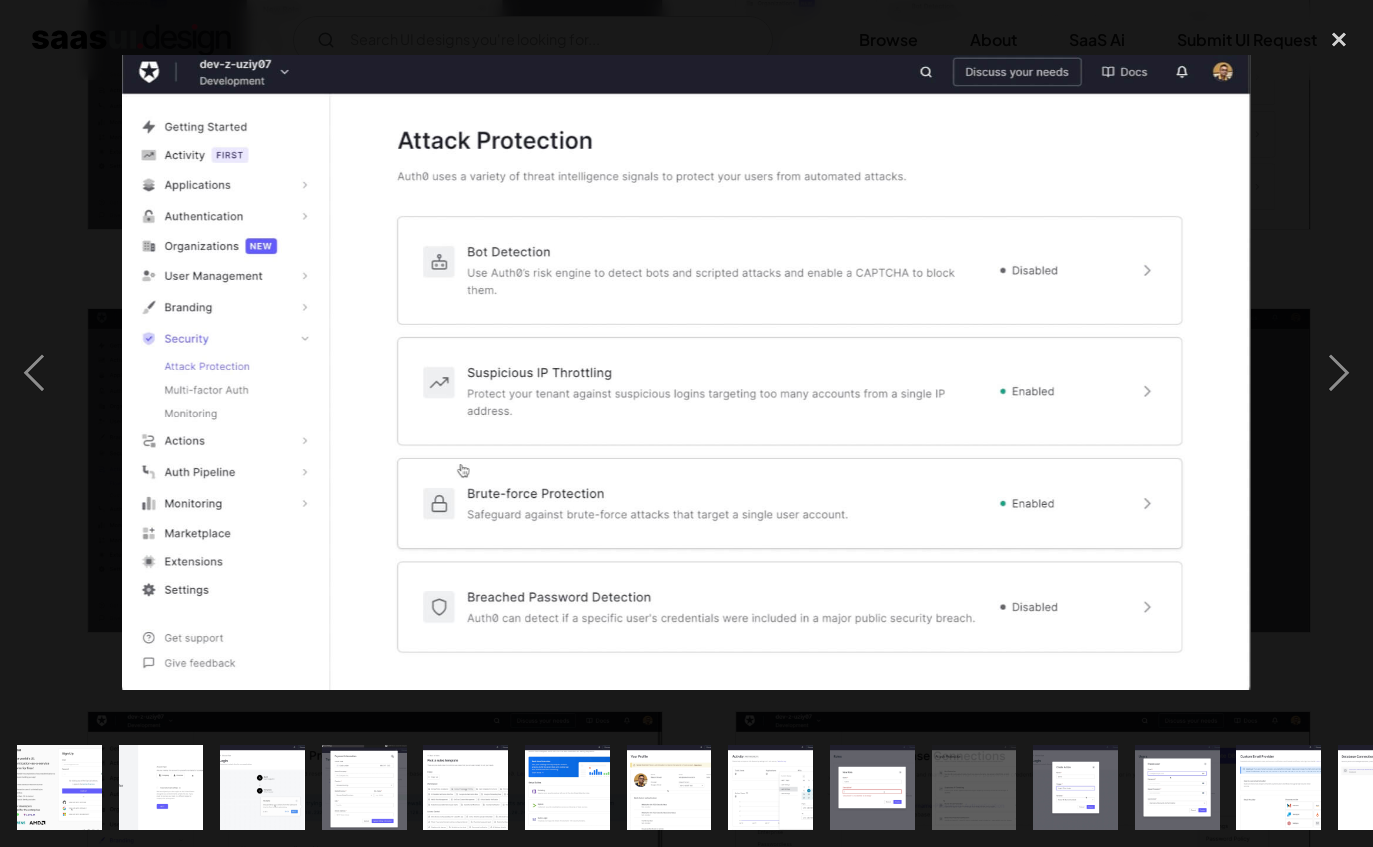 click at bounding box center [687, 373] 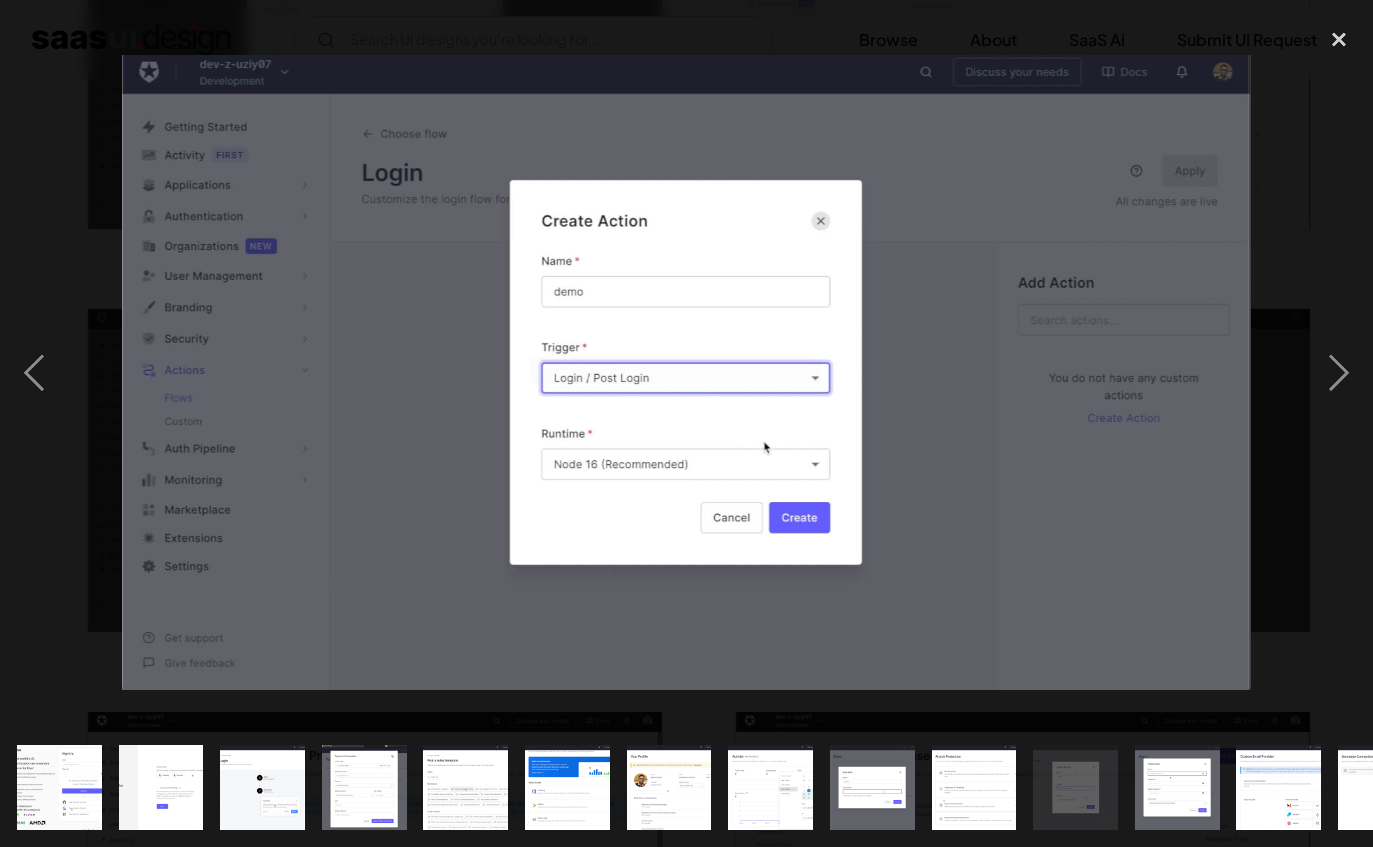 click at bounding box center [687, 373] 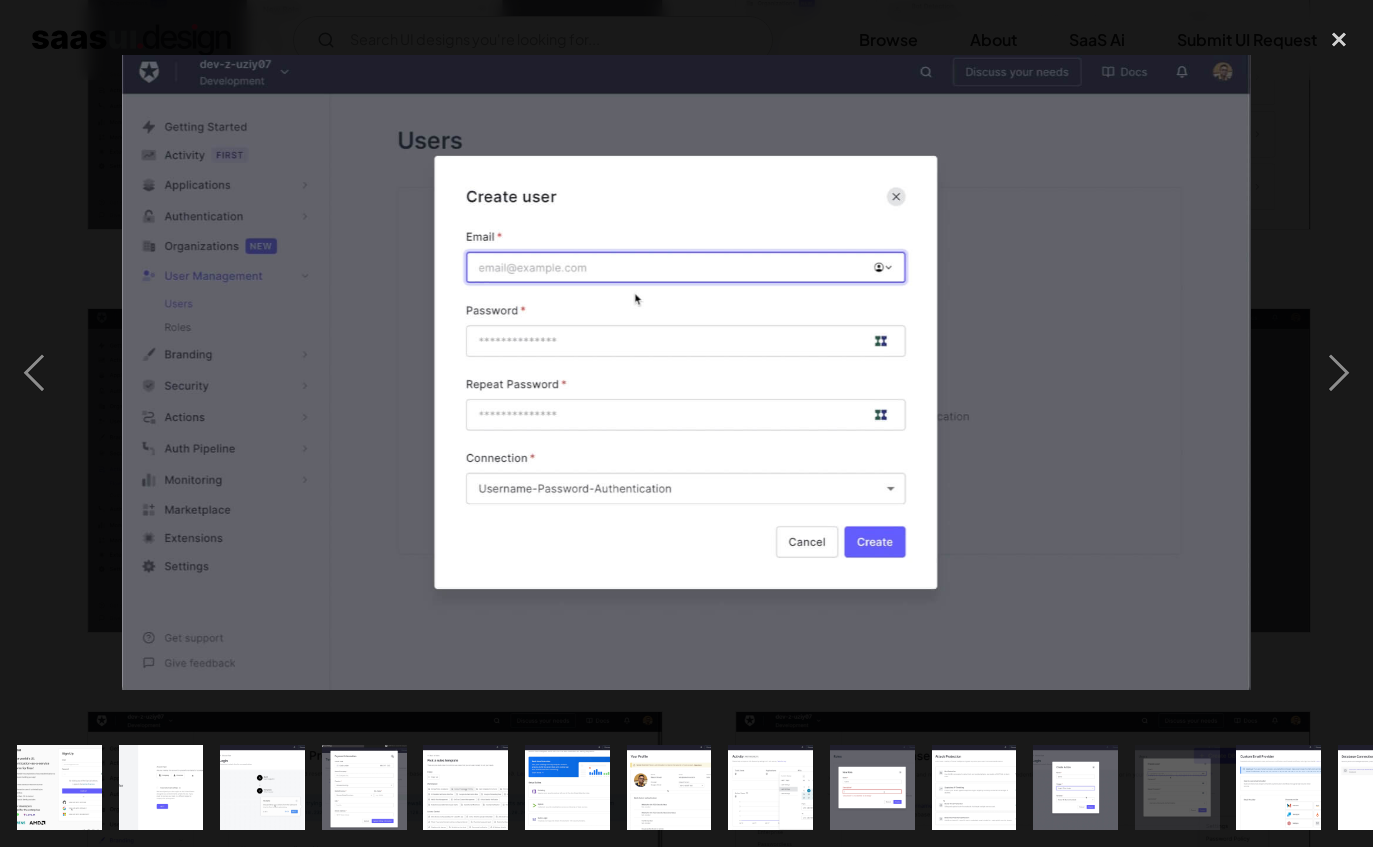 click at bounding box center (687, 373) 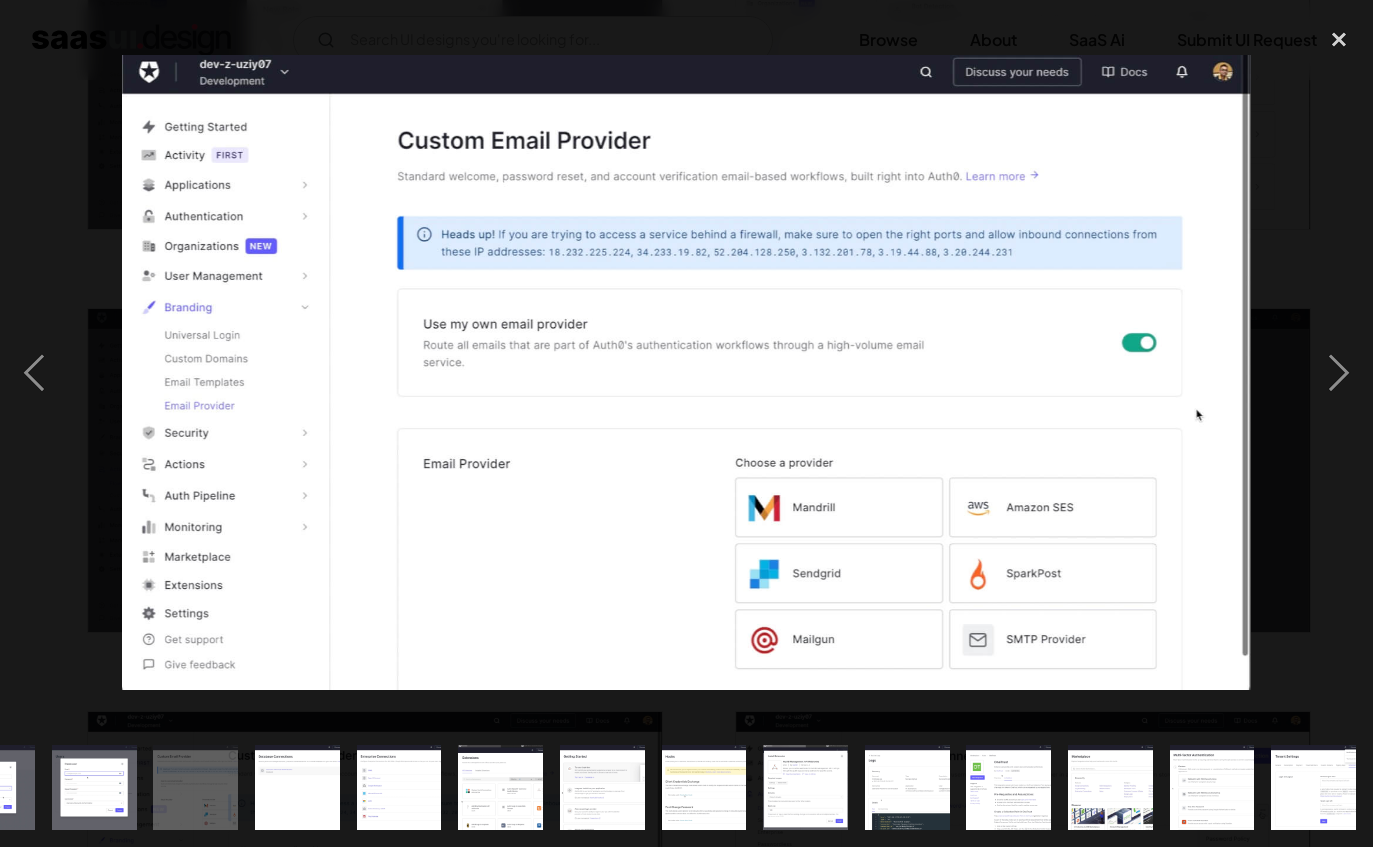 scroll, scrollTop: 0, scrollLeft: 1271, axis: horizontal 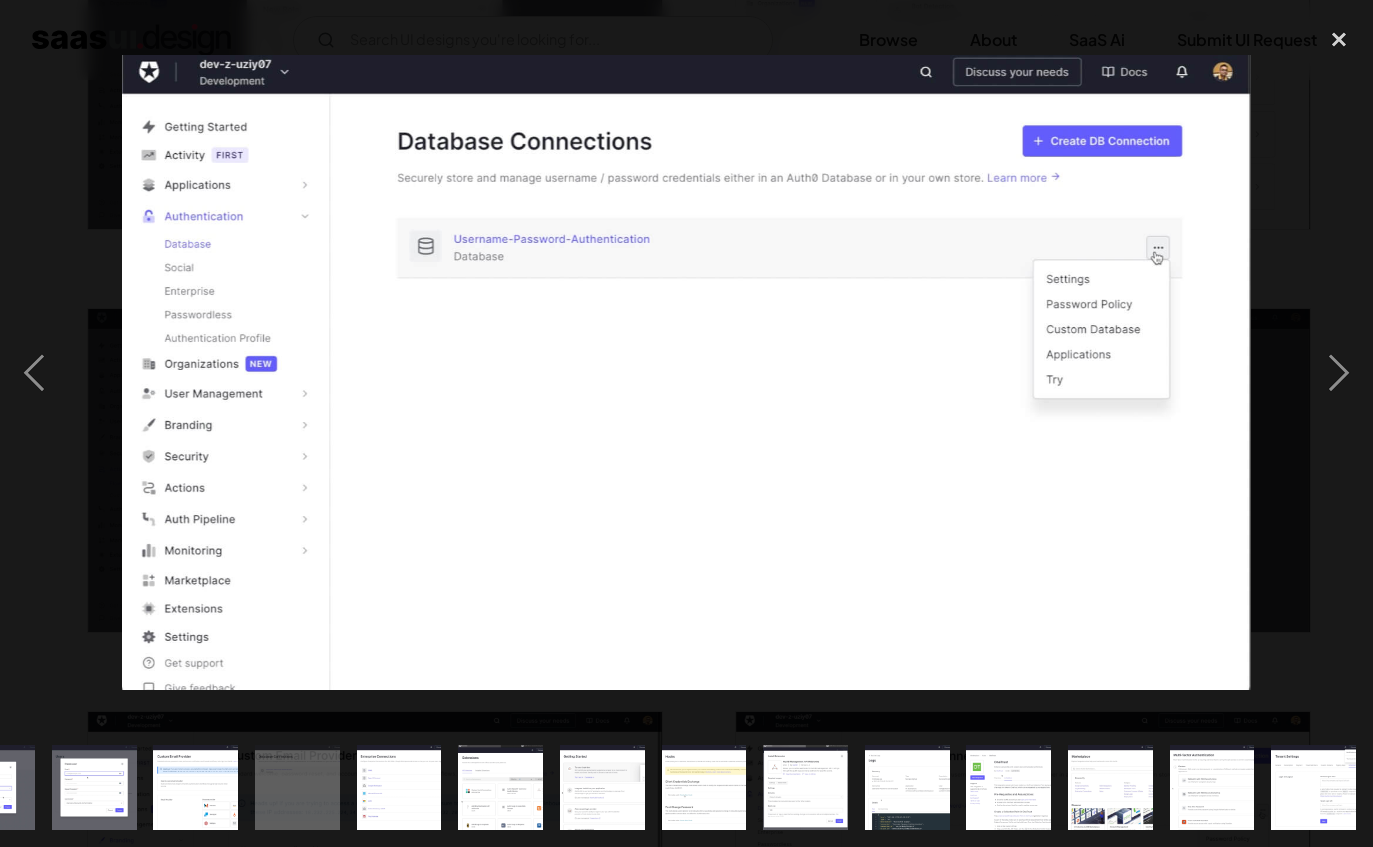 click at bounding box center [687, 373] 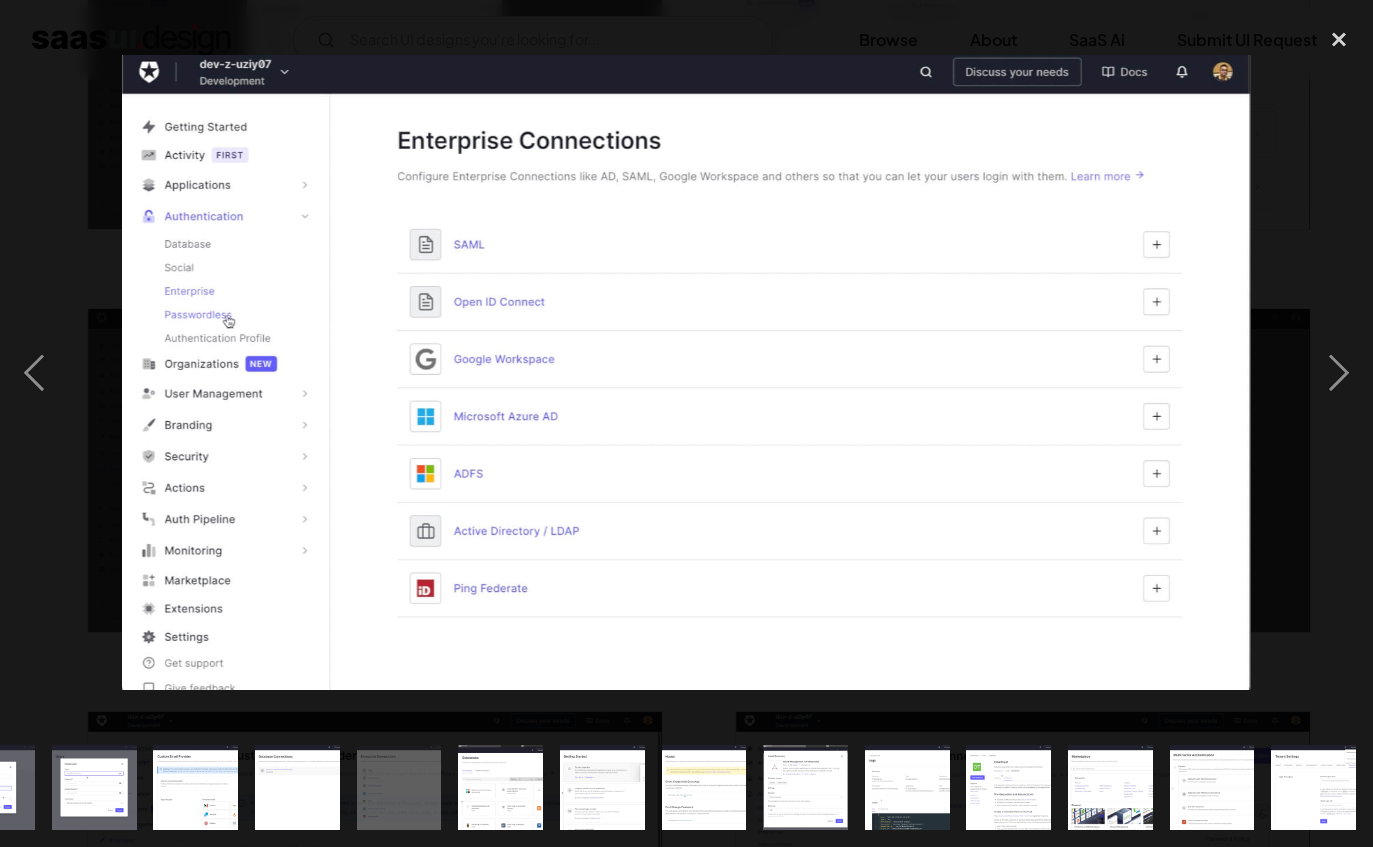 click at bounding box center [687, 373] 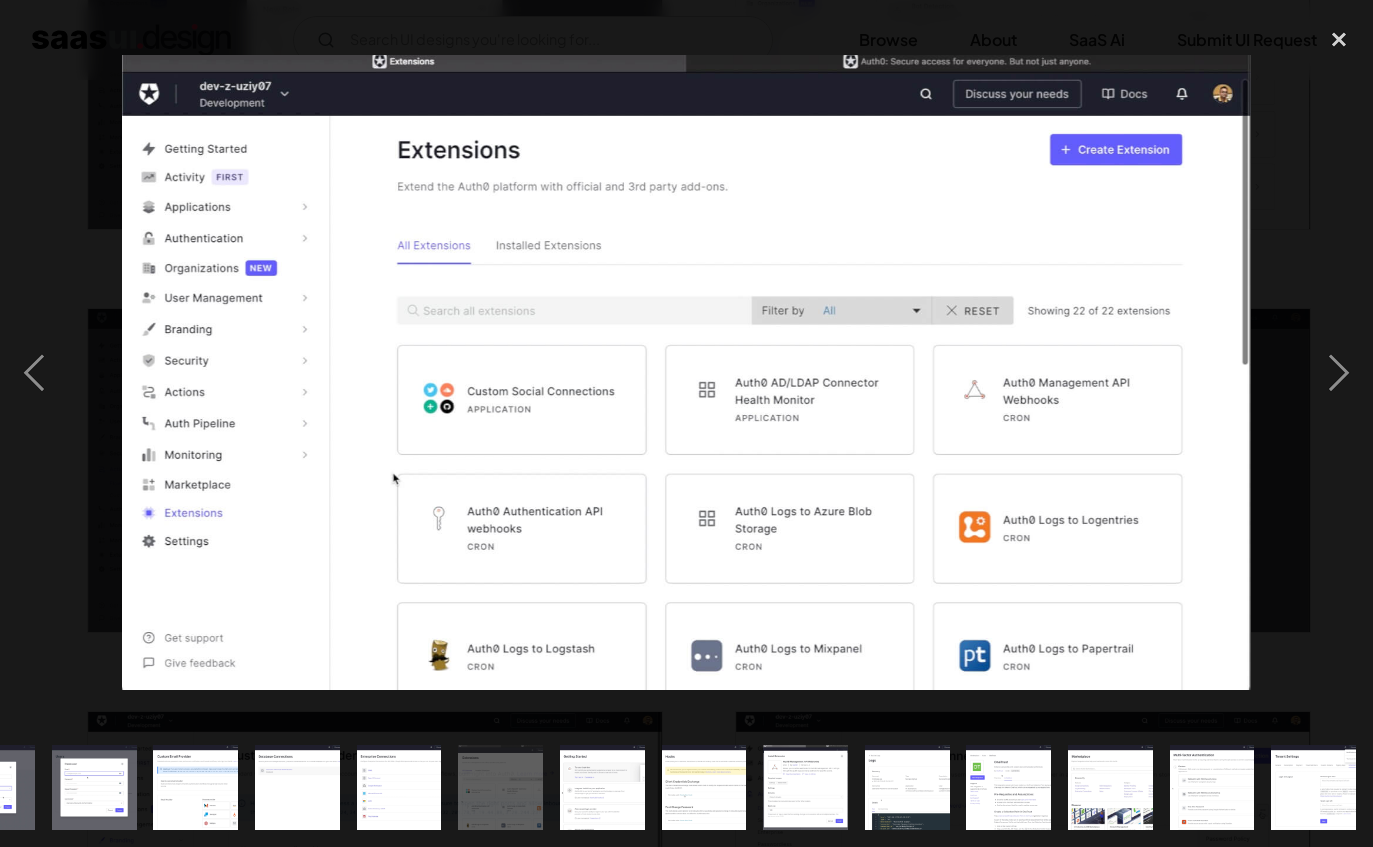 click at bounding box center [687, 373] 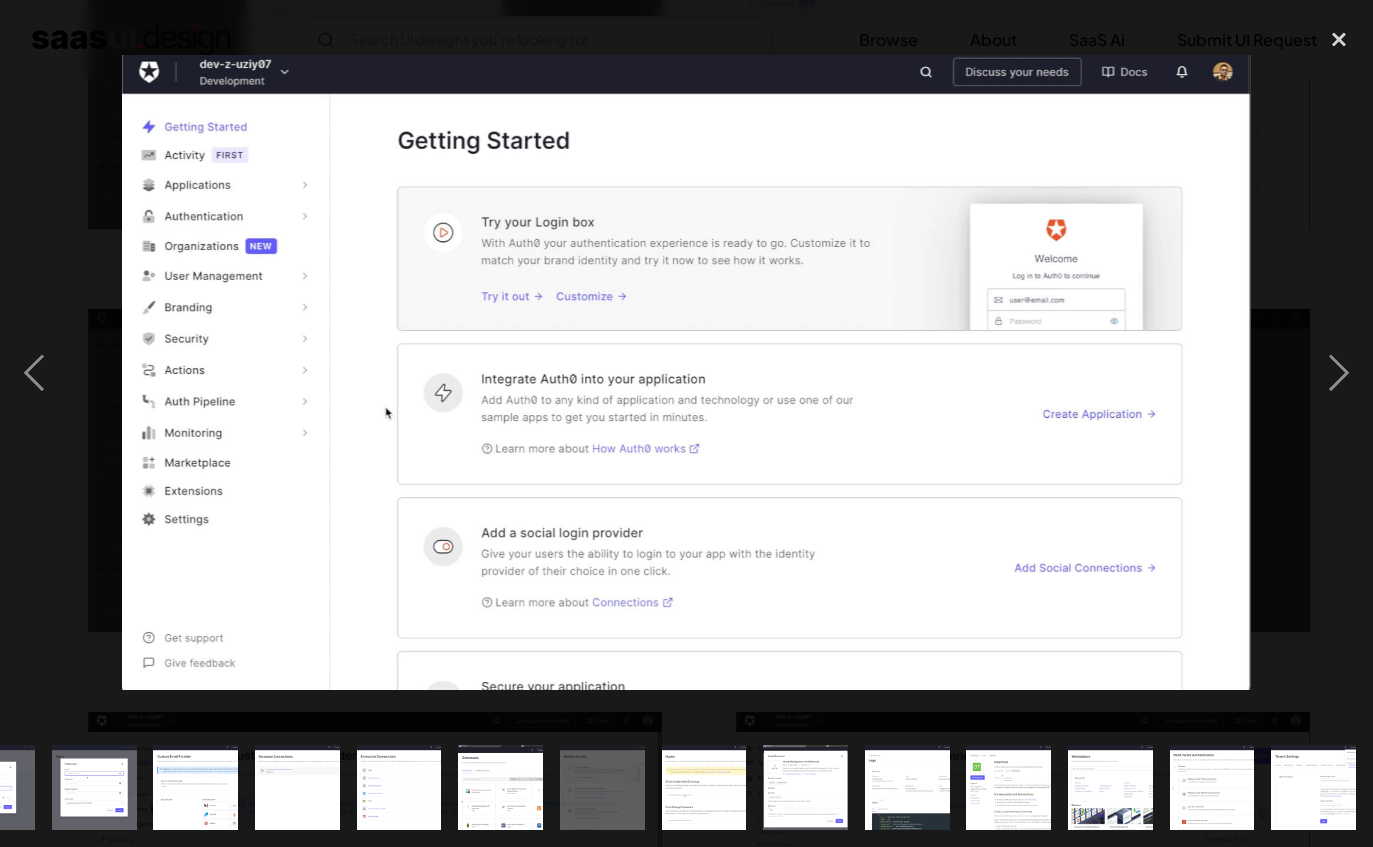 click at bounding box center (687, 373) 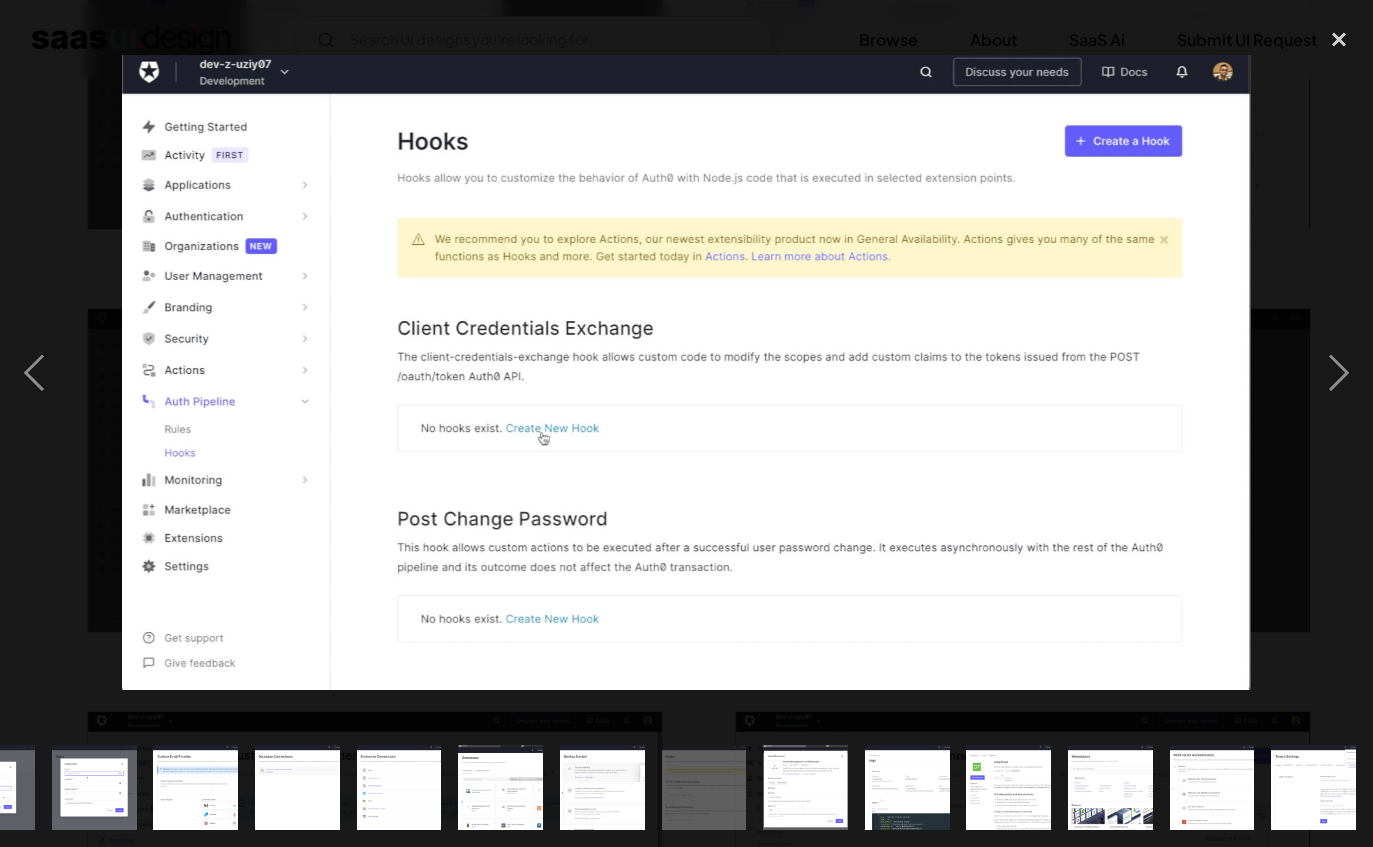 click at bounding box center (687, 373) 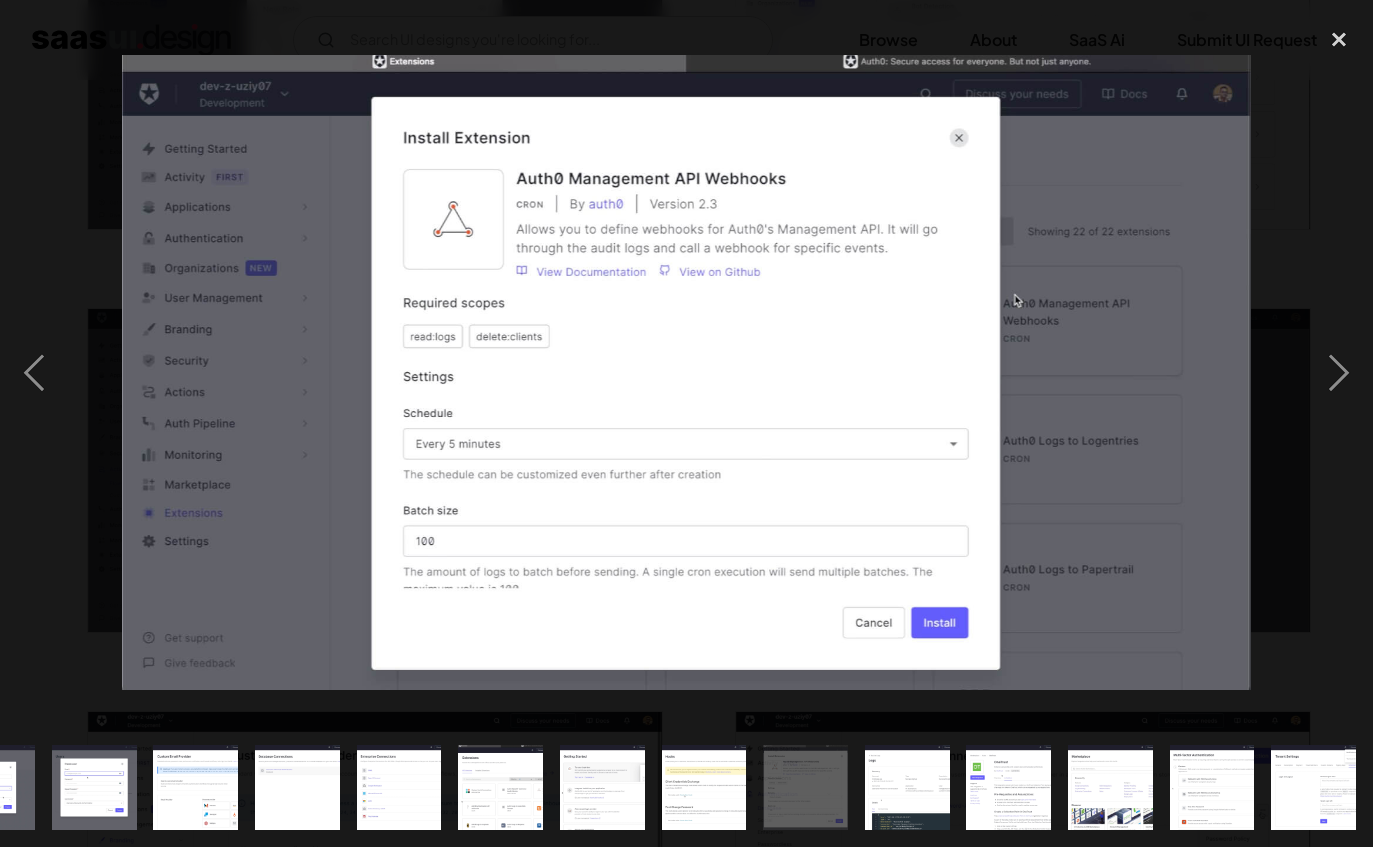 click at bounding box center [687, 373] 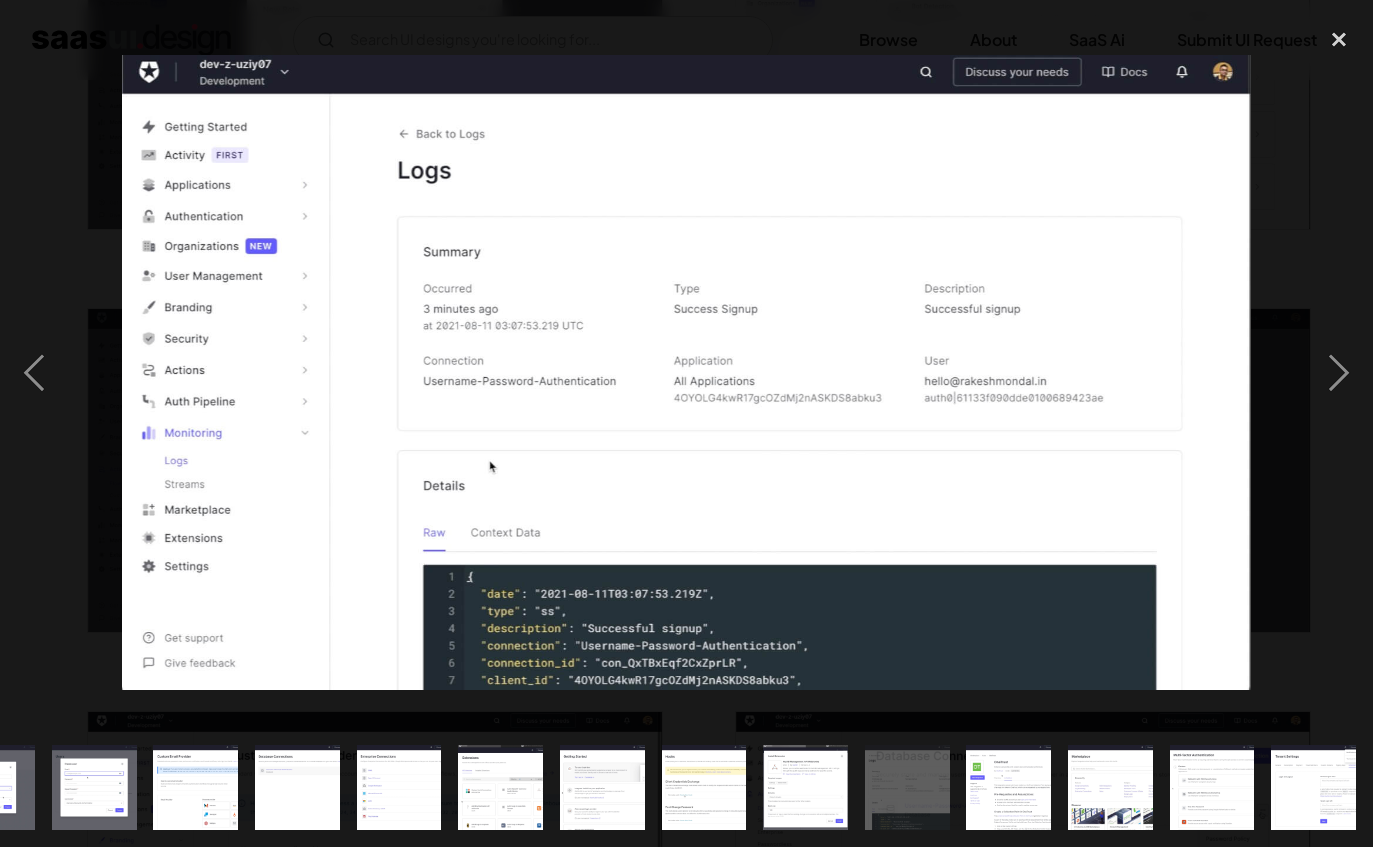 click at bounding box center [687, 373] 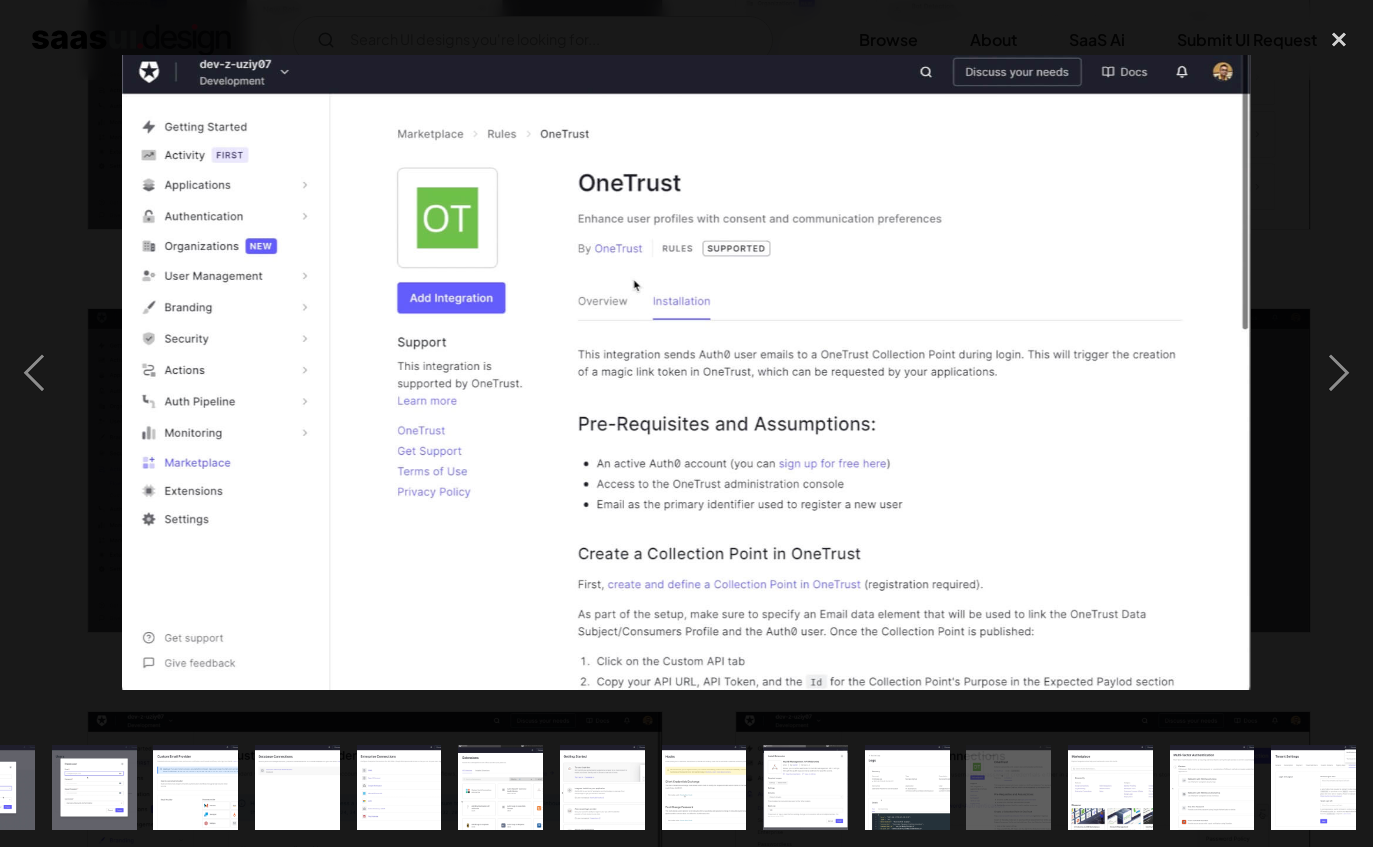 click at bounding box center [34, 372] 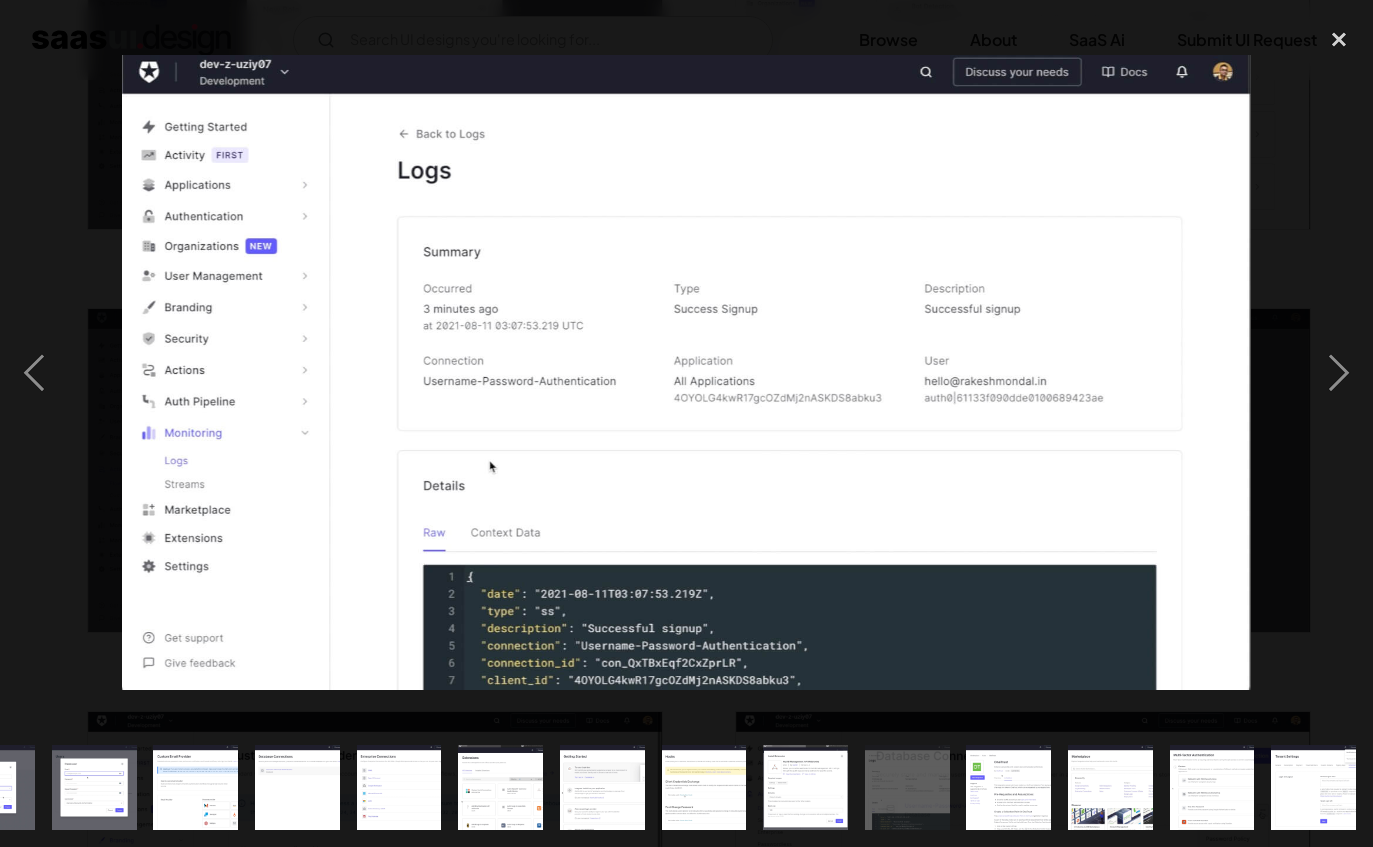 click at bounding box center [687, 373] 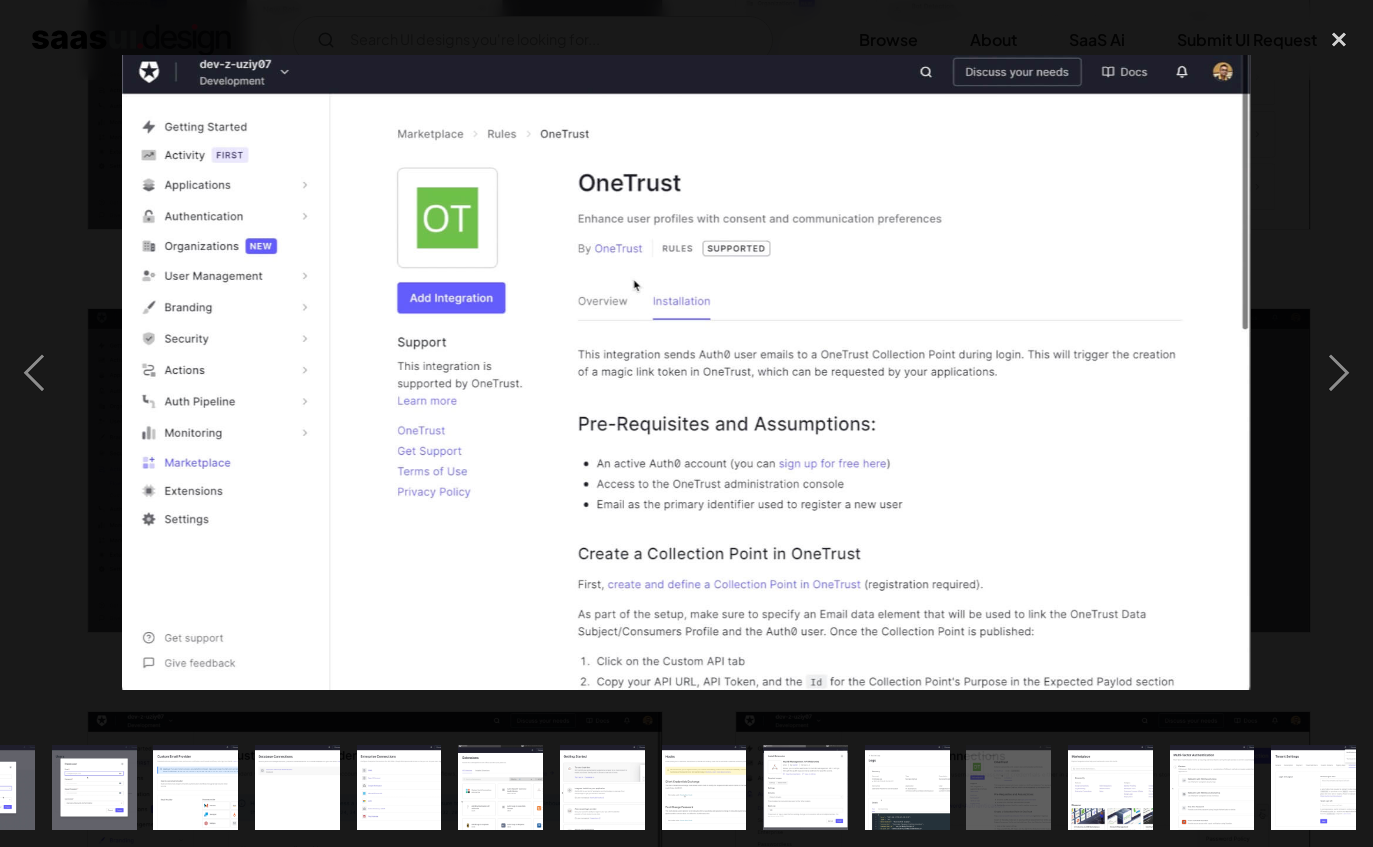 click at bounding box center (687, 373) 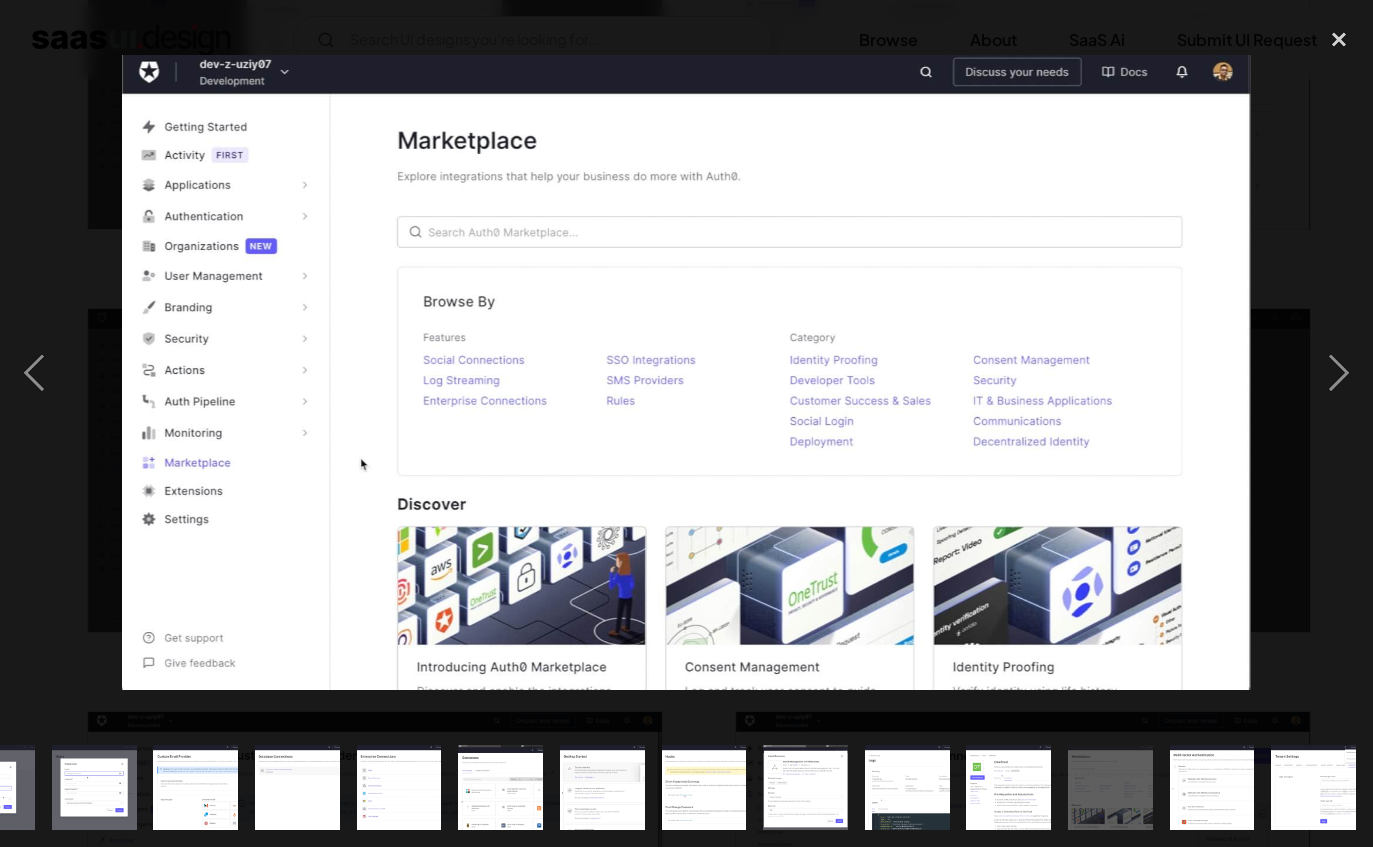 click at bounding box center [687, 373] 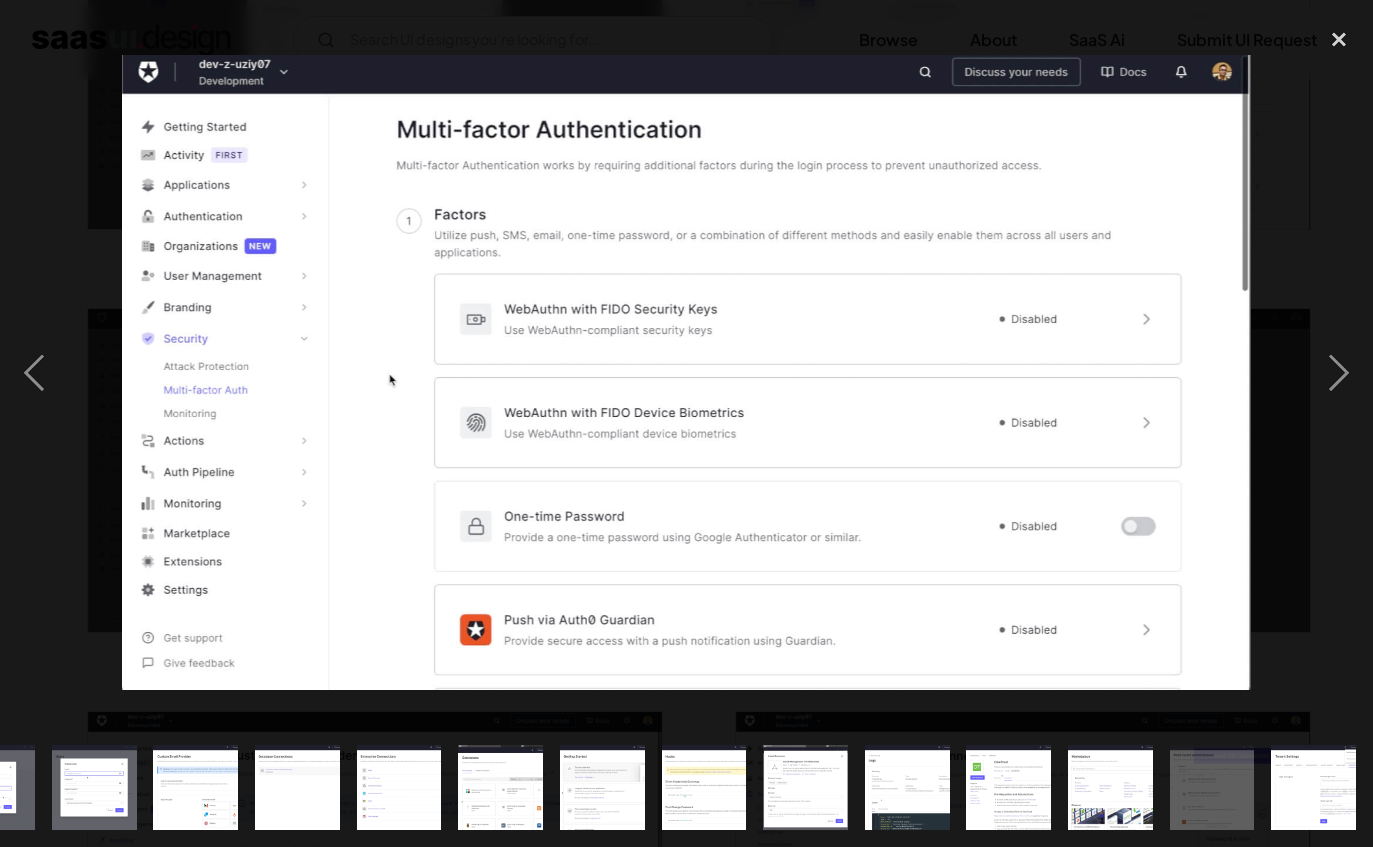 click at bounding box center (687, 373) 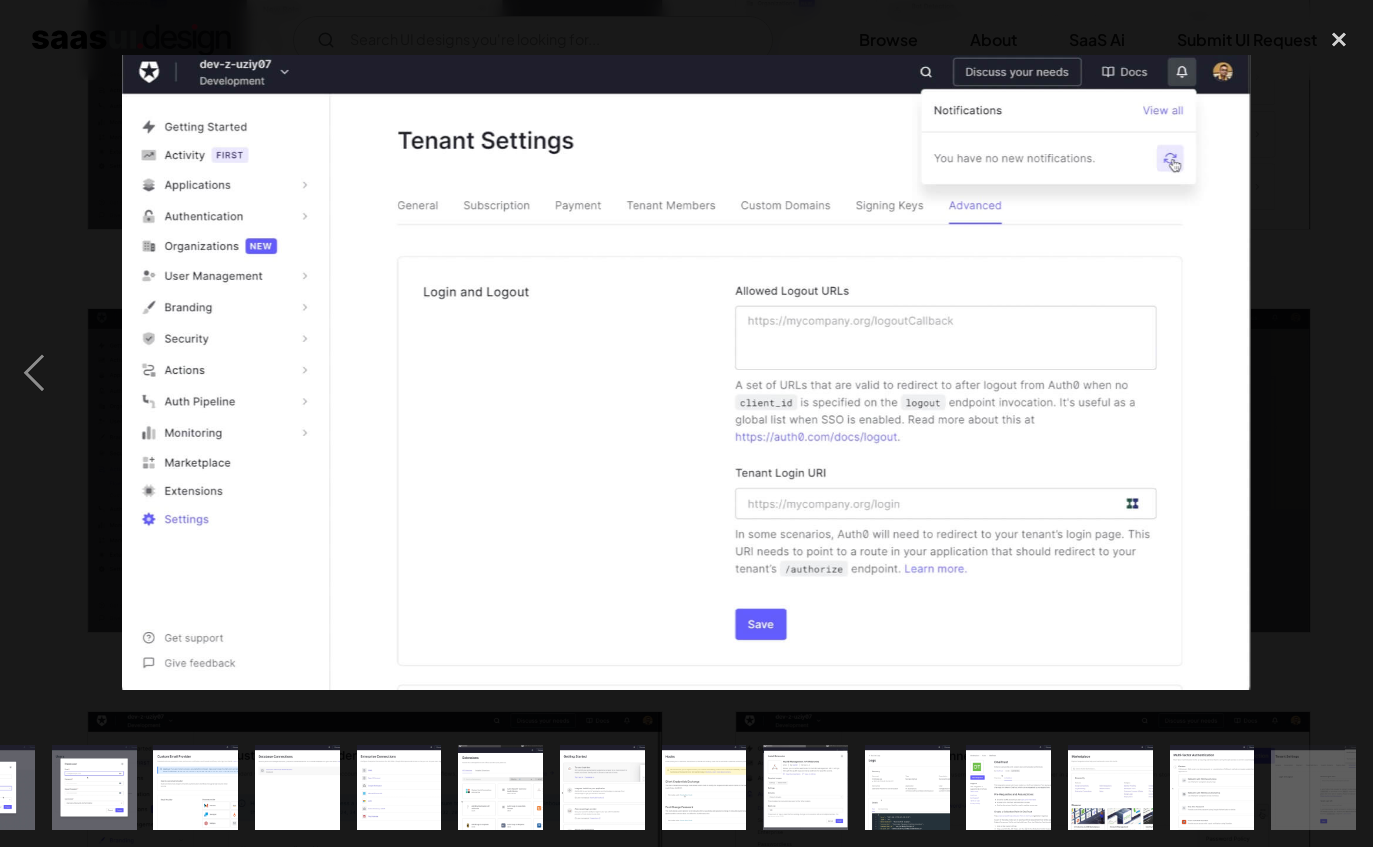 click at bounding box center (687, 373) 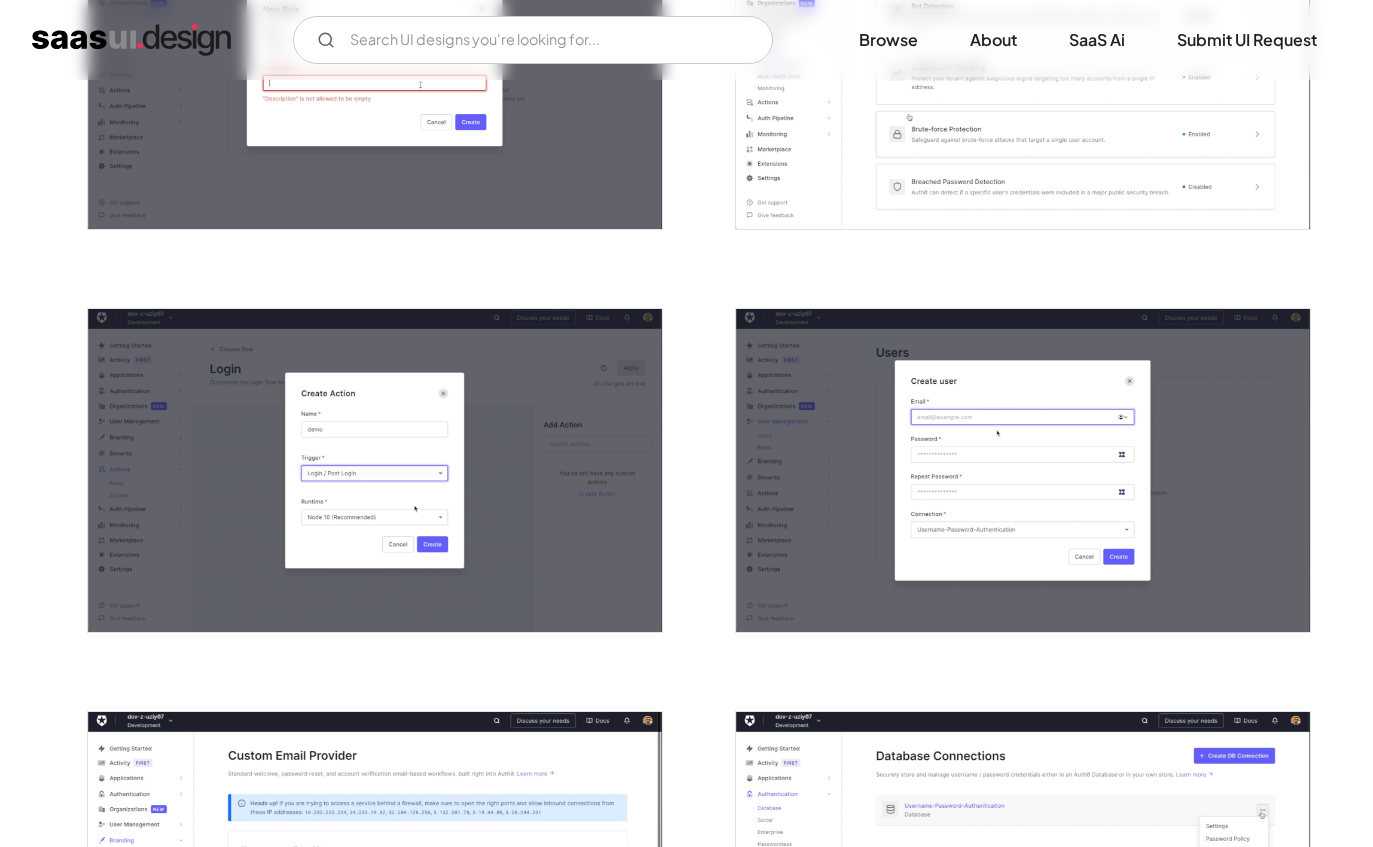 scroll, scrollTop: 0, scrollLeft: 0, axis: both 